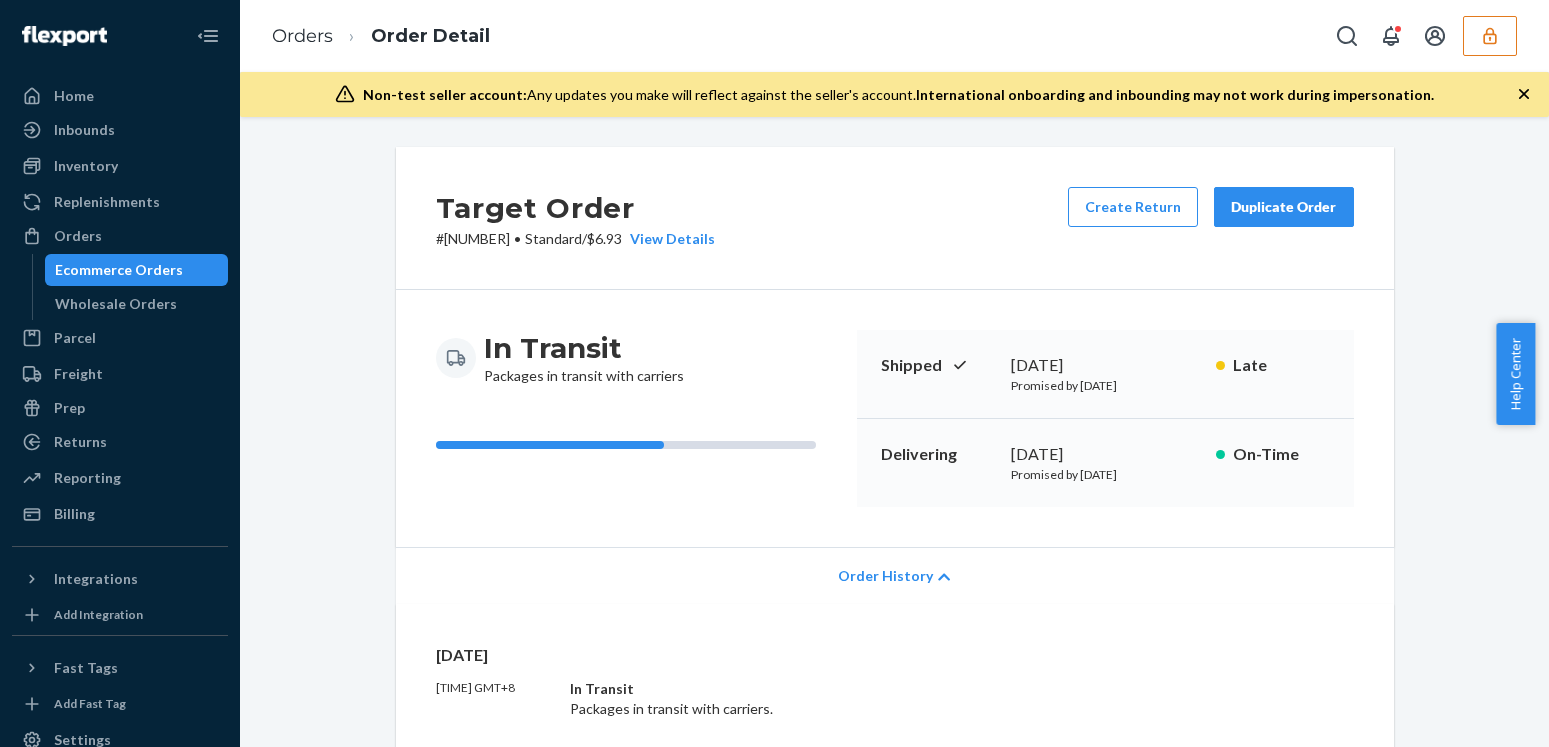 scroll, scrollTop: 0, scrollLeft: 0, axis: both 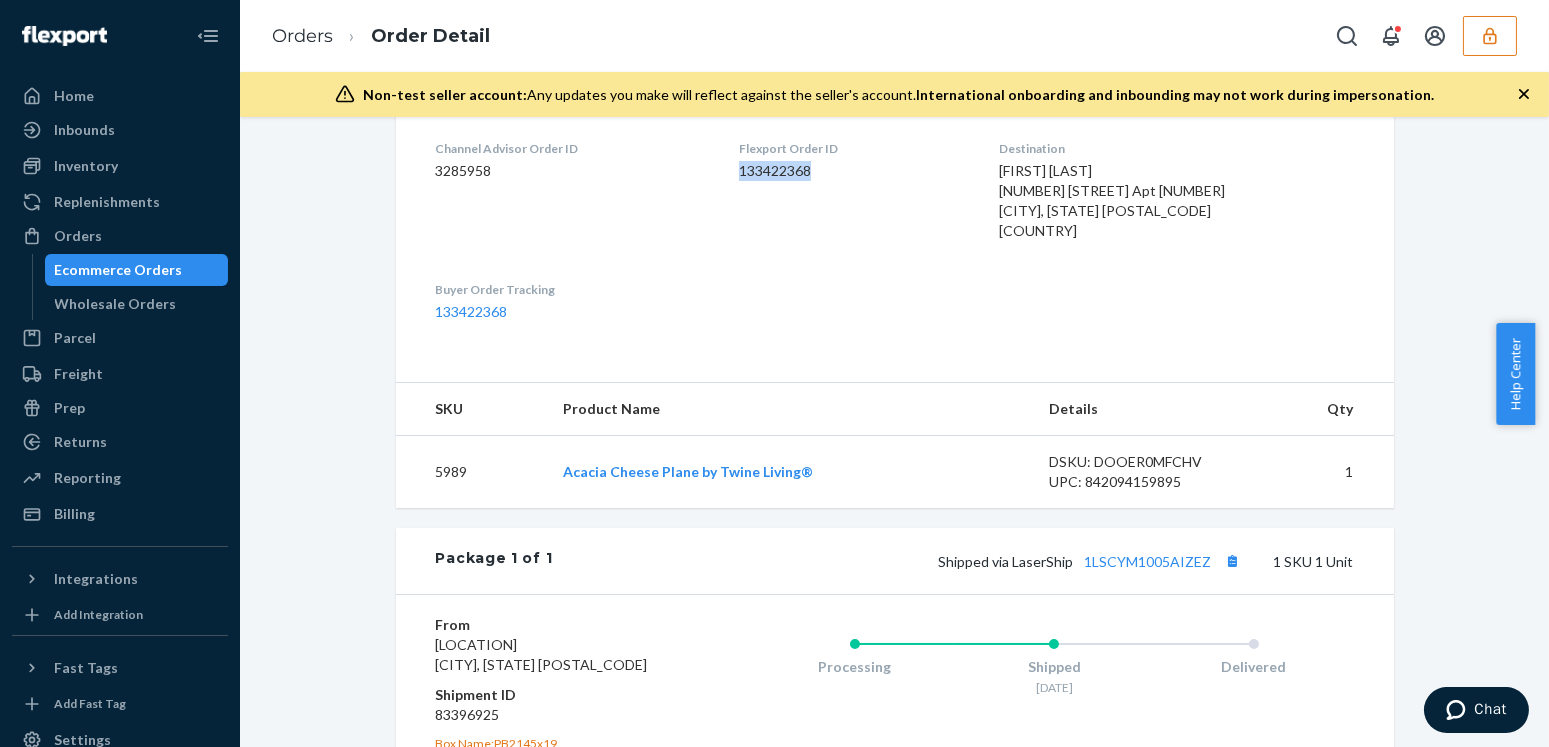 click at bounding box center (1490, 36) 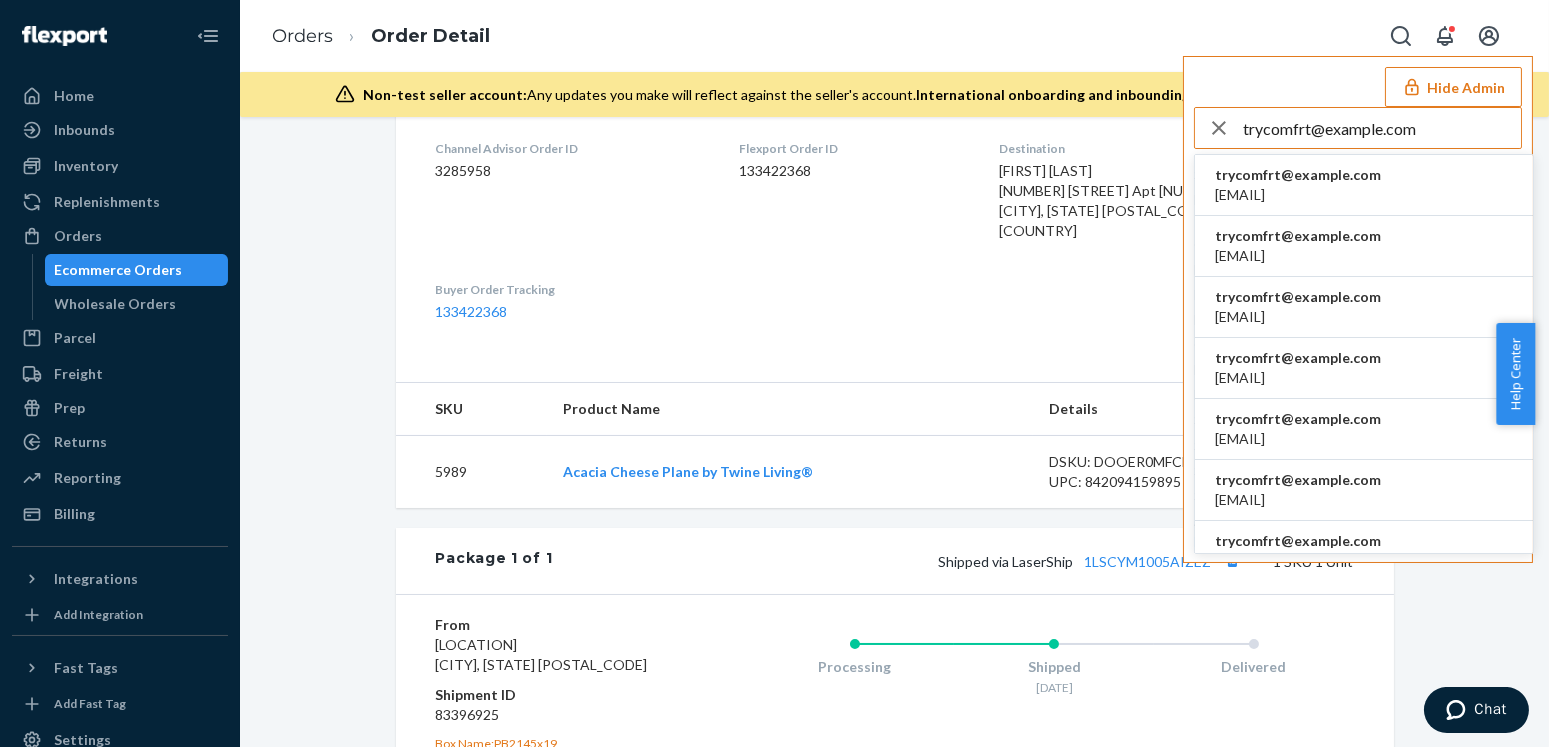 click on "trycomfrtgmailcom accounting@comfrt.com" at bounding box center [1364, 185] 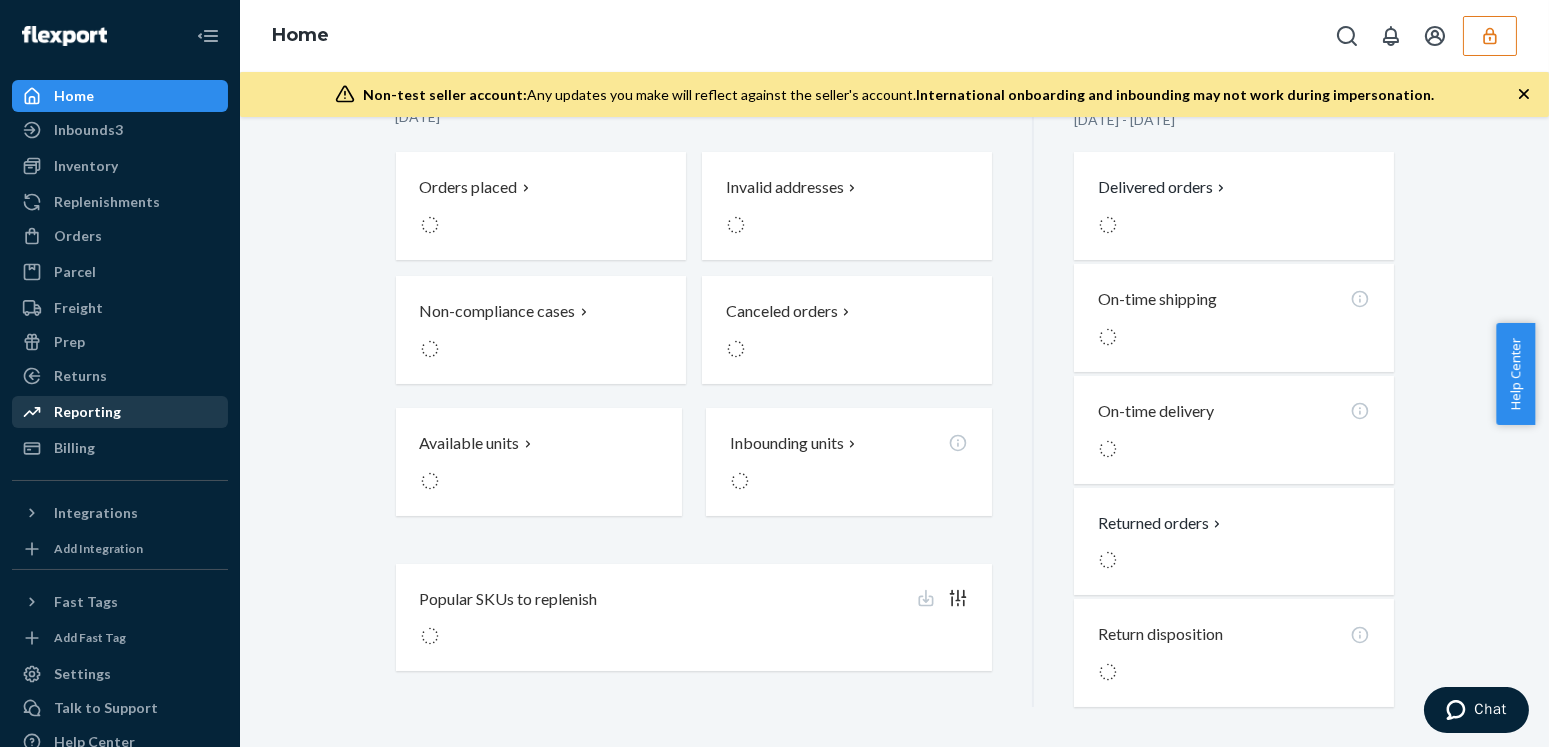 scroll, scrollTop: 0, scrollLeft: 0, axis: both 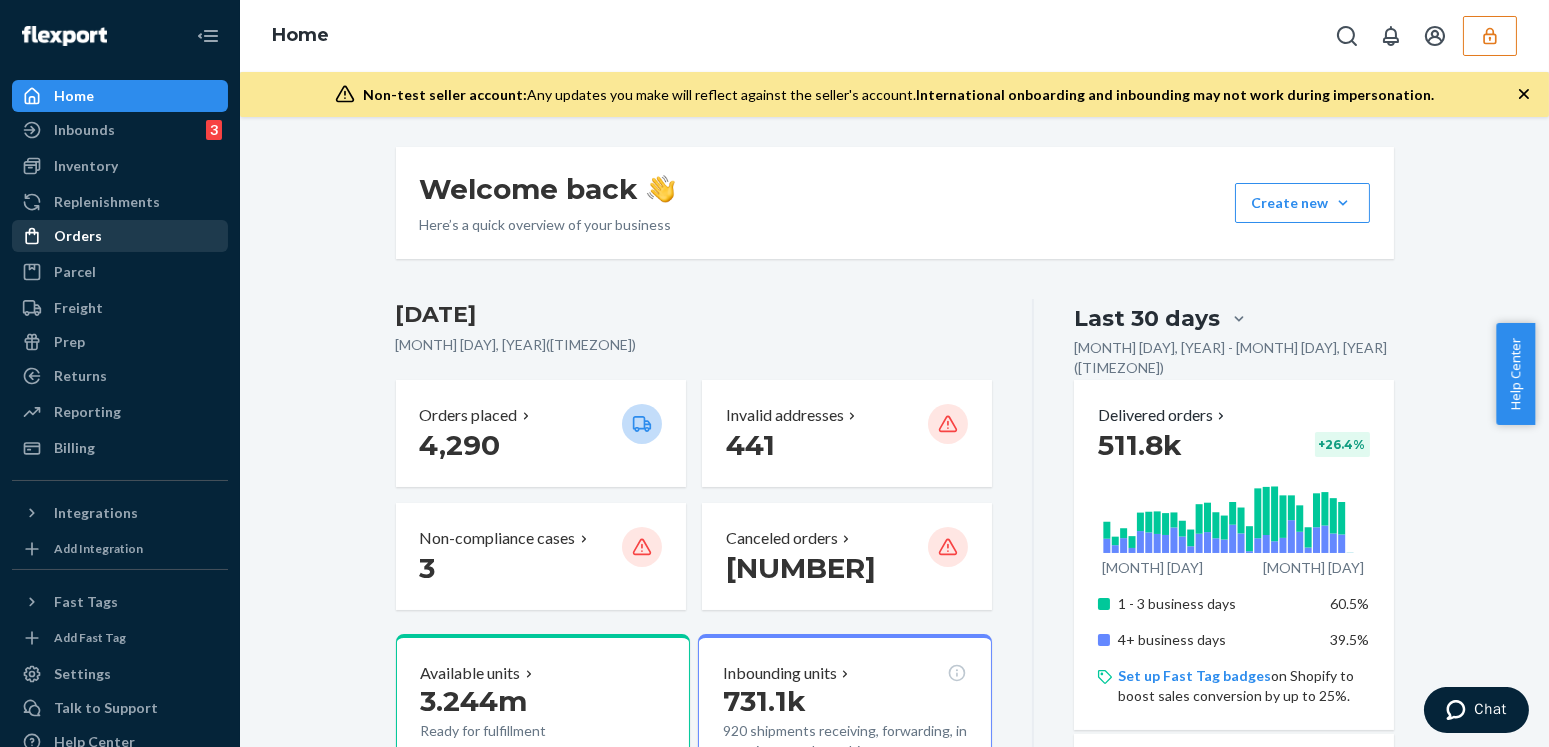 click at bounding box center [38, 236] 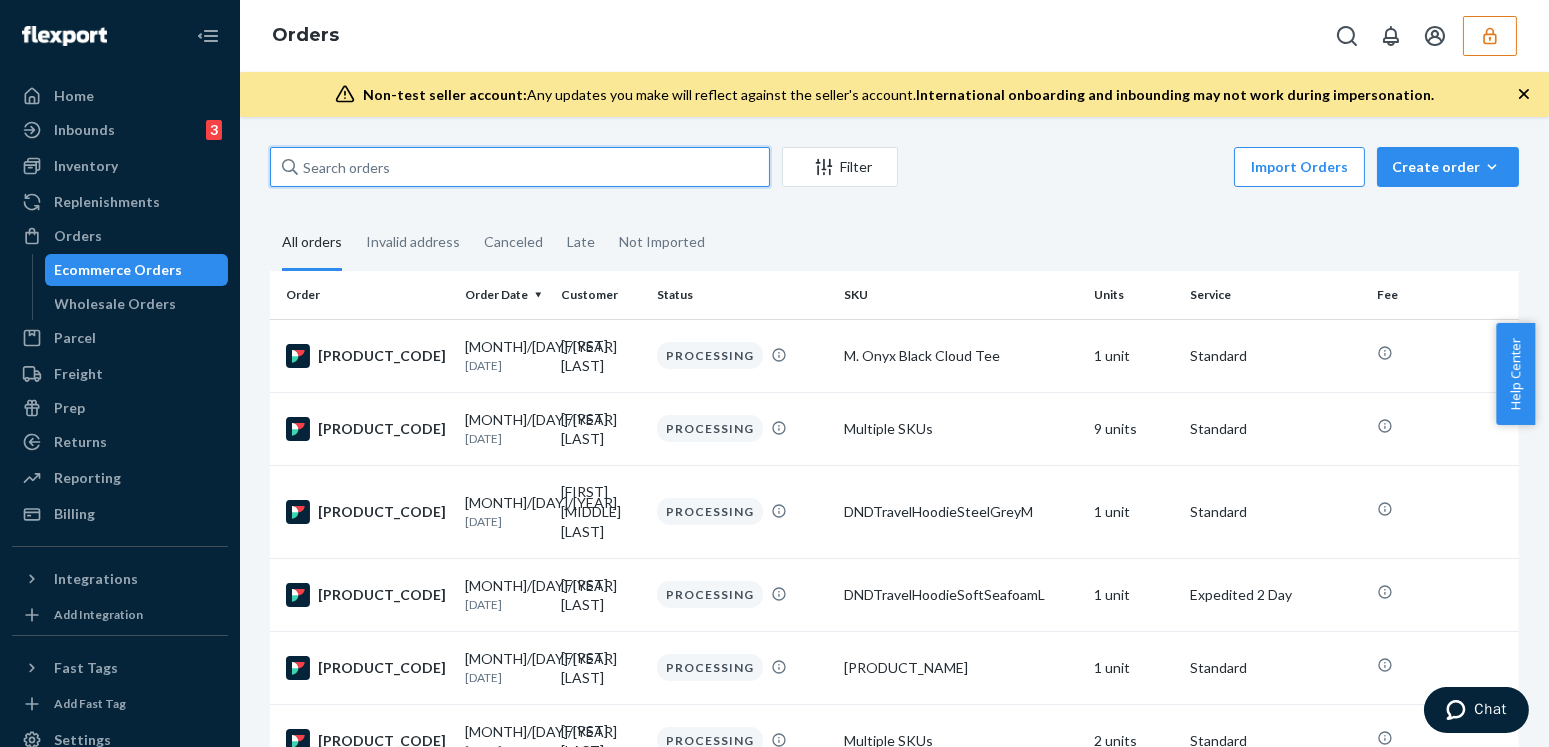 click at bounding box center [520, 167] 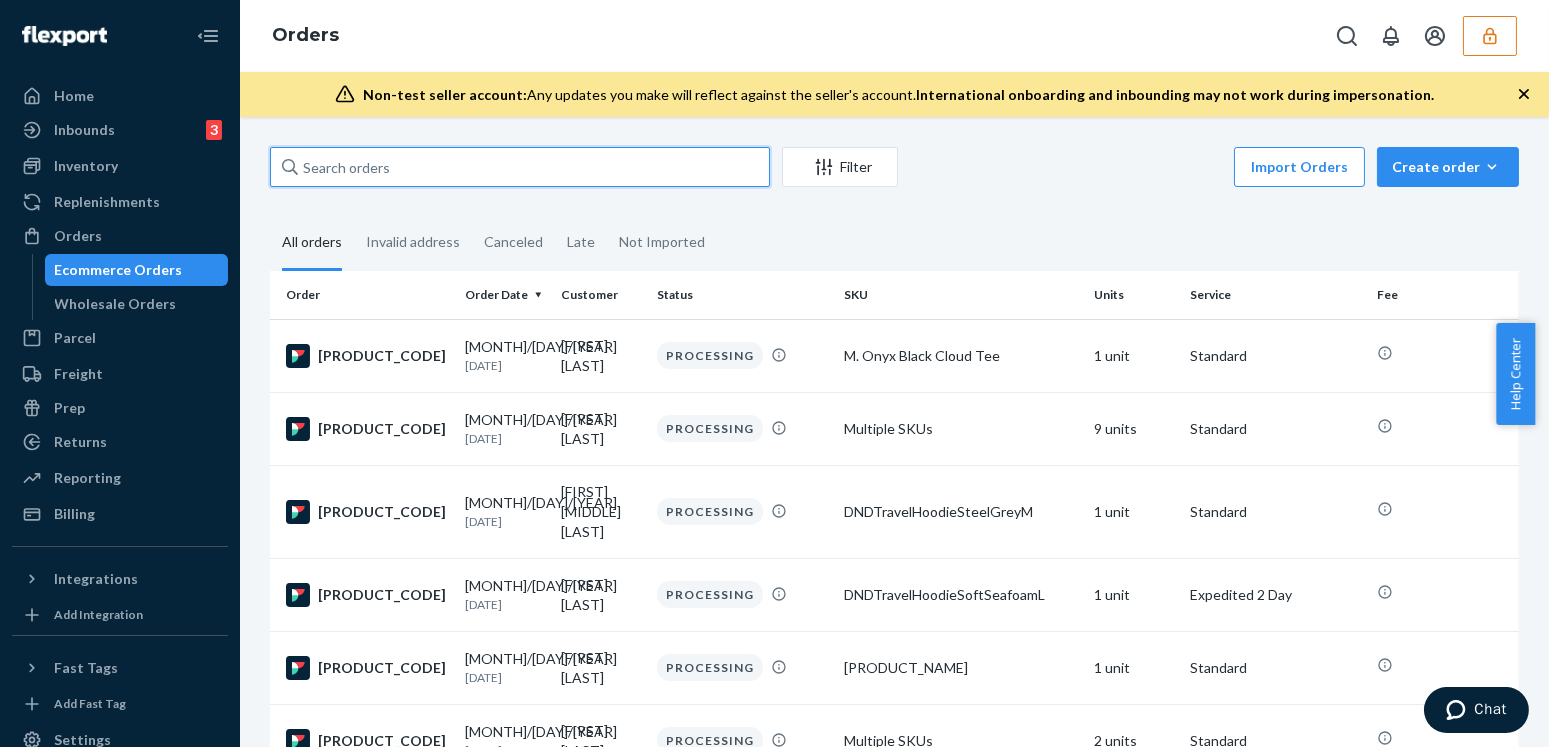 paste on "254404192" 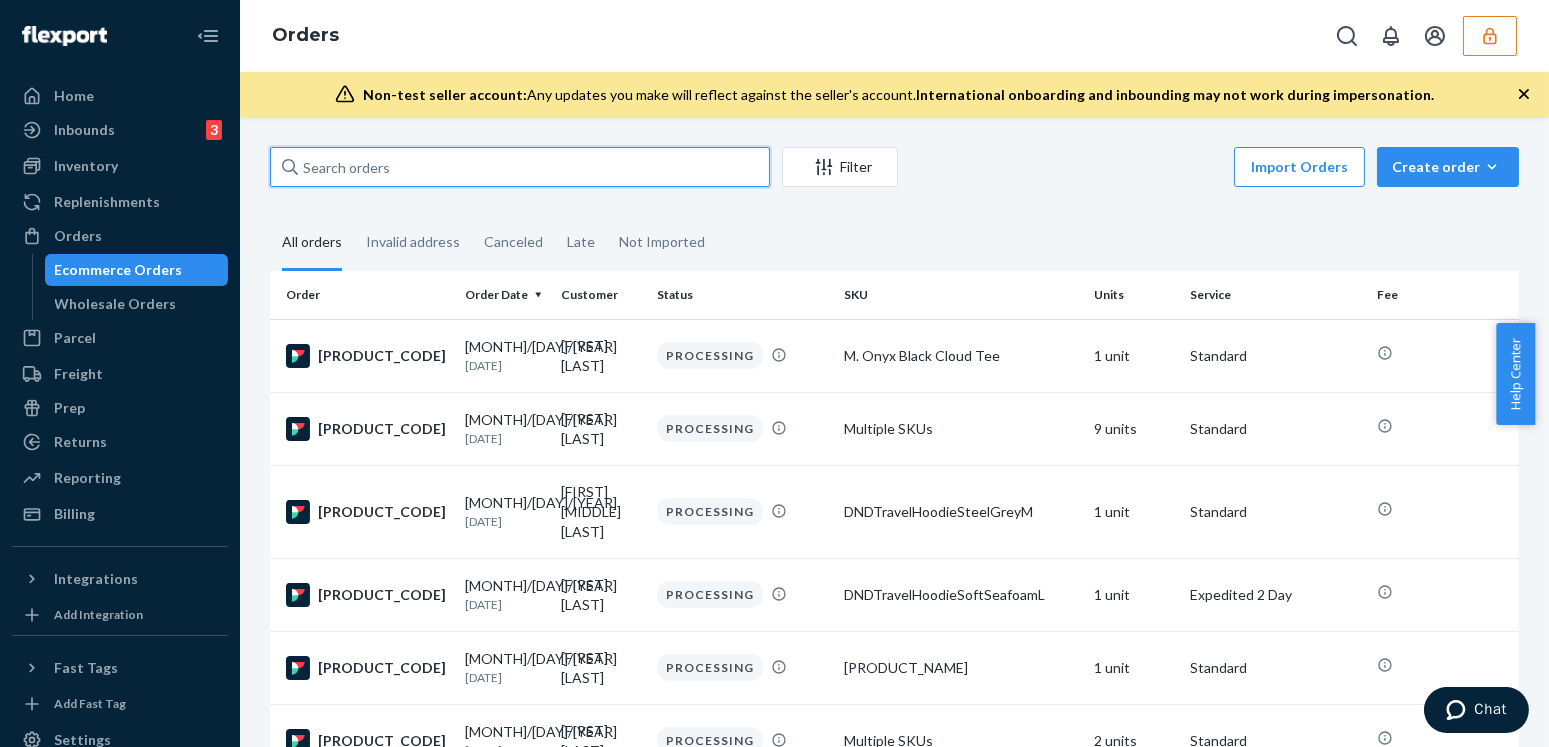 type on "254404192" 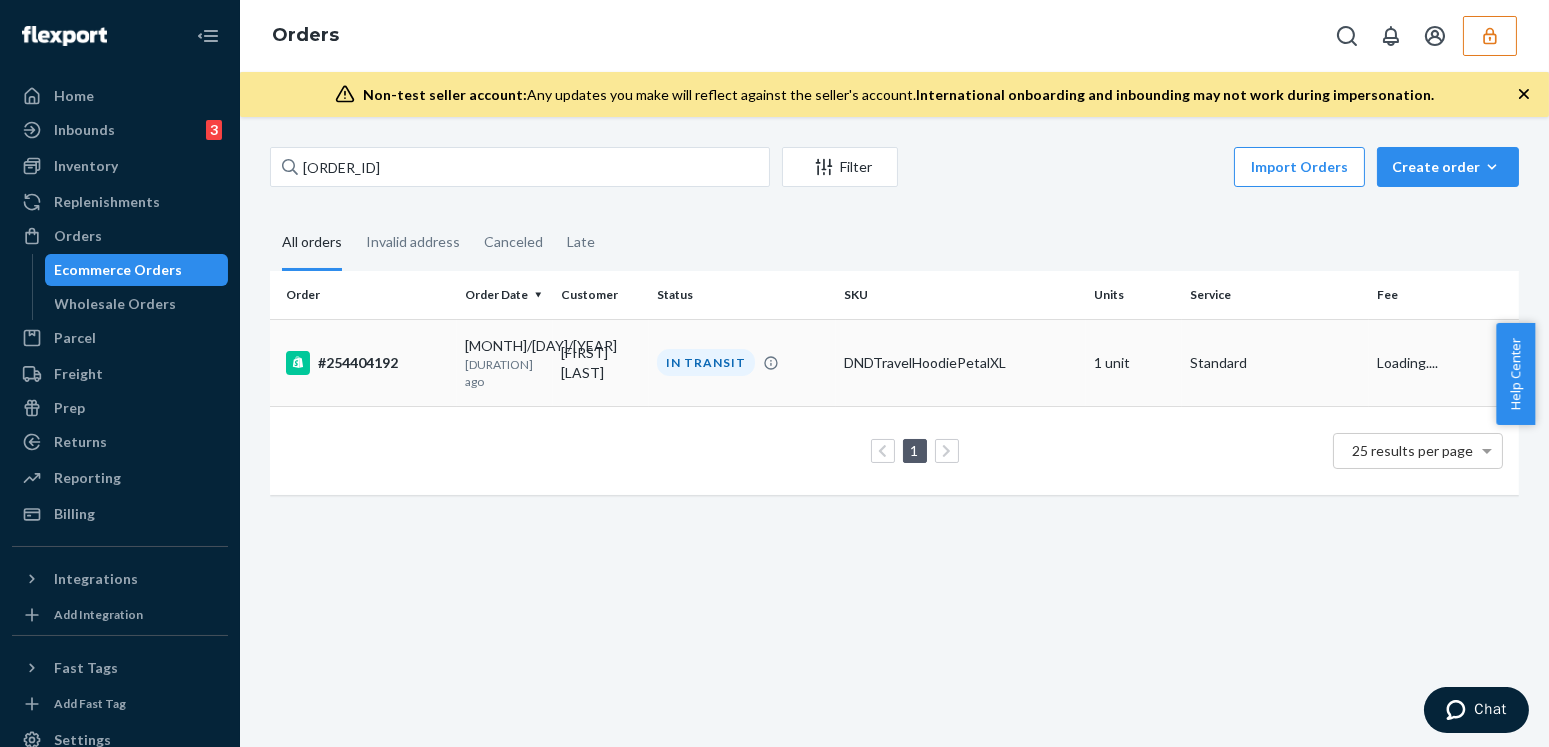 click on "Lauren Szwed" at bounding box center [601, 362] 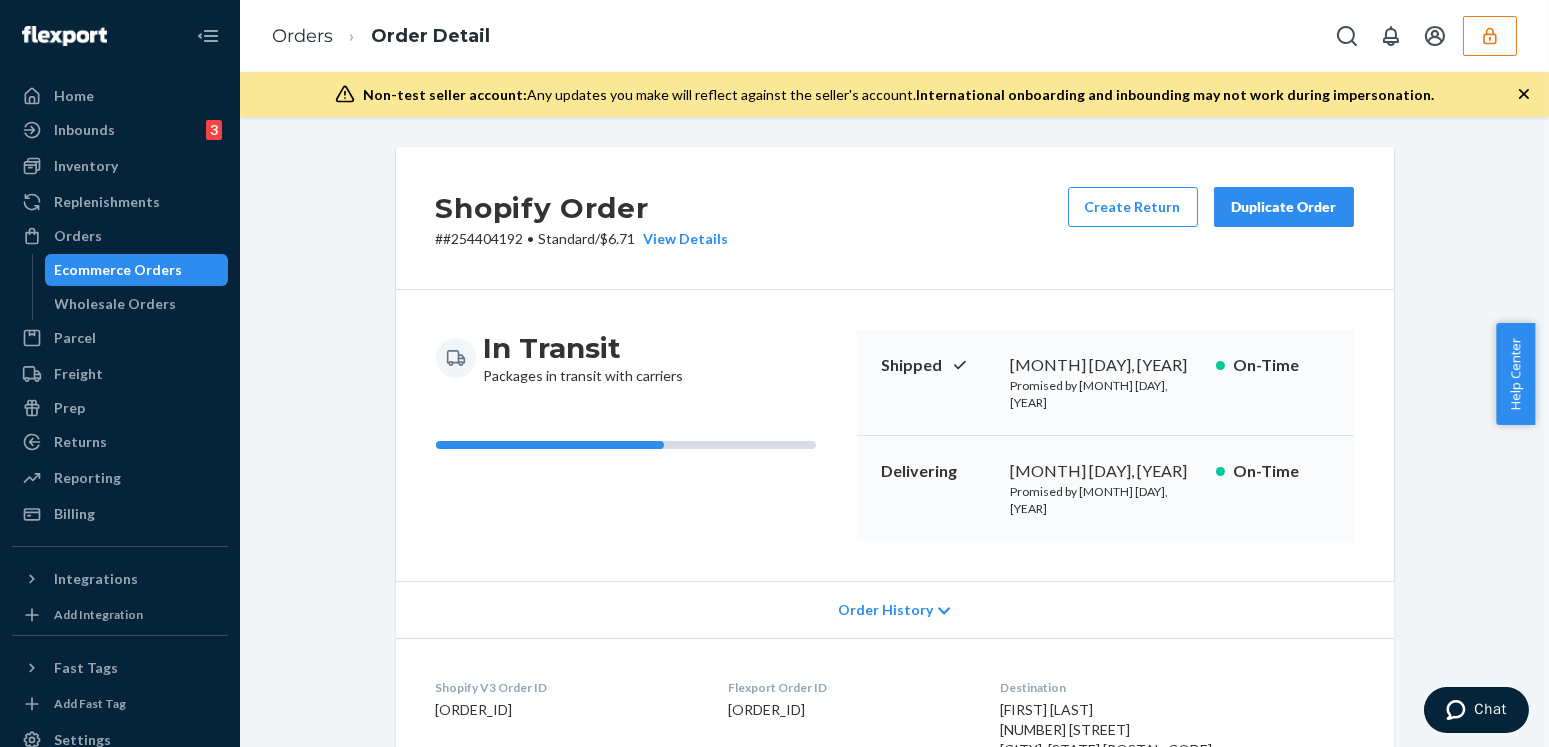 click on "Order History" at bounding box center [885, 610] 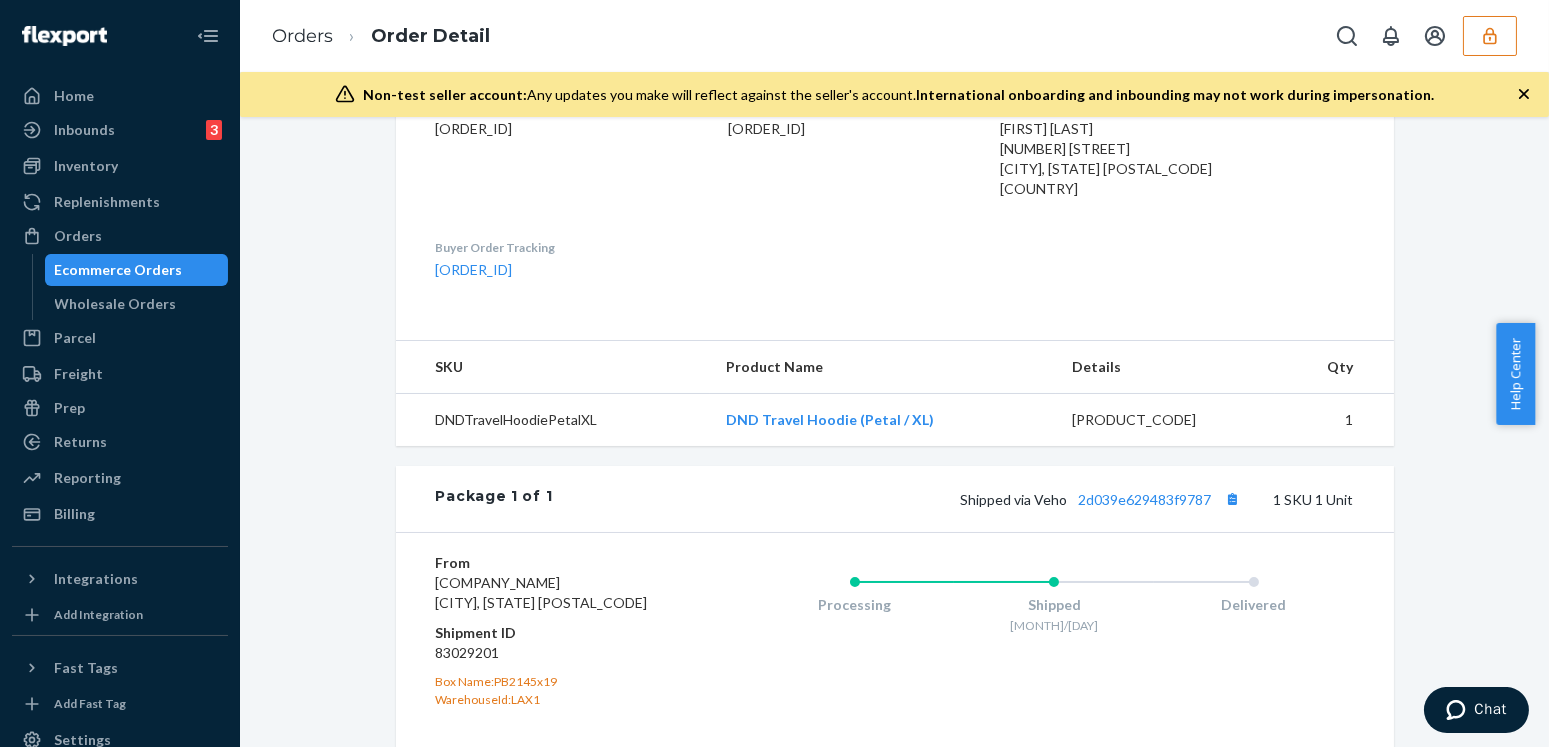 scroll, scrollTop: 1363, scrollLeft: 0, axis: vertical 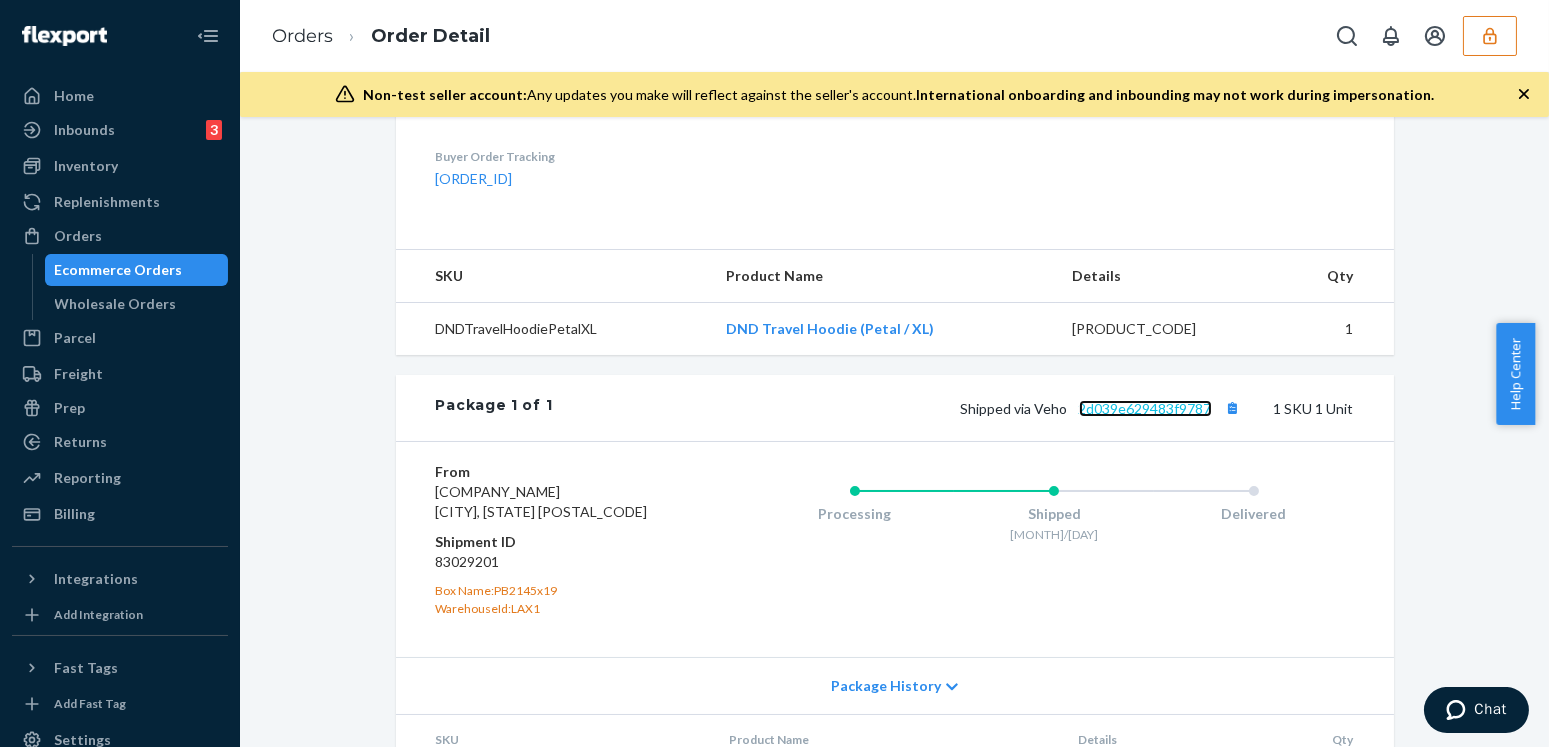 click on "2d039e629483f9787" at bounding box center (1145, 408) 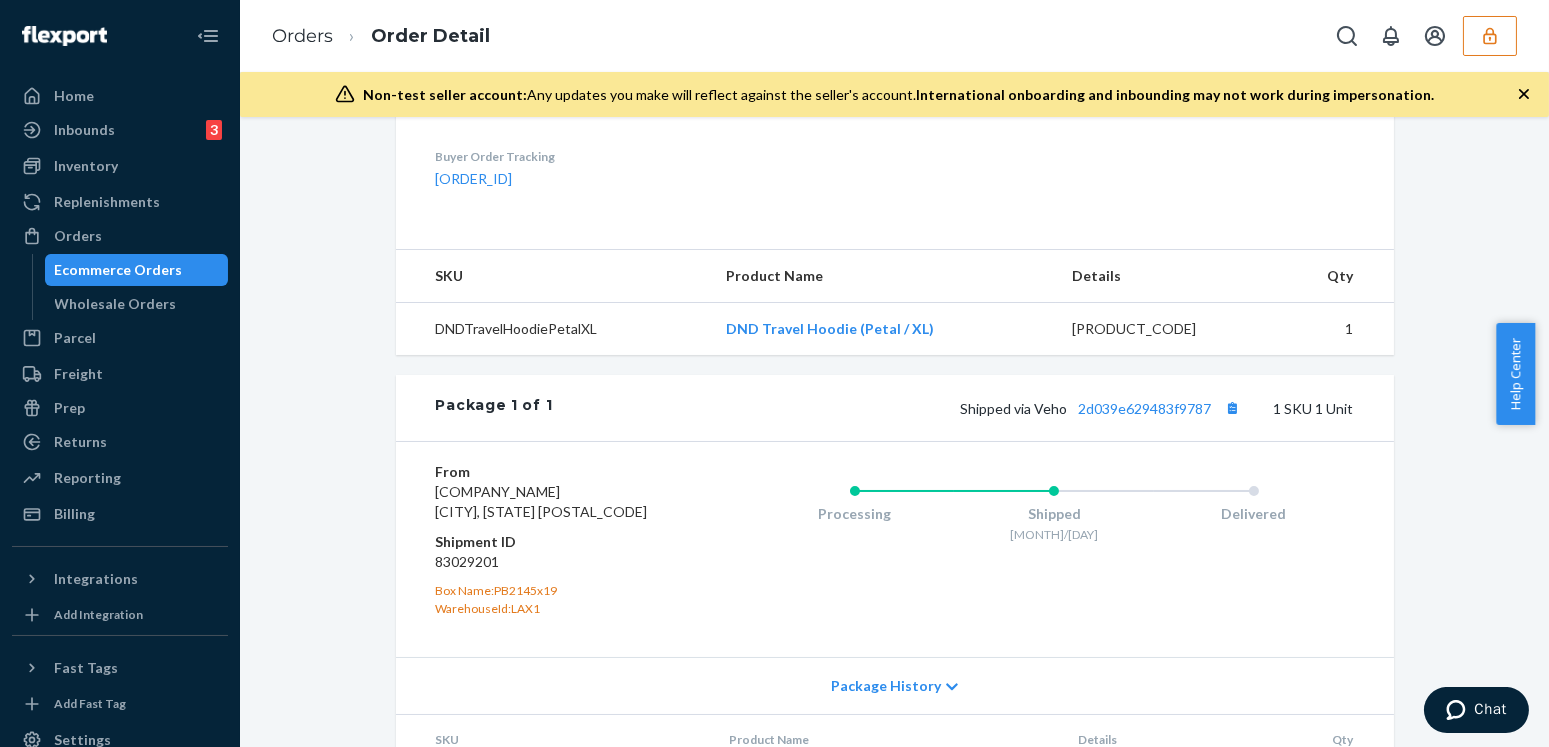 click on "83029201" at bounding box center (555, 562) 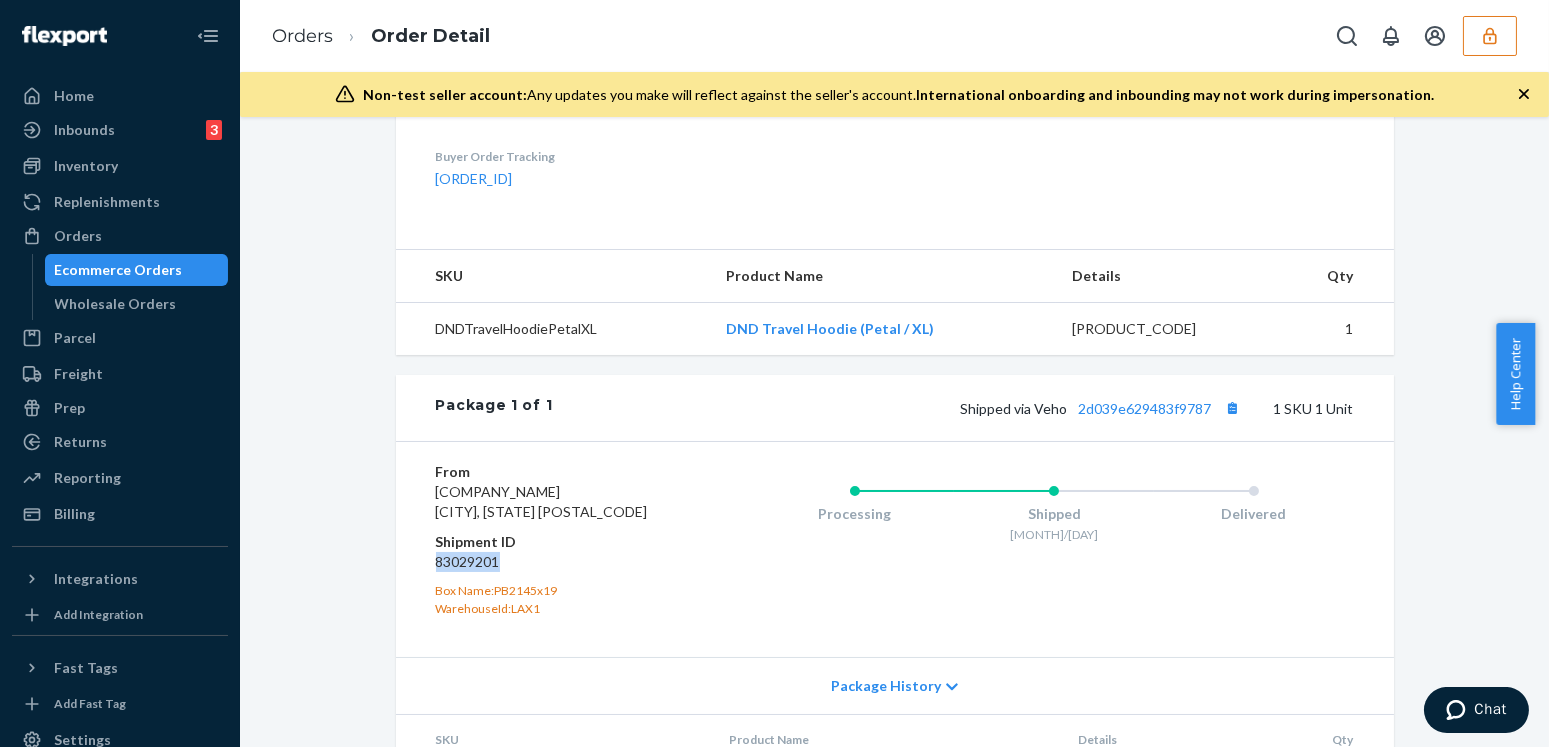 click on "83029201" at bounding box center (555, 562) 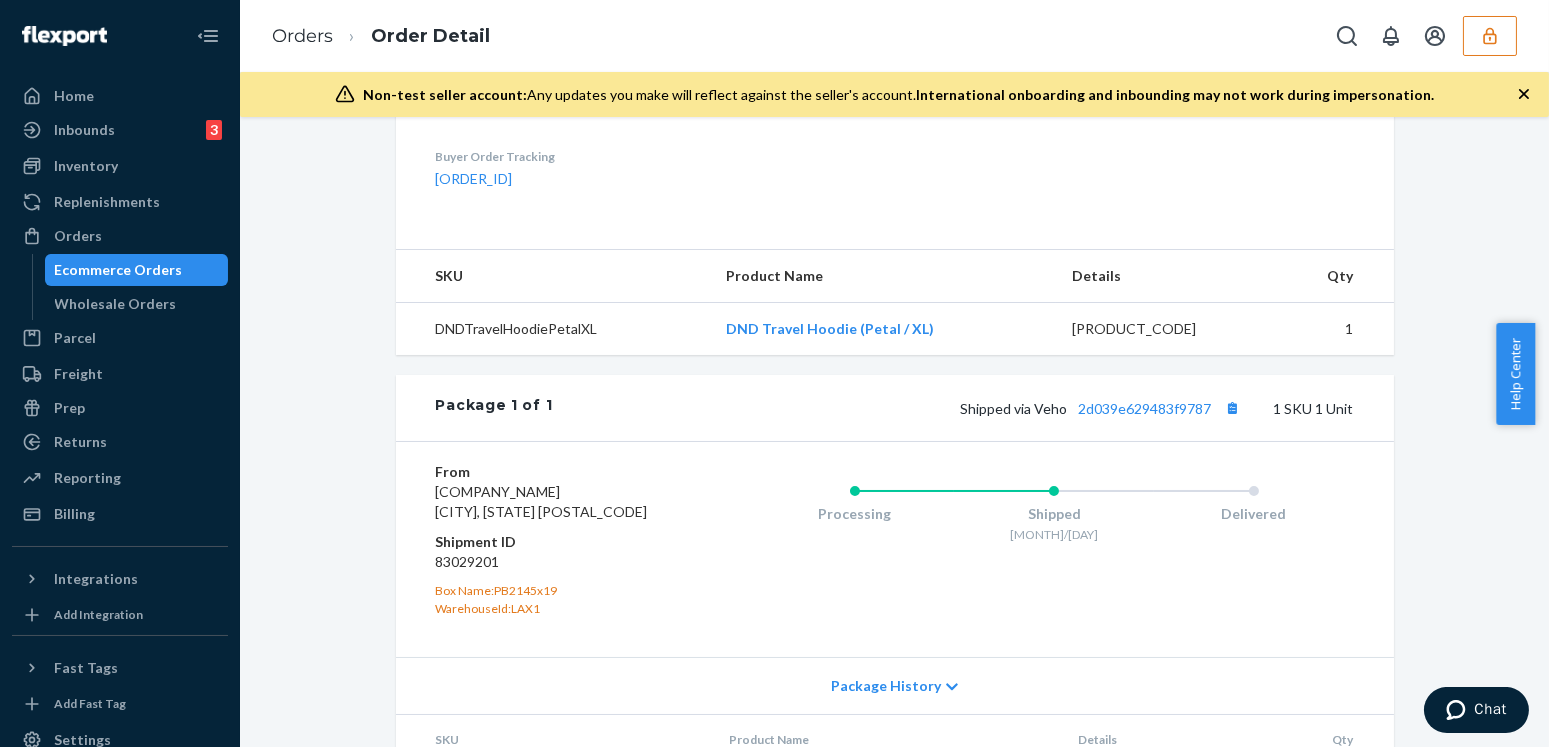 click on "Shopify Order # #254404192 • Standard  /  $6.71 View Details Create Return Duplicate Order In Transit Packages in transit with carriers Shipped July 26, 2025 Promised by July 28, 2025 On-Time Delivering August 1, 2025 Promised by August 6, 2025 On-Time Order History Sat, Jul 26 5:18 PM GMT+8 In Transit Packages in transit with carriers. 5:18 PM GMT+8 Tracking Reported Updated Shopify with tracking information. 5:02 PM GMT+8 Shipped On-Time Tracking promised for July 28, 2025. Tracking Information Available Package 1 of 1   —   Shipped via Veho   ( 2d039e629483f9787 ) 10:31 AM GMT+8 Processing Preparing shipment. Order received after cutoff. Order will ship July 26, 2025. 10:31 AM GMT+8 Order Ingested Received from Shopify. 8:59 AM GMT+8 Order Created Order created in Shopify. Shopify V3 Order ID 5970375802924-7100937207852 Flexport Order ID 133120791 Destination Lauren Szwed
32 Porter St
Woburn, MA 01801-4915
US Buyer Order Tracking 133120791 SKU Product Name Details Qty DNDTravelHoodiePetalXL 1   1   SKU" at bounding box center [894, -188] 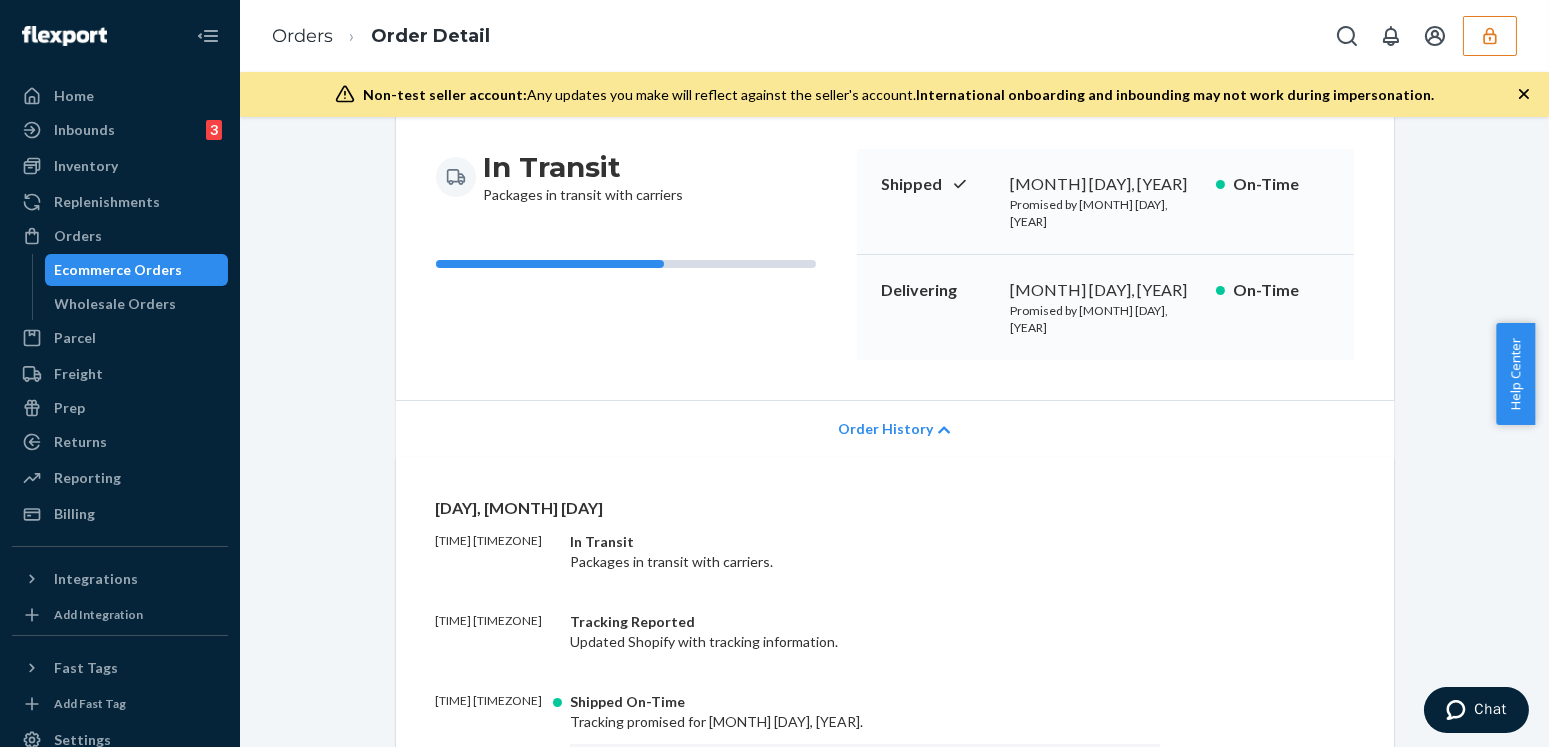 scroll, scrollTop: 272, scrollLeft: 0, axis: vertical 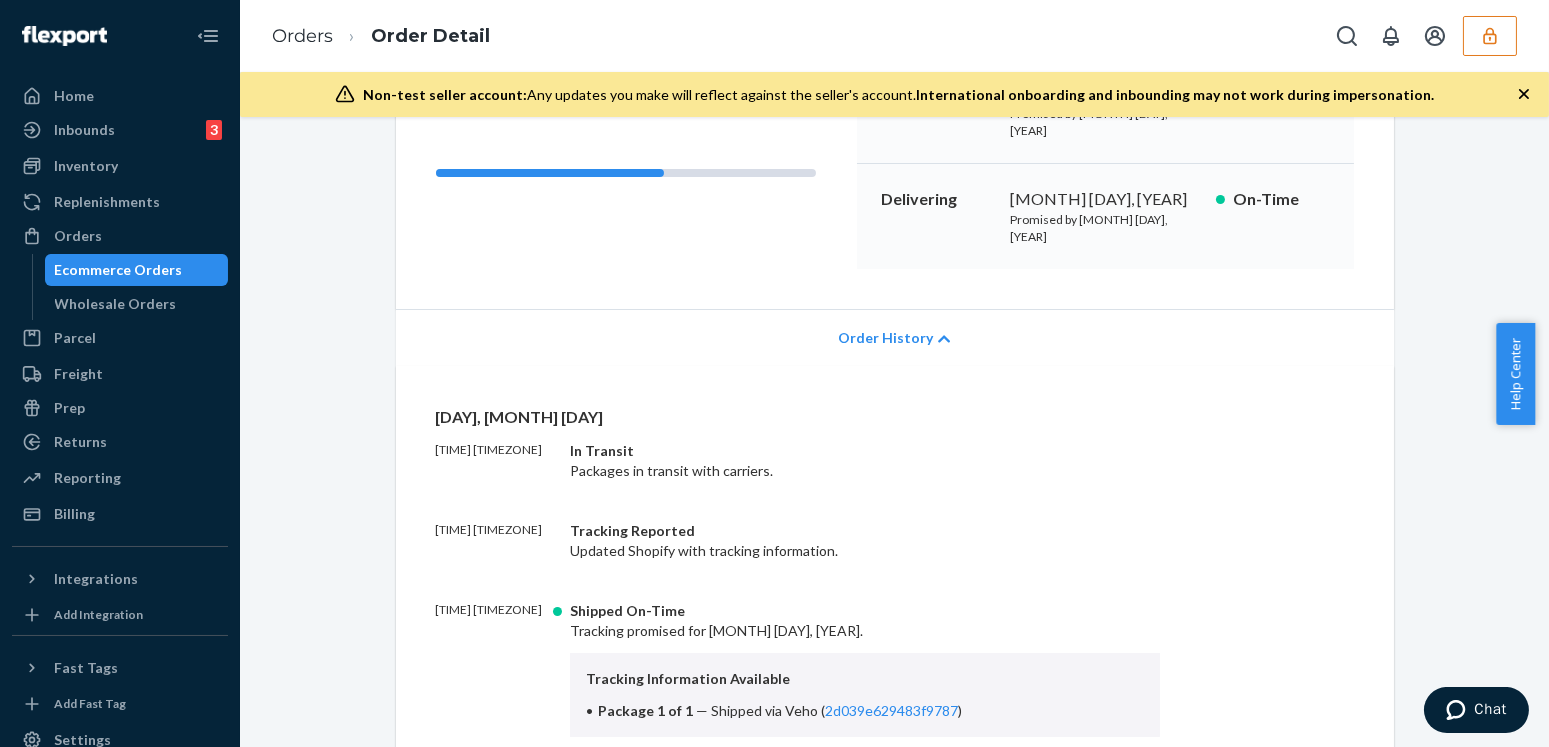 click on "Shopify Order # #254404192 • Standard  /  $6.71 View Details Create Return Duplicate Order In Transit Packages in transit with carriers Shipped July 26, 2025 Promised by July 28, 2025 On-Time Delivering August 1, 2025 Promised by August 6, 2025 On-Time Order History Sat, Jul 26 5:18 PM GMT+8 In Transit Packages in transit with carriers. 5:18 PM GMT+8 Tracking Reported Updated Shopify with tracking information. 5:02 PM GMT+8 Shipped On-Time Tracking promised for July 28, 2025. Tracking Information Available Package 1 of 1   —   Shipped via Veho   ( 2d039e629483f9787 ) 10:31 AM GMT+8 Processing Preparing shipment. Order received after cutoff. Order will ship July 26, 2025. 10:31 AM GMT+8 Order Ingested Received from Shopify. 8:59 AM GMT+8 Order Created Order created in Shopify. Shopify V3 Order ID 5970375802924-7100937207852 Flexport Order ID 133120791 Destination Lauren Szwed
32 Porter St
Woburn, MA 01801-4915
US Buyer Order Tracking 133120791 SKU Product Name Details Qty DNDTravelHoodiePetalXL 1   1   SKU" at bounding box center [894, 903] 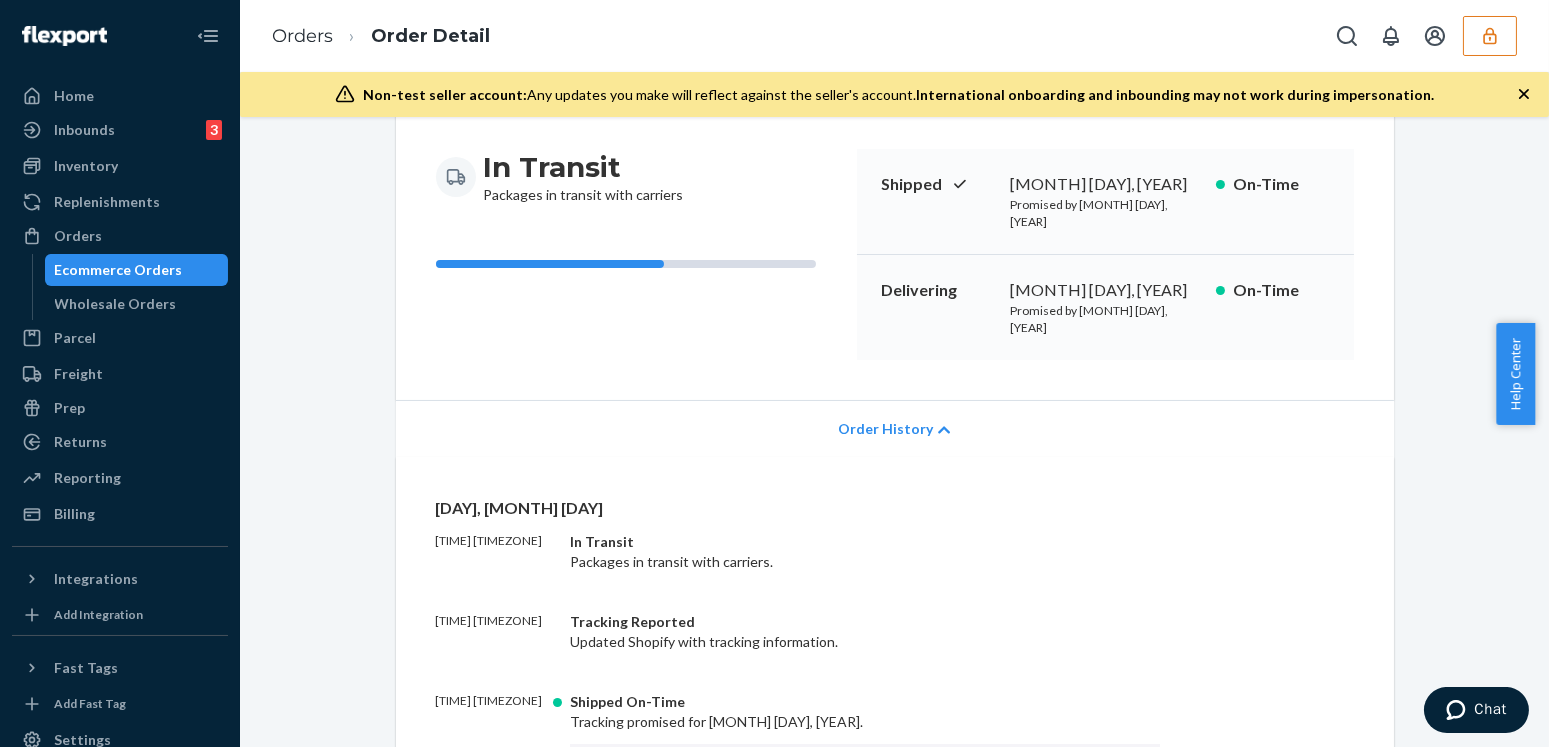 scroll, scrollTop: 90, scrollLeft: 0, axis: vertical 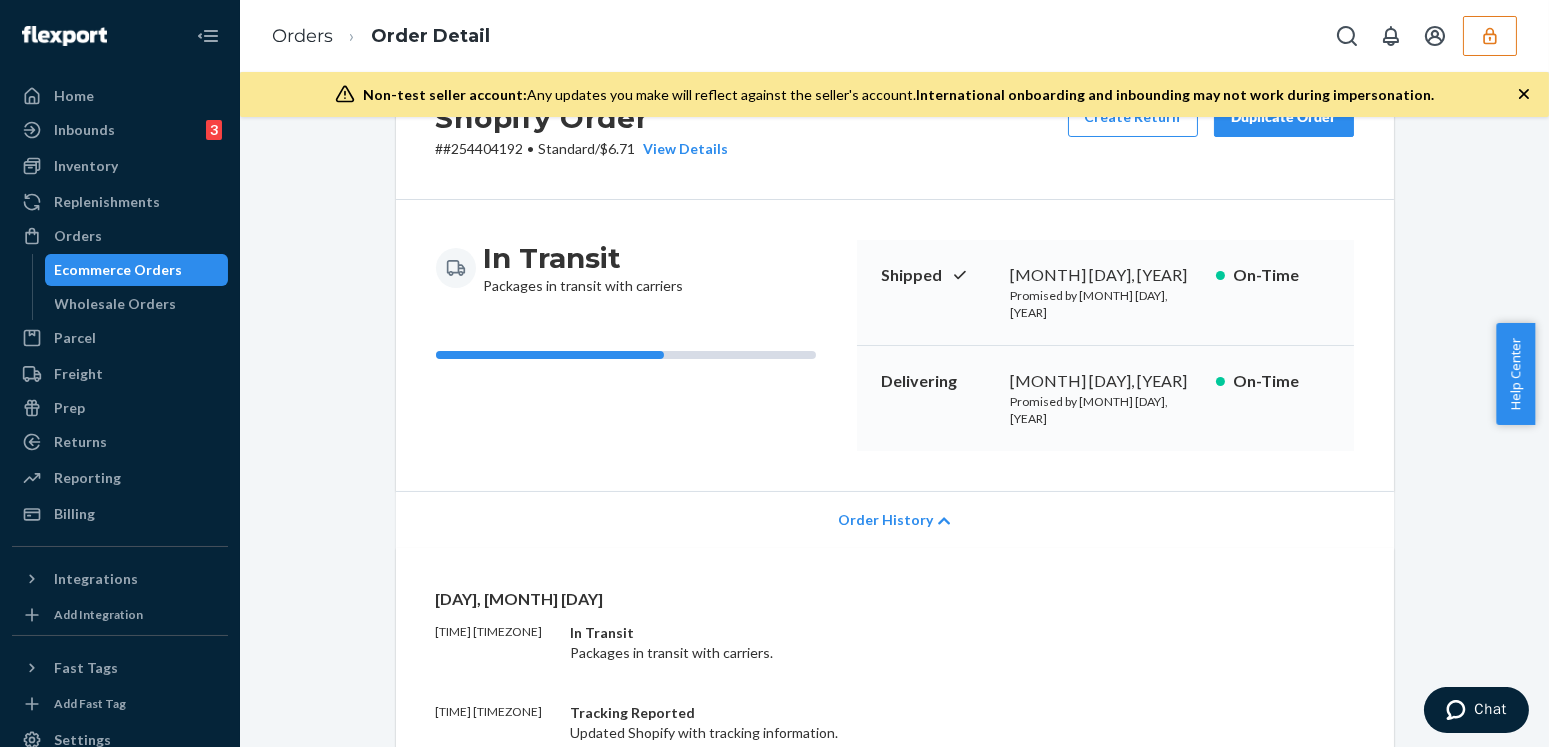 click at bounding box center (1490, 36) 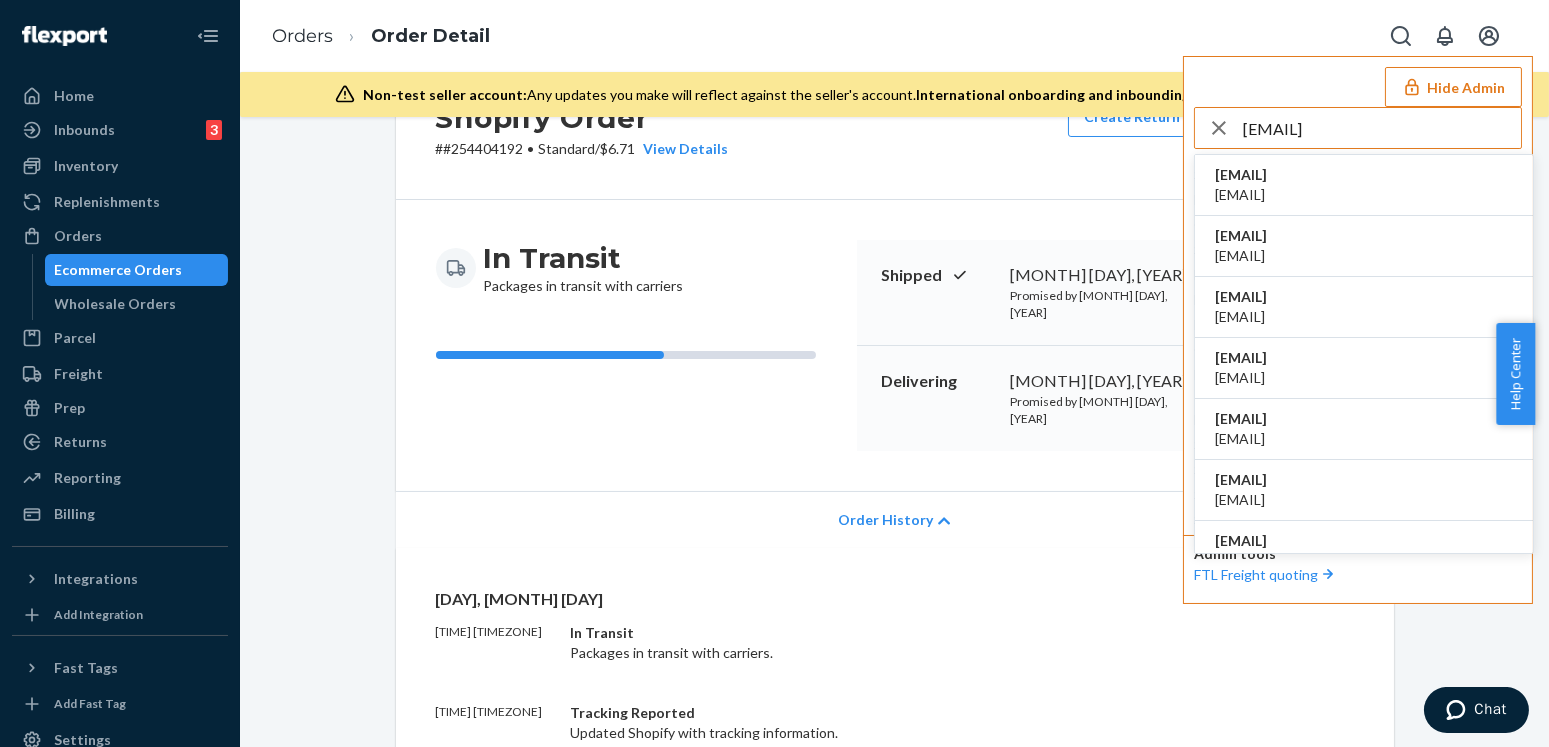 type on "adelerestduvetcom" 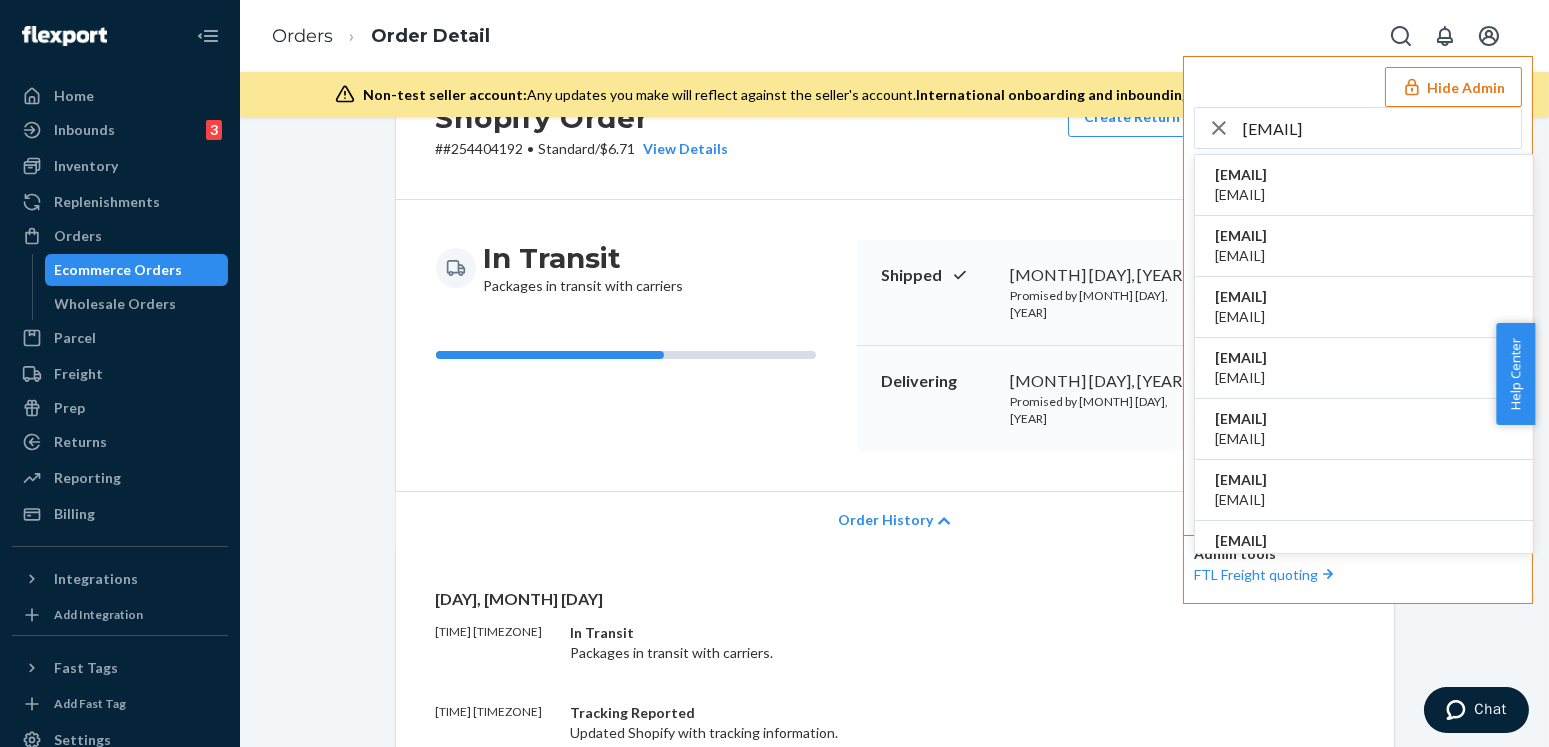 click on "adelerestduvetcom" at bounding box center (1241, 175) 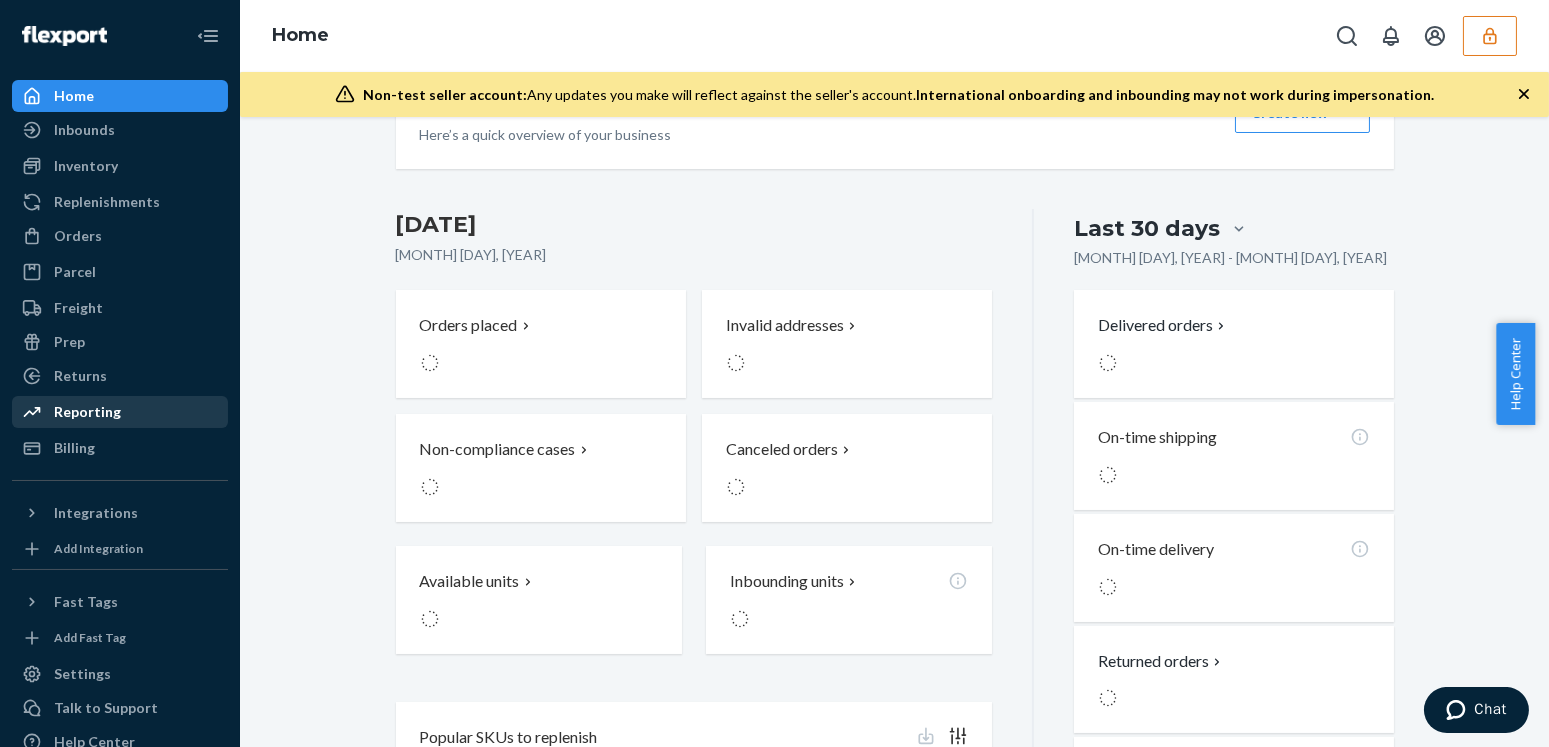 scroll, scrollTop: 0, scrollLeft: 0, axis: both 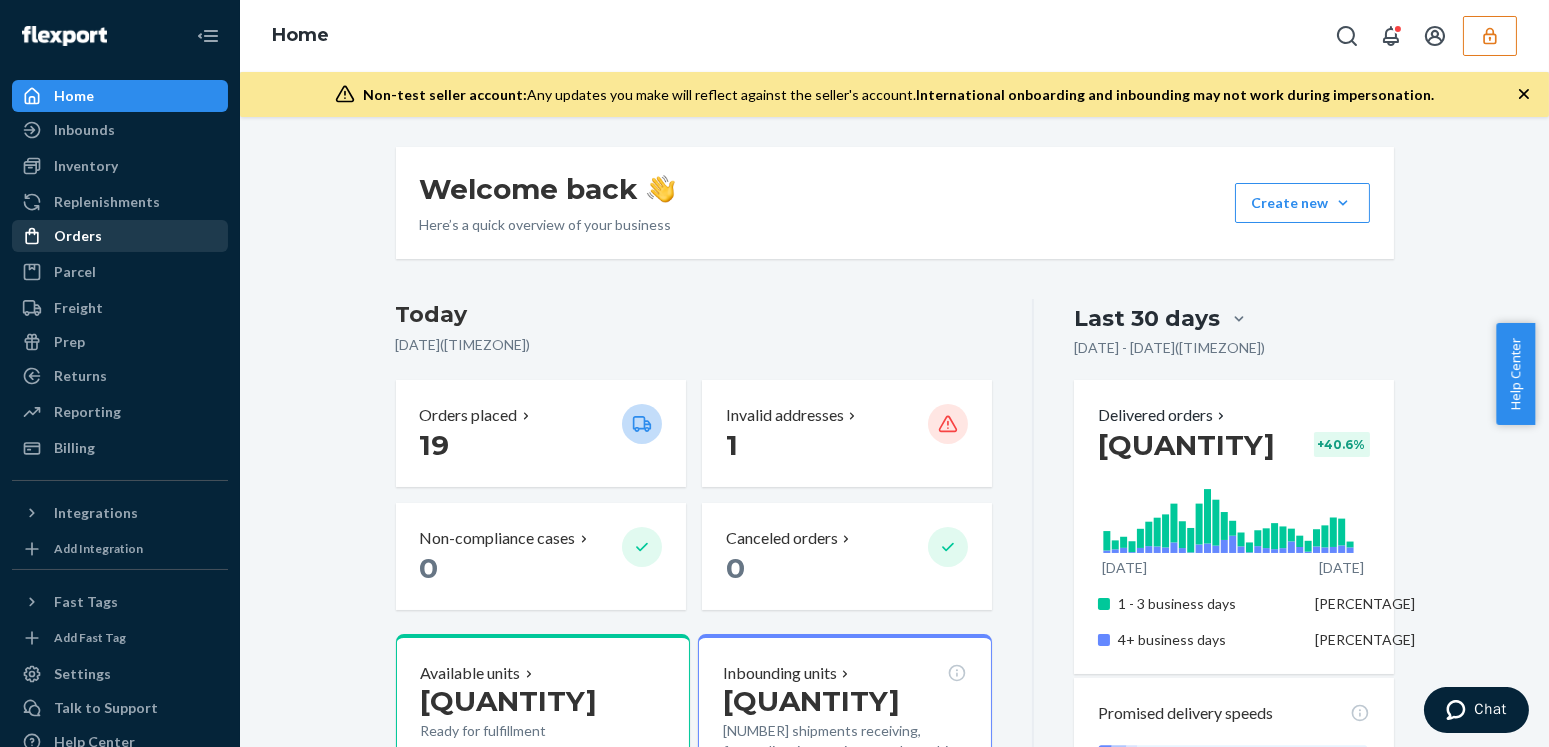 click on "Orders" at bounding box center (120, 236) 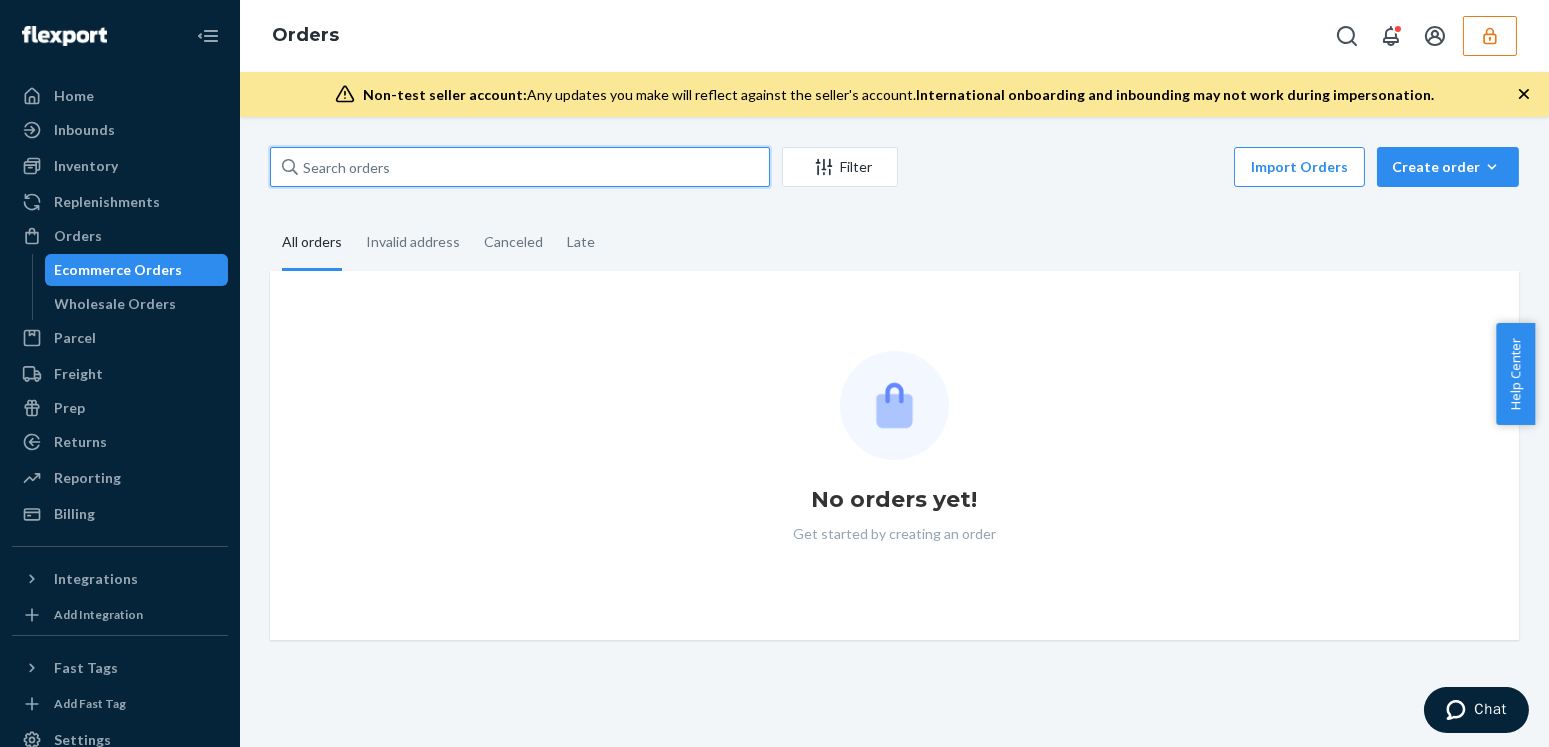 click at bounding box center (520, 167) 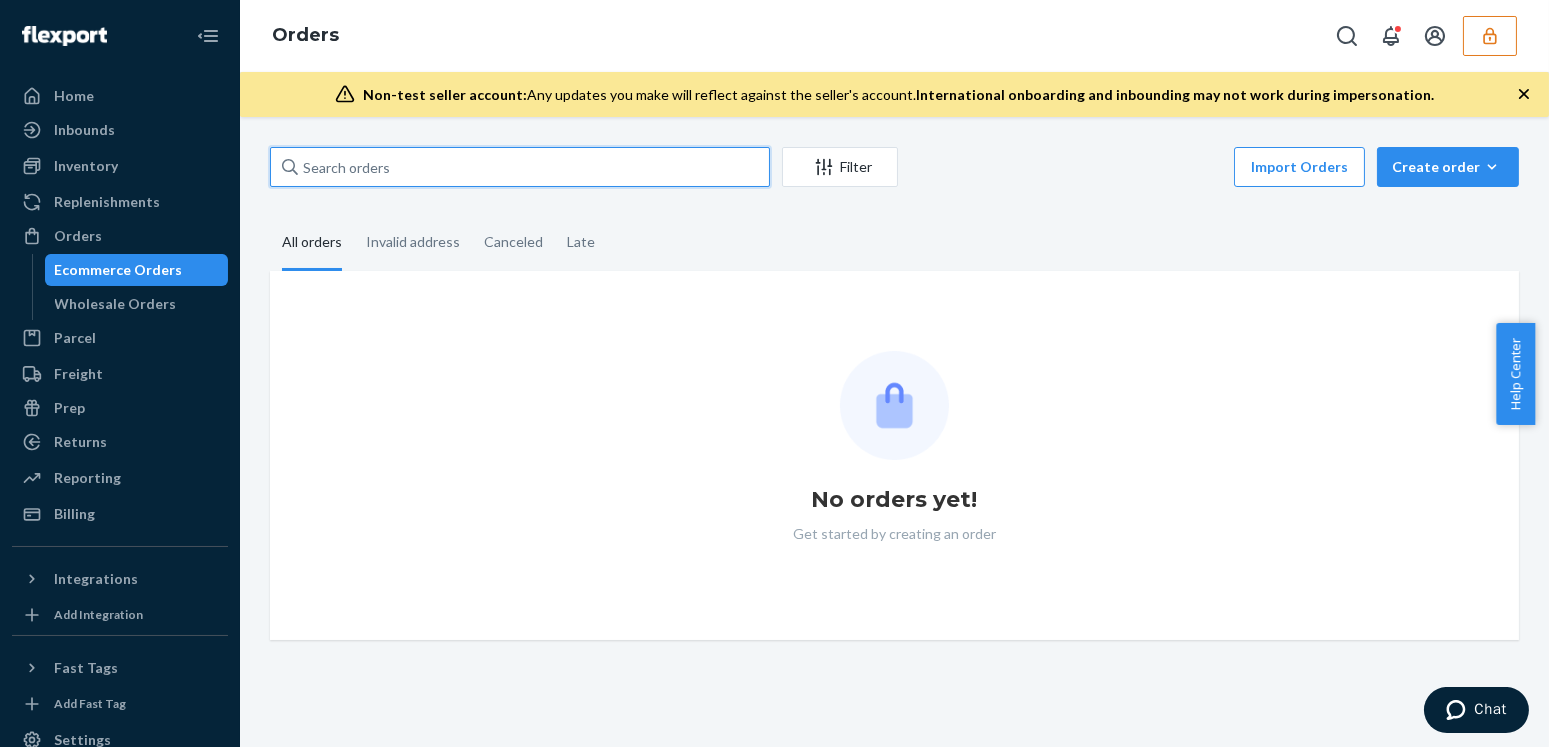 paste on "133336822" 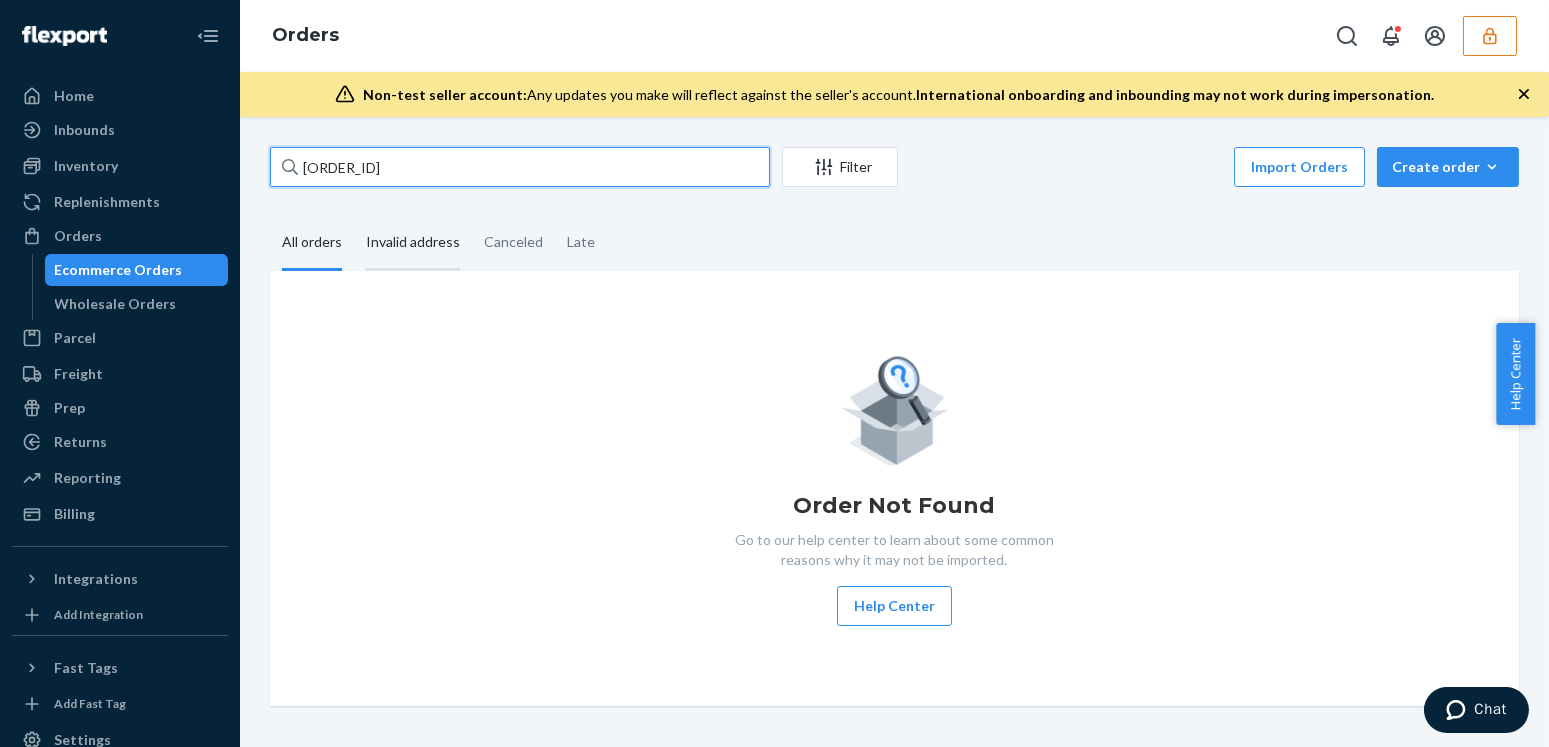type on "133336822" 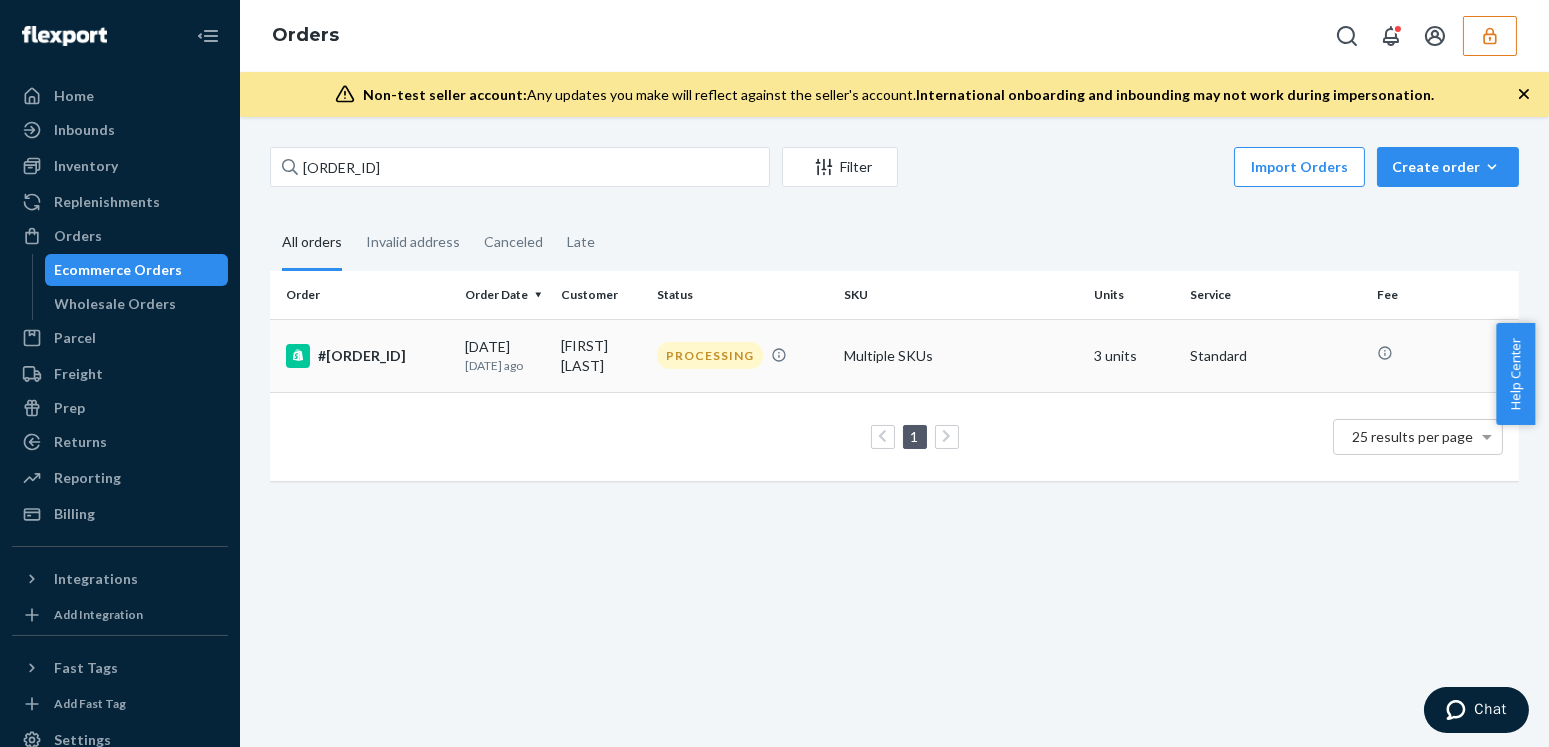 click on "Antonia Saire" at bounding box center [601, 355] 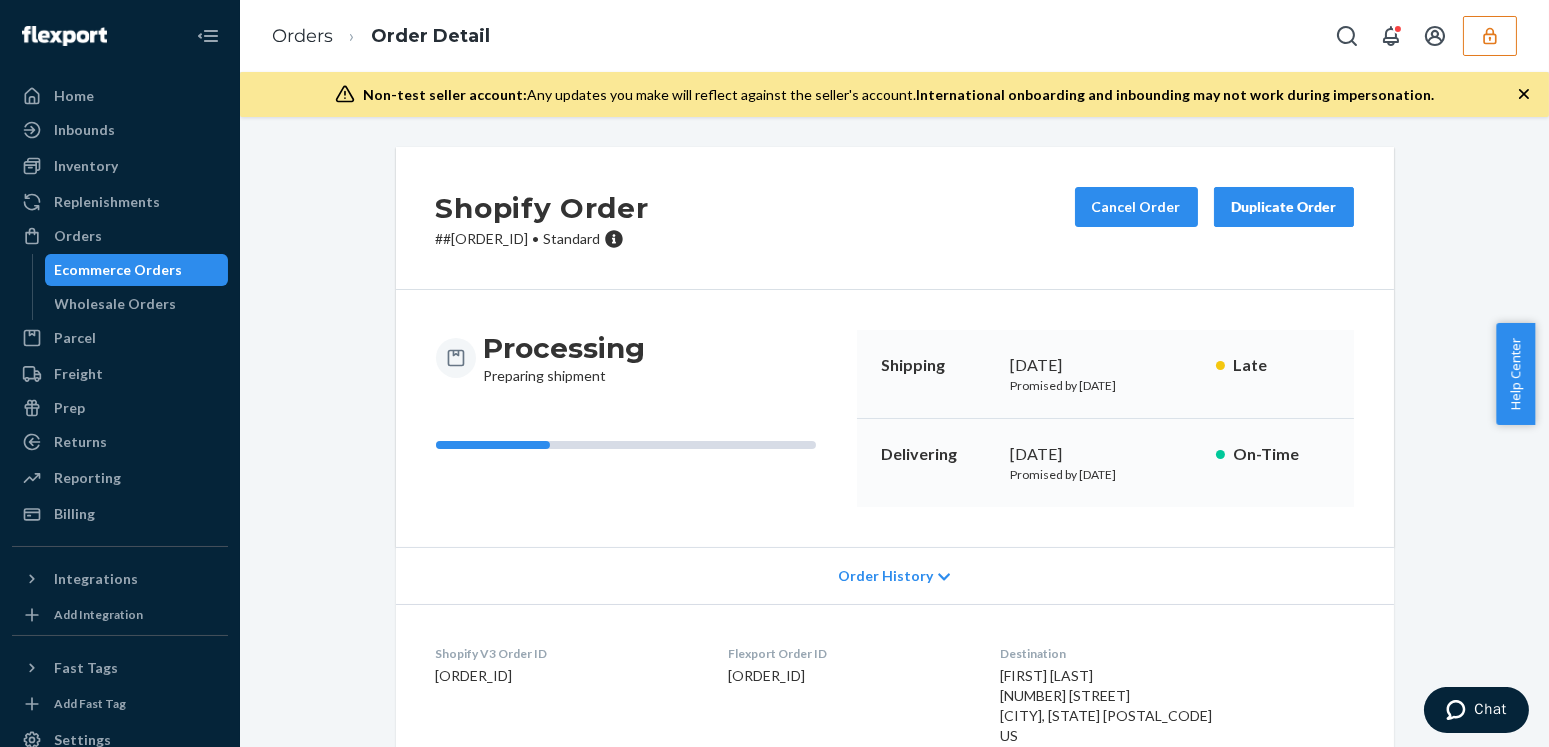 click on "Shopify Order # #PD1470776 • Standard Cancel Order Duplicate Order Processing Preparing shipment Shipping July 29, 2025 Promised by July 29, 2025 Late Delivering August 1, 2025 Promised by August 7, 2025 On-Time Order History Shopify V3 Order ID 11778993226097-12691611910513 Flexport Order ID 133336822 Destination Antonia Saire
8423 N Semmes St
Tampa, FL 33604-1944
US Buyer Order Tracking 133336822 SKU Product Name Details Qty REST-ESSS06K Evercool®+ Cooling Starter Sheet Set (Arctic White / King) DSKU: DMSLJZ7H4VA ASIN: B0D25CX6QJ 1 REST-SCD06K-N Evercool® Cooling Comforter (White - New / King/Cali King / Tencel) DSKU: D5FB7LSV6BD 1 REST-SCD02Q-N Evercool Cooling Comforter (Snow Ivory / Full/Queen / Tencel) DSKU: DKH7J83EJHT 1 Package 1 of 1 3   SKUs   3   Units From Rest Limited
Phillipsburg, NJ 08865 Shipment ID 83243846 Box Name:  BX2132x18x12 WarehouseId:  EWR1 Processing Shipped Delivered SKU Product Name Details Qty REST-SCD06K-N Evercool® Cooling Comforter (White - New / King/Cali King / Tencel)" at bounding box center (894, 905) 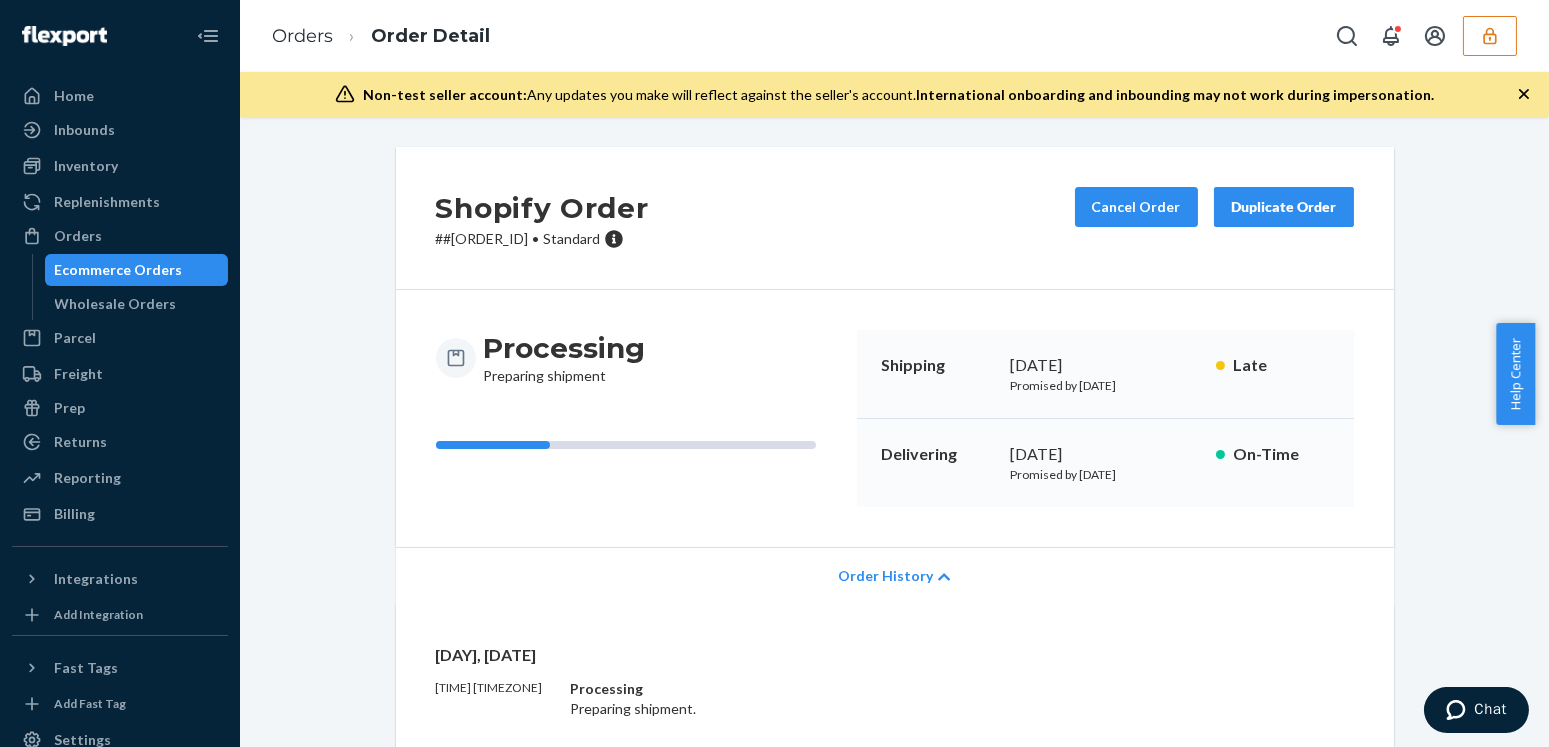 click on "Order History" at bounding box center [885, 576] 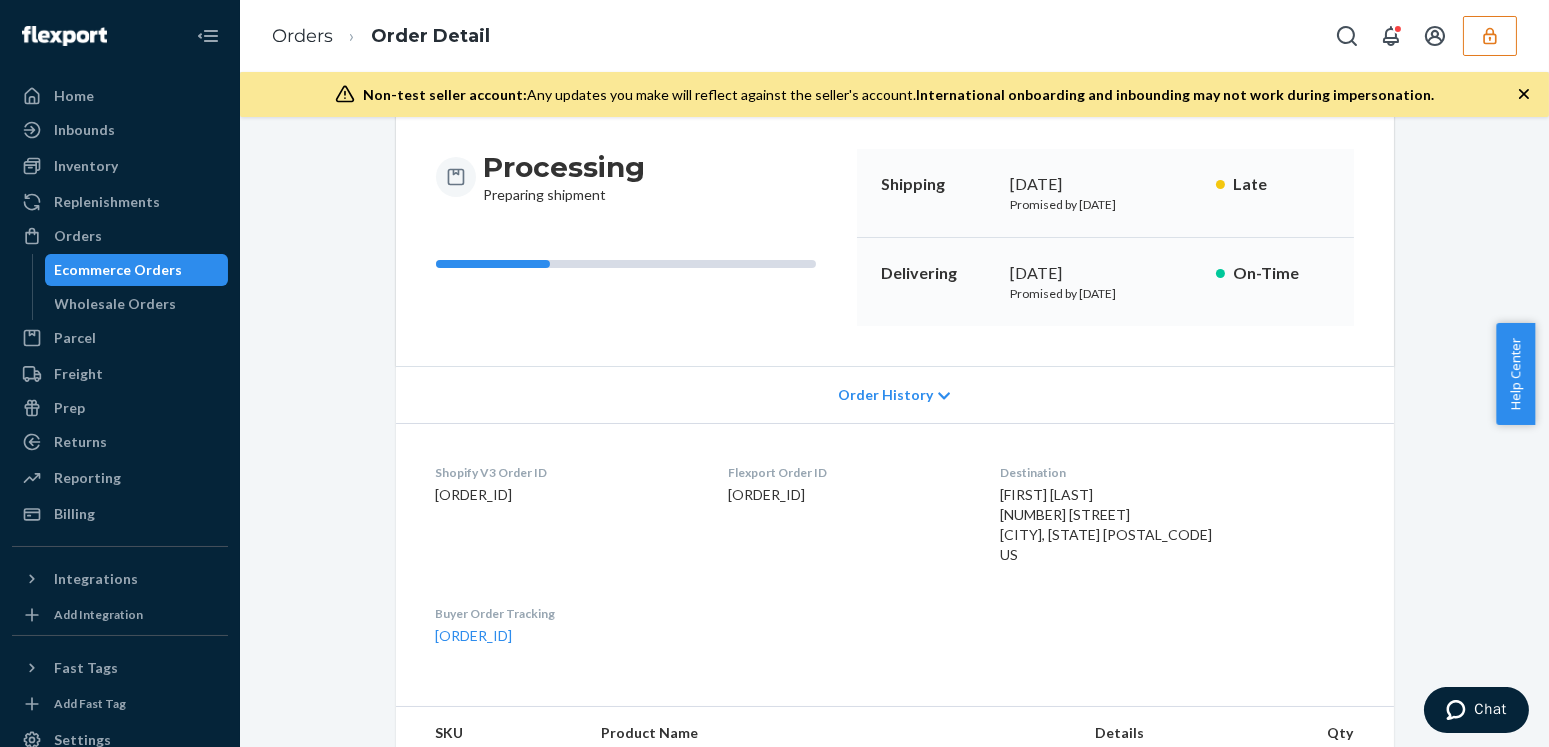 scroll, scrollTop: 0, scrollLeft: 0, axis: both 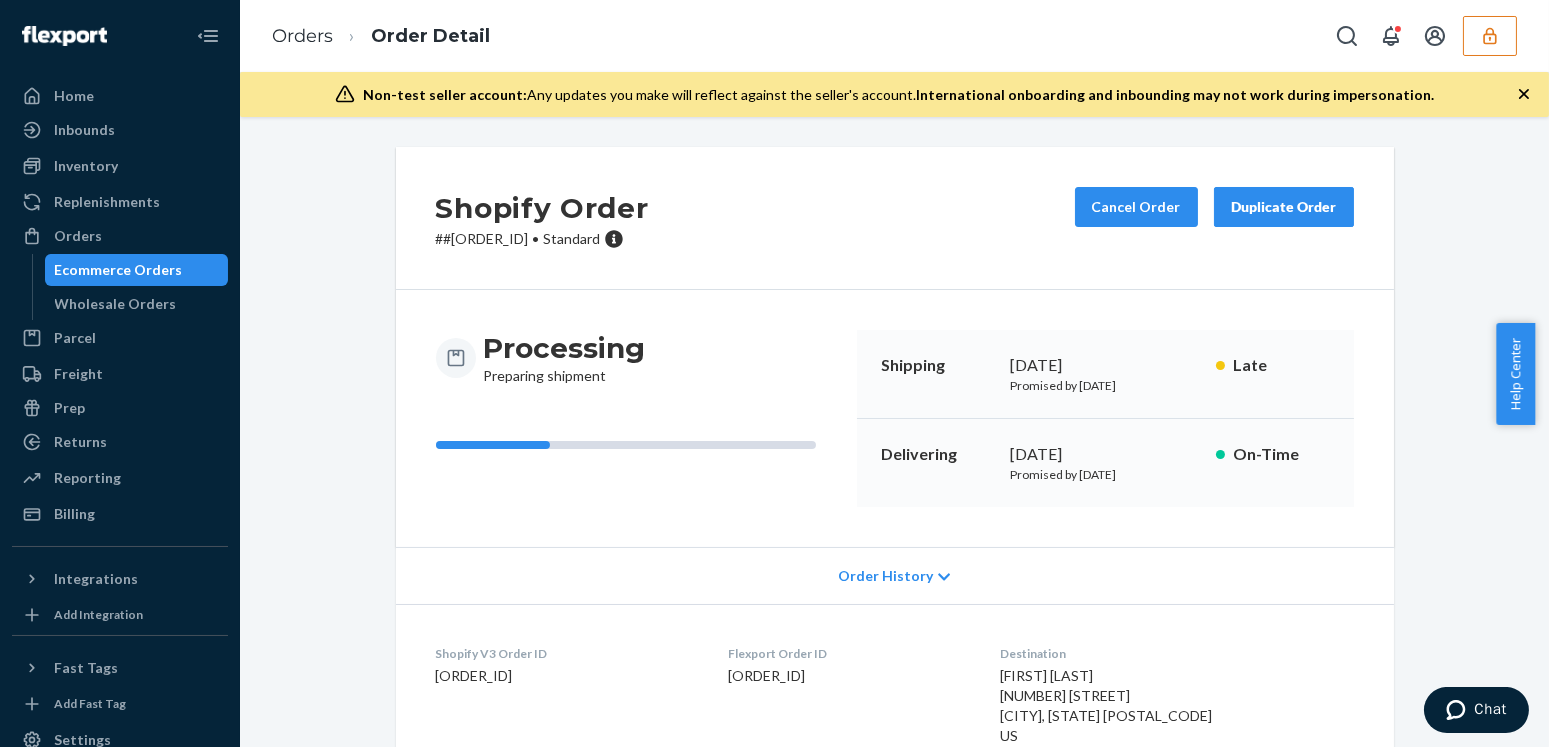 click on "Shopify Order # #PD1470776 • Standard Cancel Order Duplicate Order Processing Preparing shipment Shipping July 29, 2025 Promised by July 29, 2025 Late Delivering August 1, 2025 Promised by August 7, 2025 On-Time Order History Shopify V3 Order ID 11778993226097-12691611910513 Flexport Order ID 133336822 Destination Antonia Saire
8423 N Semmes St
Tampa, FL 33604-1944
US Buyer Order Tracking 133336822 SKU Product Name Details Qty REST-ESSS06K Evercool®+ Cooling Starter Sheet Set (Arctic White / King) DSKU: DMSLJZ7H4VA ASIN: B0D25CX6QJ 1 REST-SCD06K-N Evercool® Cooling Comforter (White - New / King/Cali King / Tencel) DSKU: D5FB7LSV6BD 1 REST-SCD02Q-N Evercool Cooling Comforter (Snow Ivory / Full/Queen / Tencel) DSKU: DKH7J83EJHT 1 Package 1 of 1 3   SKUs   3   Units From Rest Limited
Phillipsburg, NJ 08865 Shipment ID 83243846 Box Name:  BX2132x18x12 WarehouseId:  EWR1 Processing Shipped Delivered SKU Product Name Details Qty REST-SCD06K-N Evercool® Cooling Comforter (White - New / King/Cali King / Tencel)" at bounding box center (894, 905) 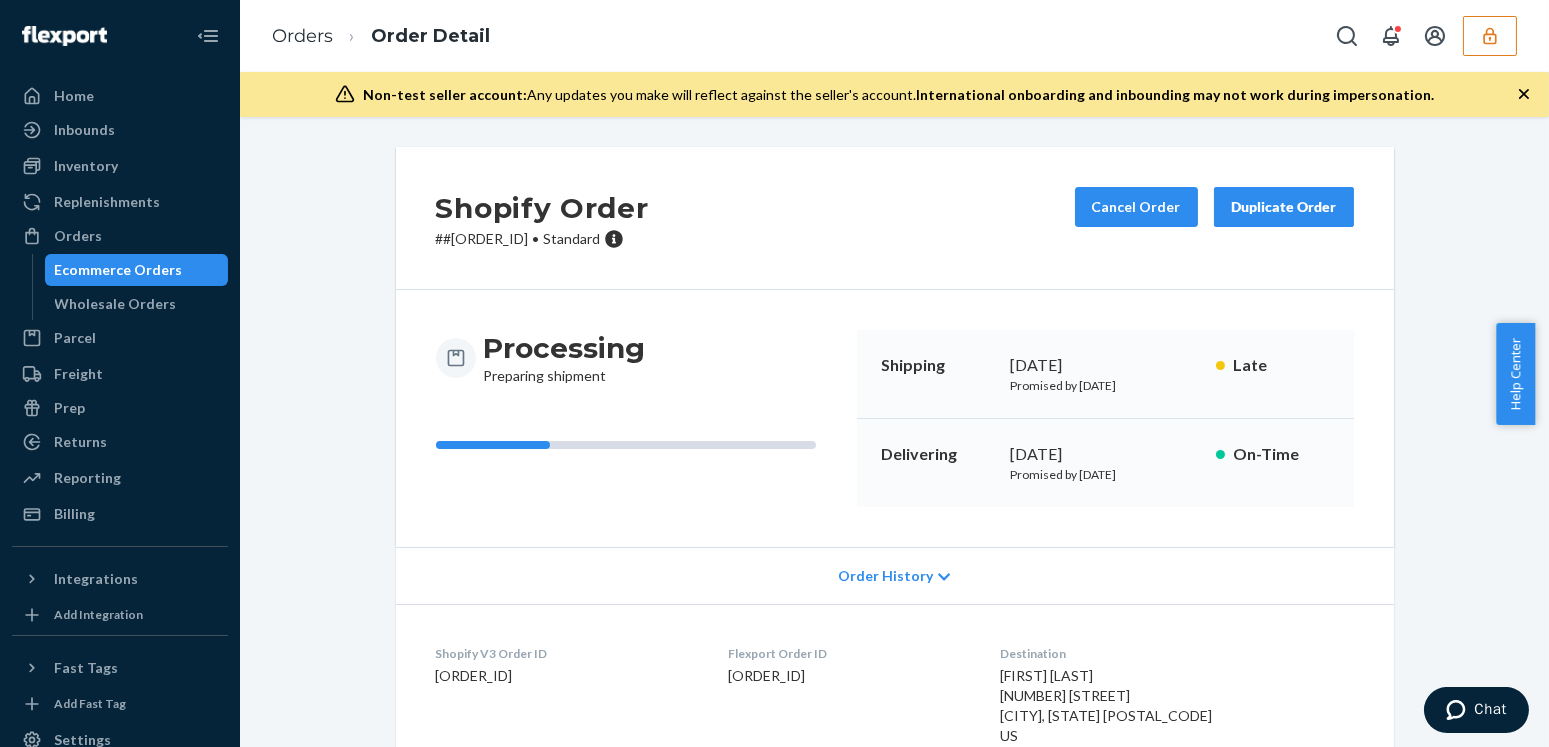 click on "Shopify Order # #PD1470776 • Standard Cancel Order Duplicate Order Processing Preparing shipment Shipping July 29, 2025 Promised by July 29, 2025 Late Delivering August 1, 2025 Promised by August 7, 2025 On-Time Order History Shopify V3 Order ID 11778993226097-12691611910513 Flexport Order ID 133336822 Destination Antonia Saire
8423 N Semmes St
Tampa, FL 33604-1944
US Buyer Order Tracking 133336822 SKU Product Name Details Qty REST-ESSS06K Evercool®+ Cooling Starter Sheet Set (Arctic White / King) DSKU: DMSLJZ7H4VA ASIN: B0D25CX6QJ 1 REST-SCD06K-N Evercool® Cooling Comforter (White - New / King/Cali King / Tencel) DSKU: D5FB7LSV6BD 1 REST-SCD02Q-N Evercool Cooling Comforter (Snow Ivory / Full/Queen / Tencel) DSKU: DKH7J83EJHT 1 Package 1 of 1 3   SKUs   3   Units From Rest Limited
Phillipsburg, NJ 08865 Shipment ID 83243846 Box Name:  BX2132x18x12 WarehouseId:  EWR1 Processing Shipped Delivered SKU Product Name Details Qty REST-SCD06K-N Evercool® Cooling Comforter (White - New / King/Cali King / Tencel)" at bounding box center (894, 905) 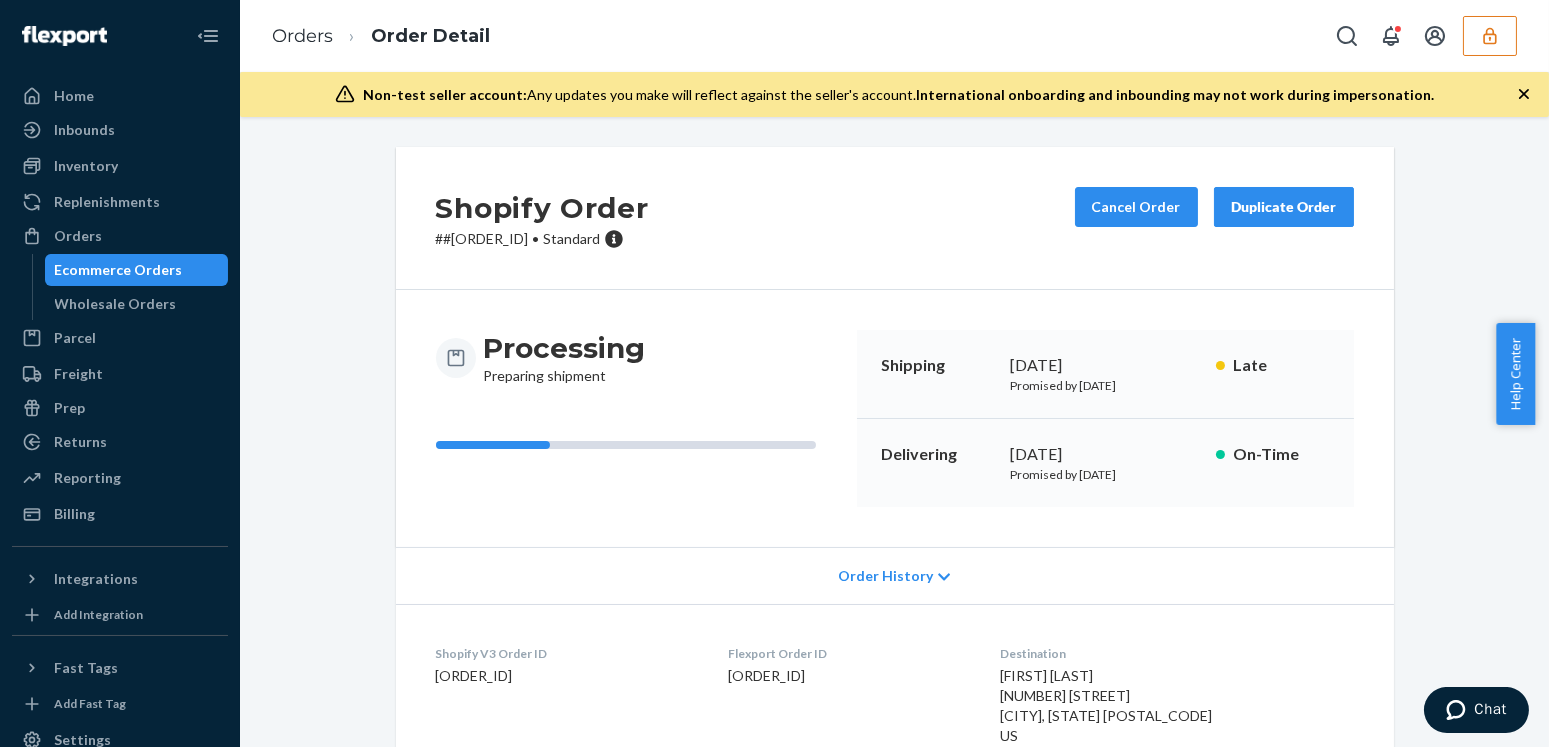 click on "Shopify Order # #PD1470776 • Standard Cancel Order Duplicate Order Processing Preparing shipment Shipping July 29, 2025 Promised by July 29, 2025 Late Delivering August 1, 2025 Promised by August 7, 2025 On-Time Order History Shopify V3 Order ID 11778993226097-12691611910513 Flexport Order ID 133336822 Destination Antonia Saire
8423 N Semmes St
Tampa, FL 33604-1944
US Buyer Order Tracking 133336822 SKU Product Name Details Qty REST-ESSS06K Evercool®+ Cooling Starter Sheet Set (Arctic White / King) DSKU: DMSLJZ7H4VA ASIN: B0D25CX6QJ 1 REST-SCD06K-N Evercool® Cooling Comforter (White - New / King/Cali King / Tencel) DSKU: D5FB7LSV6BD 1 REST-SCD02Q-N Evercool Cooling Comforter (Snow Ivory / Full/Queen / Tencel) DSKU: DKH7J83EJHT 1 Package 1 of 1 3   SKUs   3   Units From Rest Limited
Phillipsburg, NJ 08865 Shipment ID 83243846 Box Name:  BX2132x18x12 WarehouseId:  EWR1 Processing Shipped Delivered SKU Product Name Details Qty REST-SCD06K-N Evercool® Cooling Comforter (White - New / King/Cali King / Tencel)" at bounding box center (894, 905) 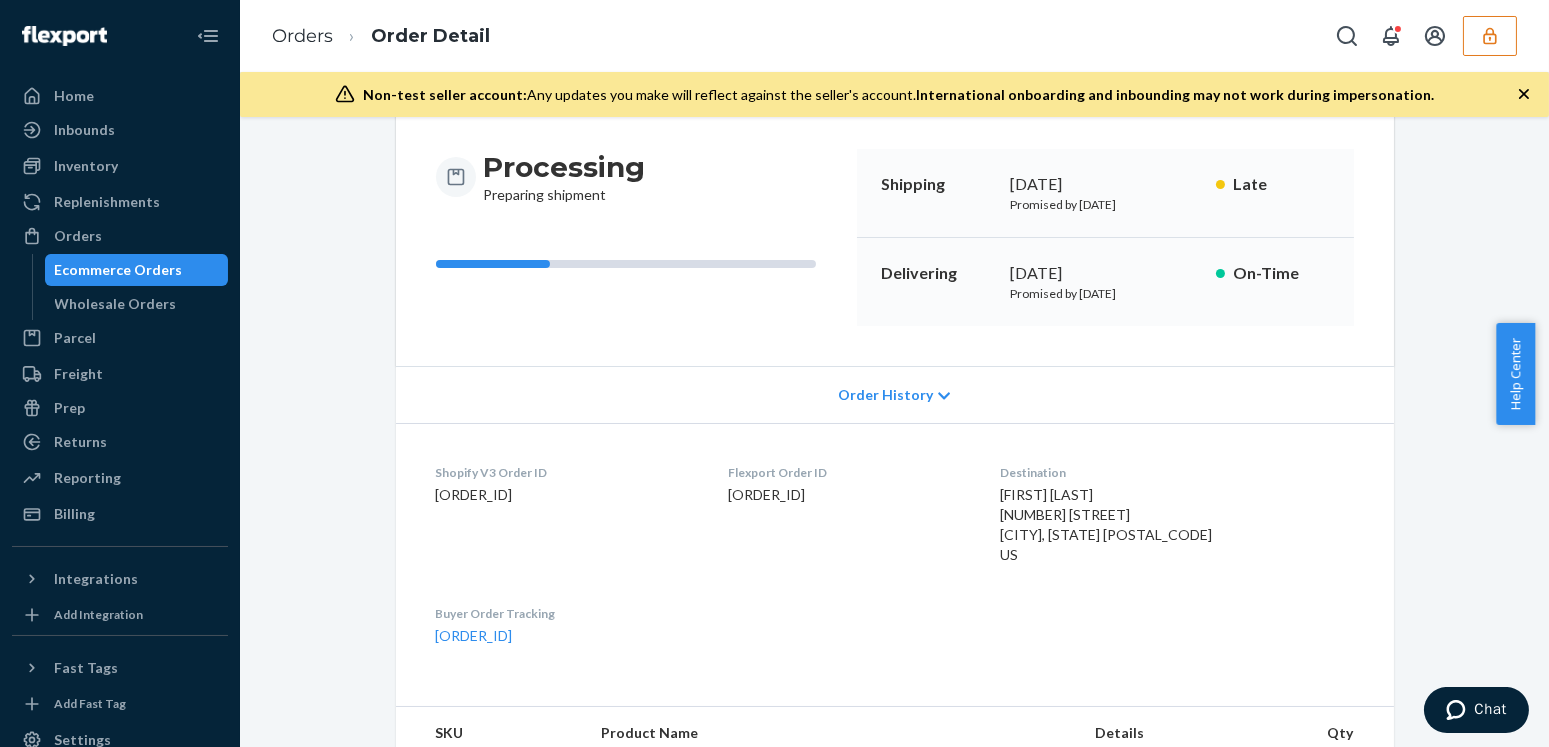 click on "Shopify Order # #PD1470776 • Standard Cancel Order Duplicate Order Processing Preparing shipment Shipping July 29, 2025 Promised by July 29, 2025 Late Delivering August 1, 2025 Promised by August 7, 2025 On-Time Order History Shopify V3 Order ID 11778993226097-12691611910513 Flexport Order ID 133336822 Destination Antonia Saire
8423 N Semmes St
Tampa, FL 33604-1944
US Buyer Order Tracking 133336822 SKU Product Name Details Qty REST-ESSS06K Evercool®+ Cooling Starter Sheet Set (Arctic White / King) DSKU: DMSLJZ7H4VA ASIN: B0D25CX6QJ 1 REST-SCD06K-N Evercool® Cooling Comforter (White - New / King/Cali King / Tencel) DSKU: D5FB7LSV6BD 1 REST-SCD02Q-N Evercool Cooling Comforter (Snow Ivory / Full/Queen / Tencel) DSKU: DKH7J83EJHT 1 Package 1 of 1 3   SKUs   3   Units From Rest Limited
Phillipsburg, NJ 08865 Shipment ID 83243846 Box Name:  BX2132x18x12 WarehouseId:  EWR1 Processing Shipped Delivered SKU Product Name Details Qty REST-SCD06K-N Evercool® Cooling Comforter (White - New / King/Cali King / Tencel)" at bounding box center [894, 724] 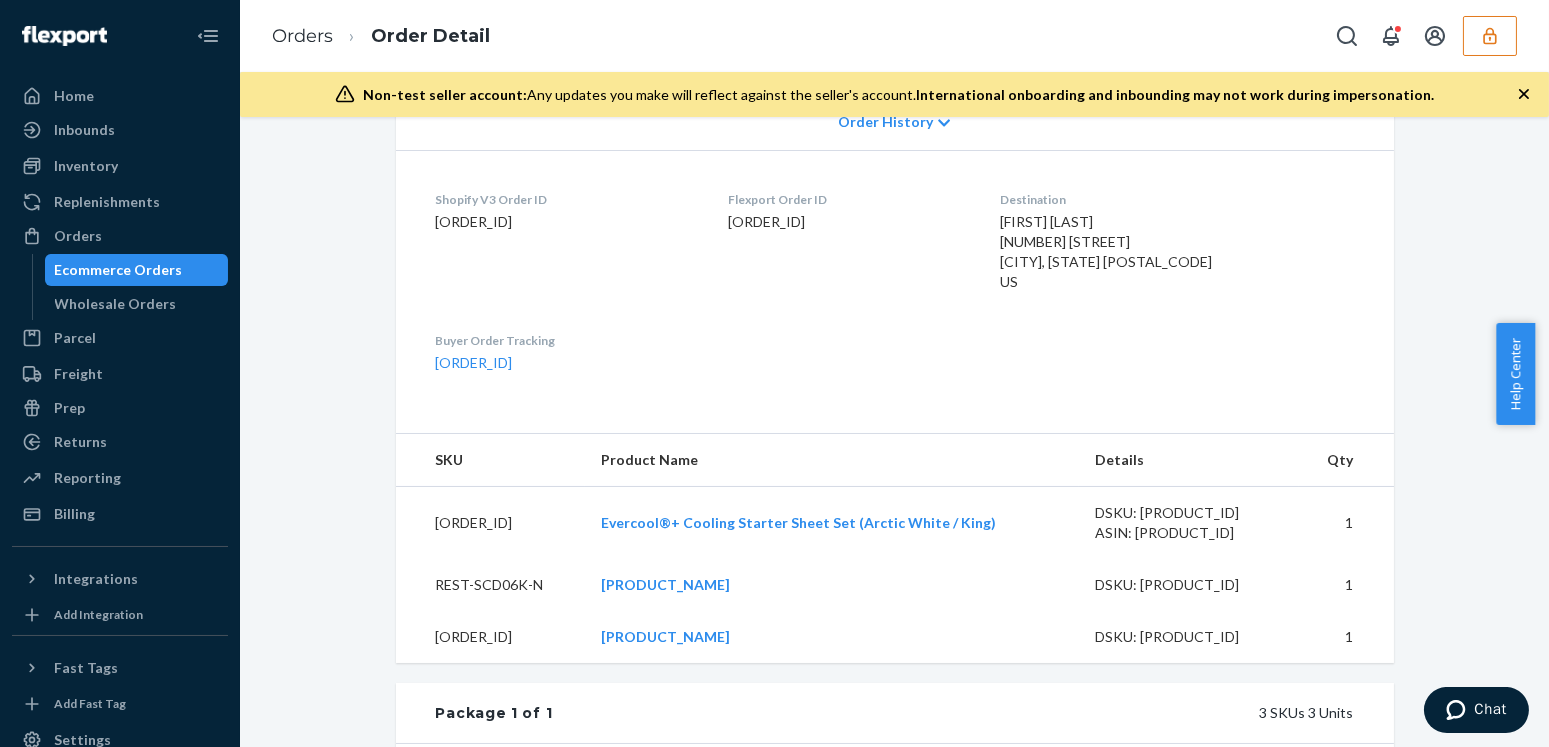 scroll, scrollTop: 727, scrollLeft: 0, axis: vertical 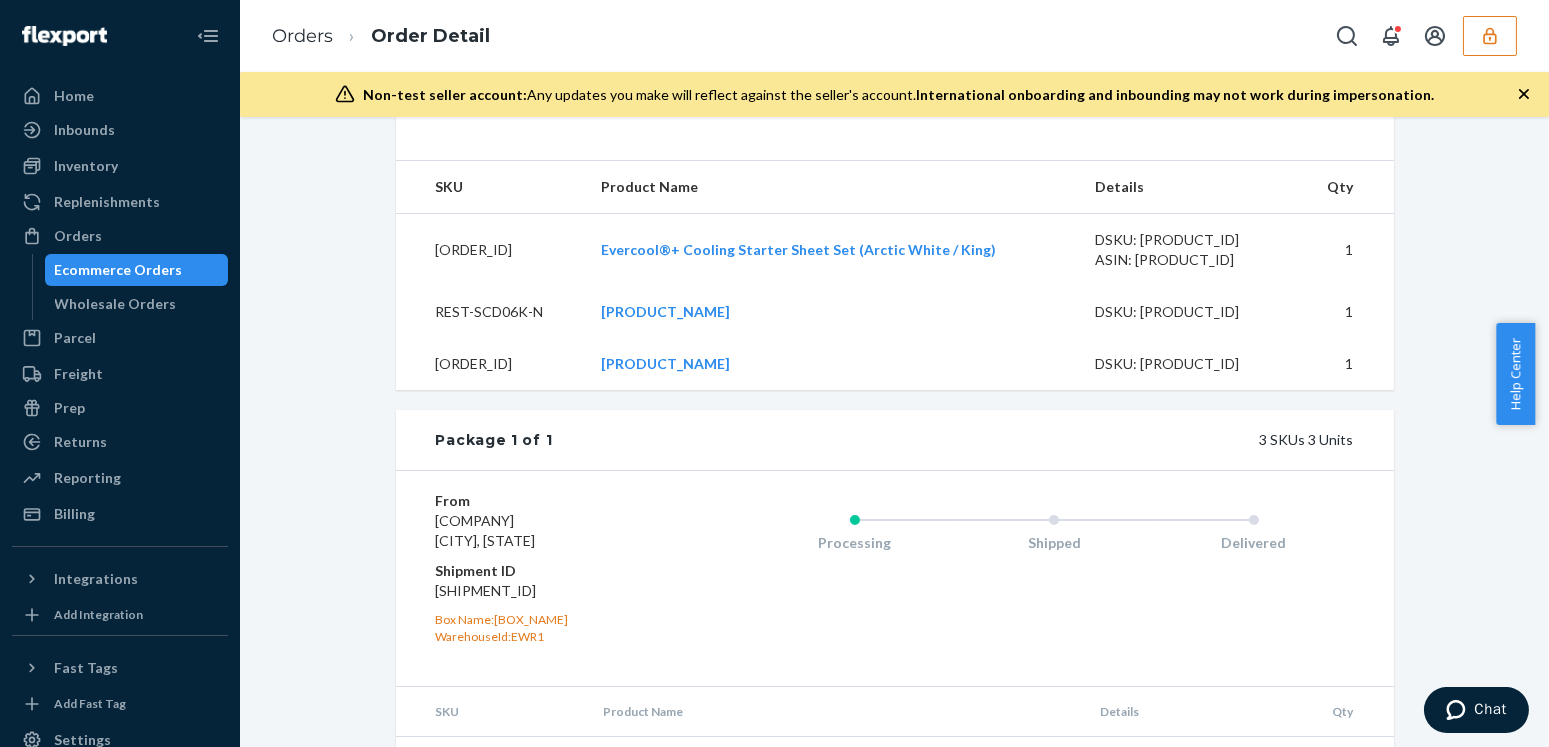 click on "83243846" at bounding box center (555, 591) 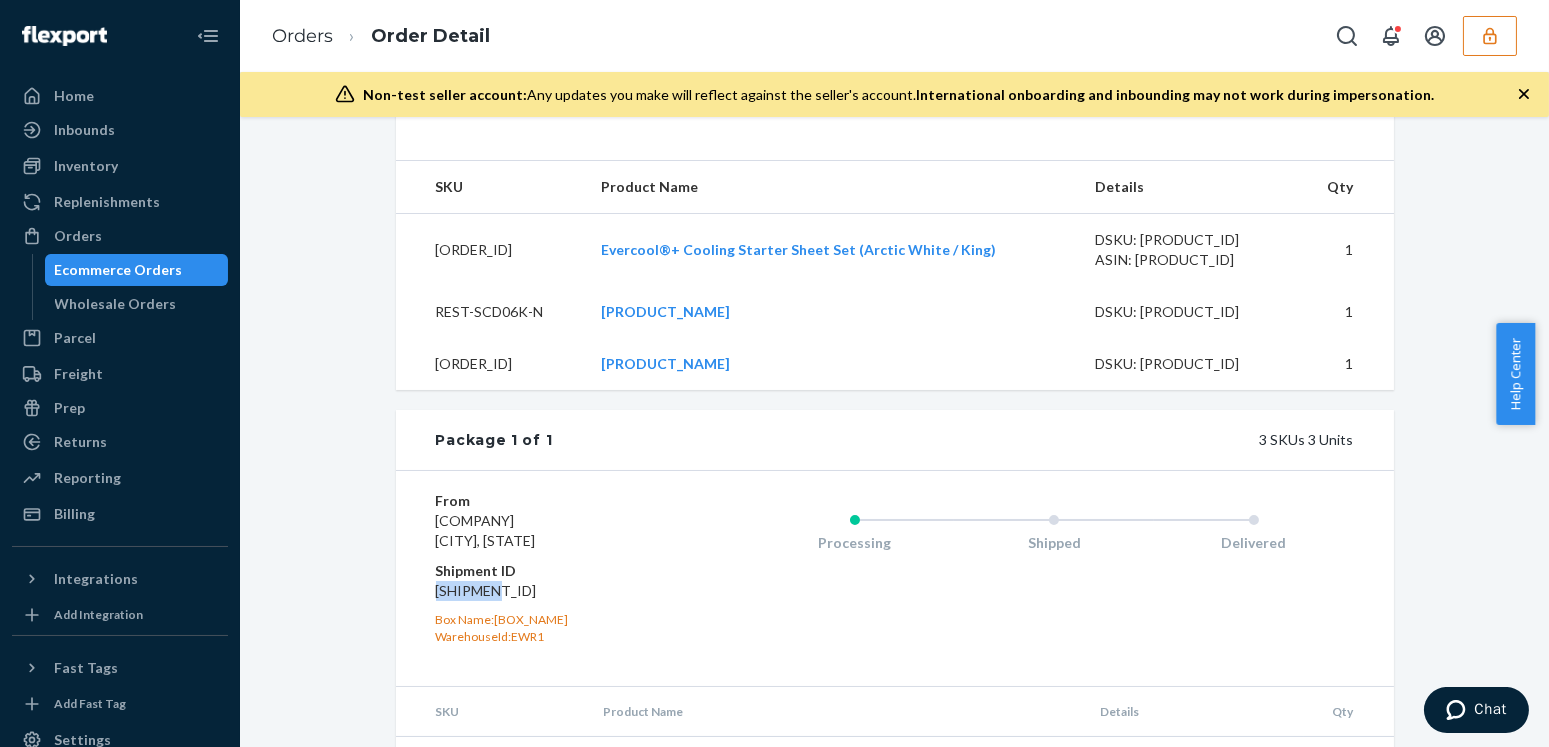 click on "83243846" at bounding box center (555, 591) 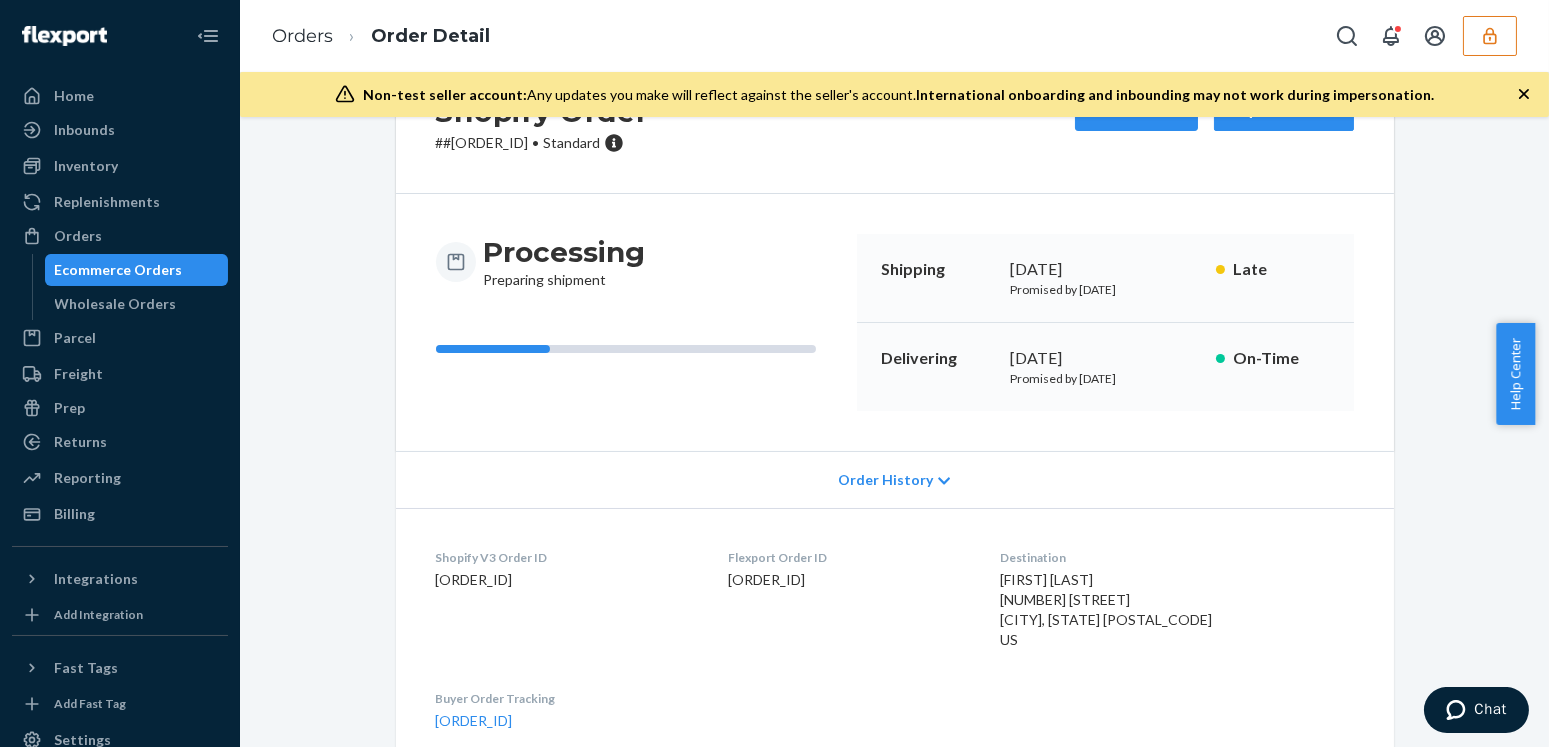 scroll, scrollTop: 0, scrollLeft: 0, axis: both 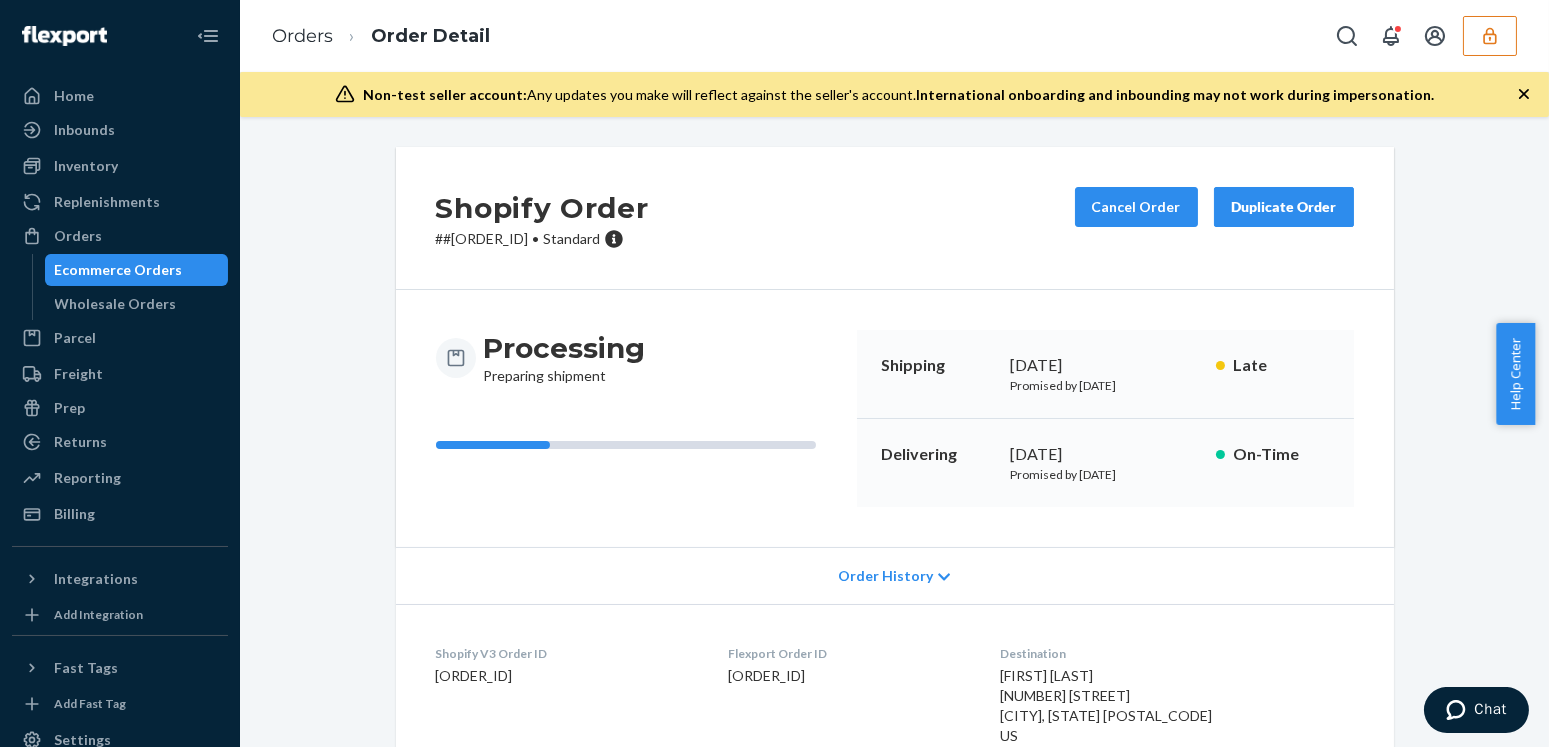 click on "Order History" at bounding box center (885, 576) 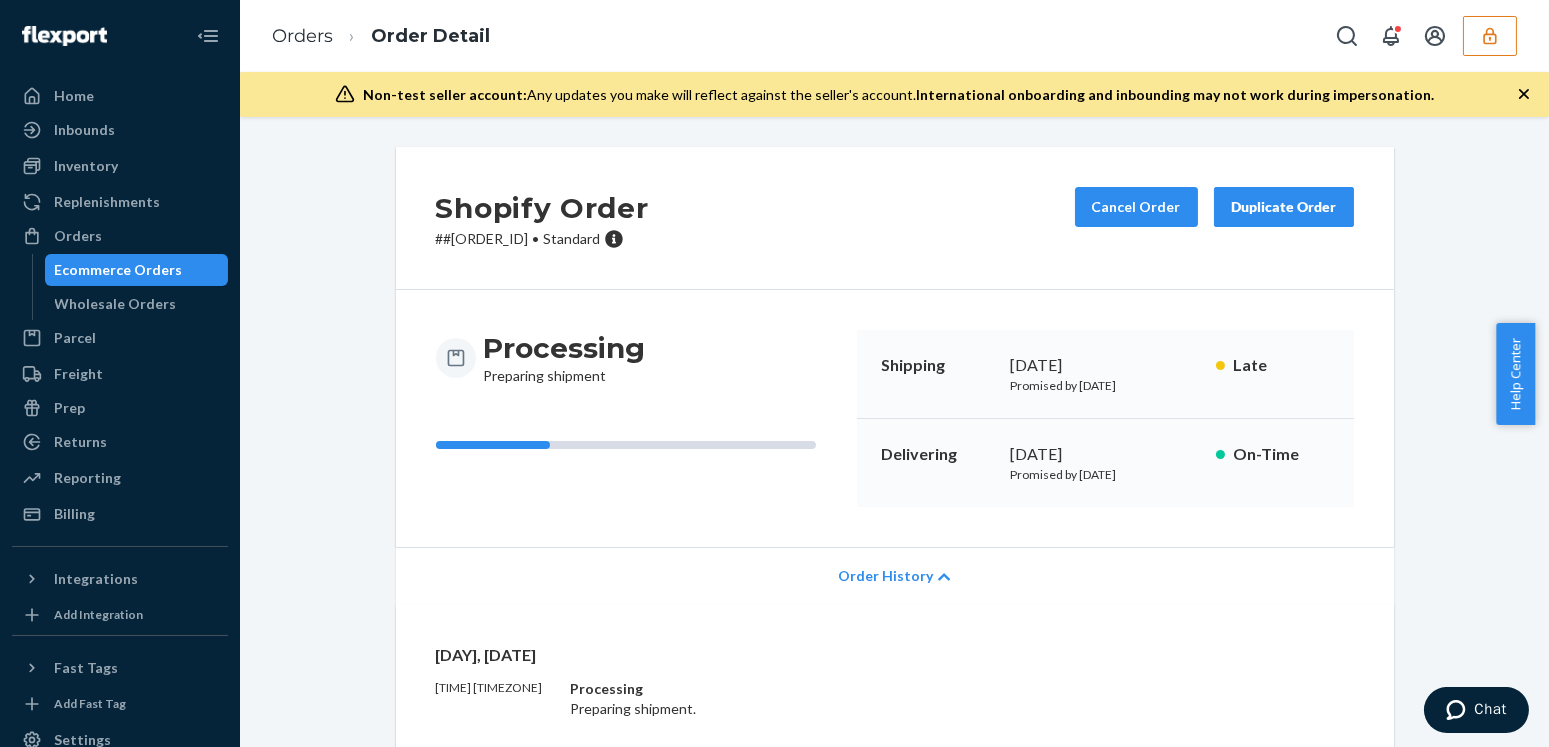 click on "Shopify Order # #PD1470776 • Standard Cancel Order Duplicate Order Processing Preparing shipment Shipping July 29, 2025 Promised by July 29, 2025 Late Delivering August 1, 2025 Promised by August 7, 2025 On-Time Order History Tue, Jul 29 7:57 PM GMT+8 Processing Preparing shipment. 7:57 PM GMT+8 Order Ingested Received from Shopify. 1:50 PM GMT+8 Order Created Order created in Shopify. Shopify V3 Order ID 11778993226097-12691611910513 Flexport Order ID 133336822 Destination Antonia Saire
8423 N Semmes St
Tampa, FL 33604-1944
US Buyer Order Tracking 133336822 SKU Product Name Details Qty REST-ESSS06K Evercool®+ Cooling Starter Sheet Set (Arctic White / King) DSKU: DMSLJZ7H4VA ASIN: B0D25CX6QJ 1 REST-SCD06K-N Evercool® Cooling Comforter (White - New / King/Cali King / Tencel) DSKU: D5FB7LSV6BD 1 REST-SCD02Q-N Evercool Cooling Comforter (Snow Ivory / Full/Queen / Tencel) DSKU: DKH7J83EJHT 1 Package 1 of 1 3   SKUs   3   Units From Rest Limited
Phillipsburg, NJ 08865 Shipment ID 83243846 Box Name:  EWR1 SKU 1" at bounding box center (895, 1071) 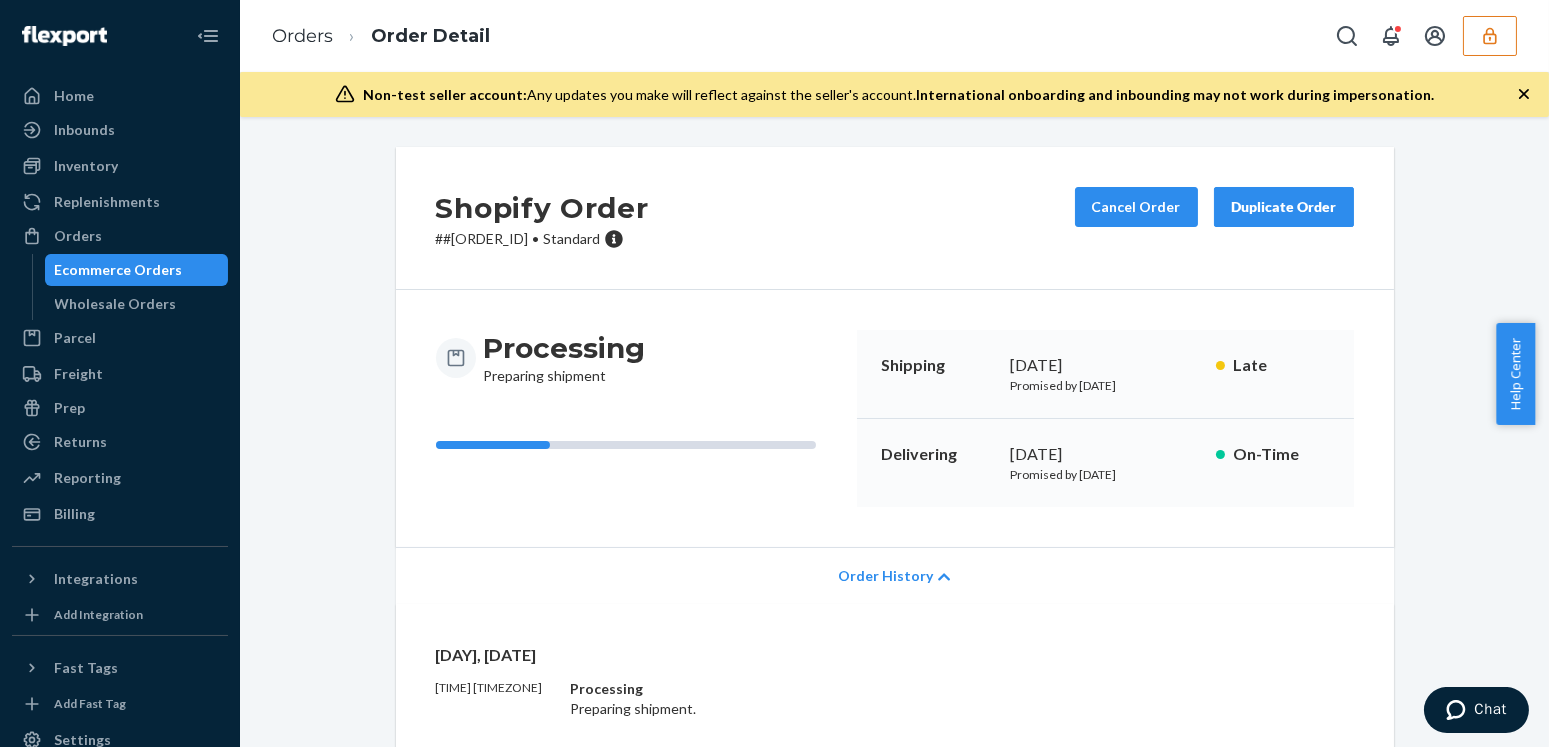 scroll, scrollTop: 545, scrollLeft: 0, axis: vertical 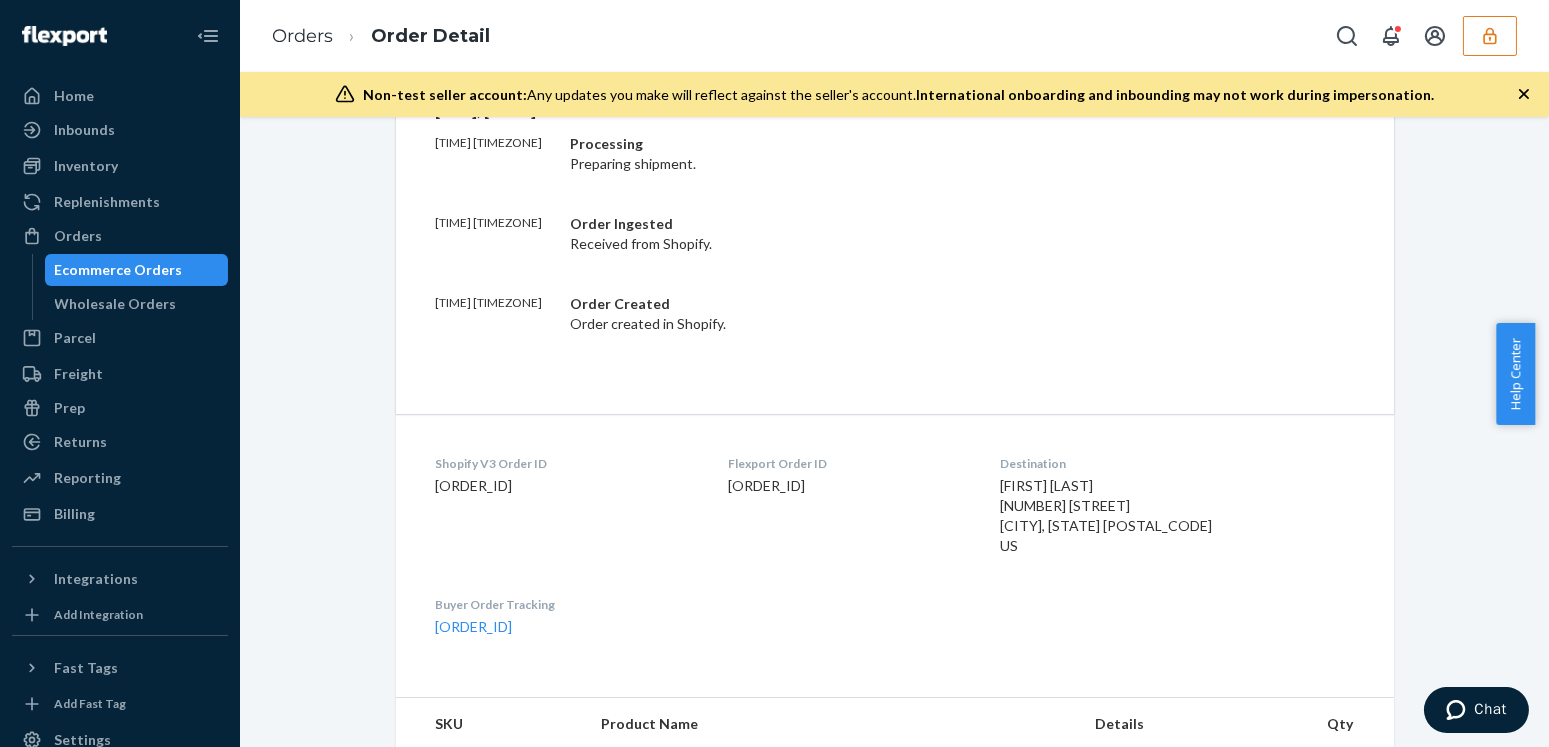 click on "133336822" at bounding box center (849, 486) 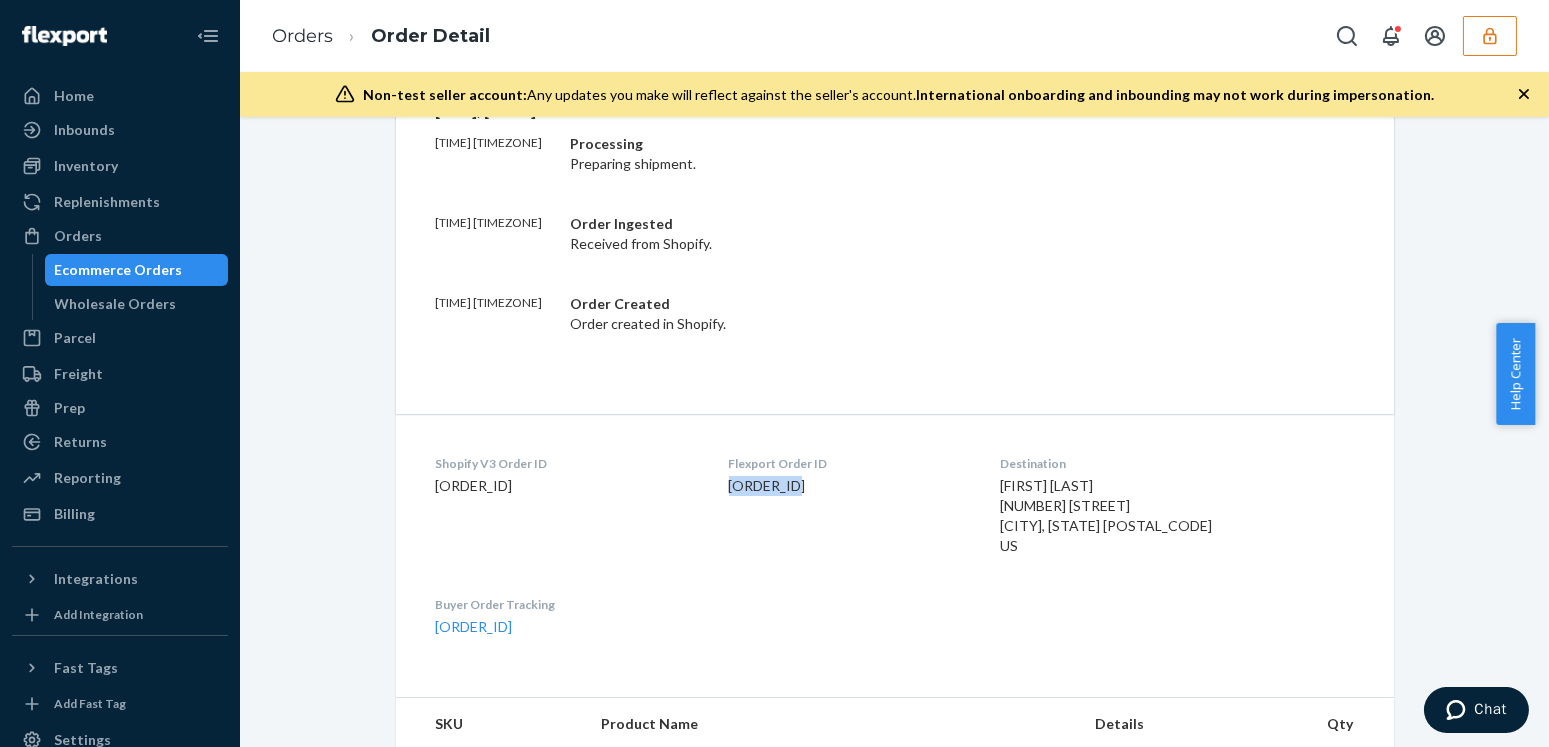 click on "133336822" at bounding box center (849, 486) 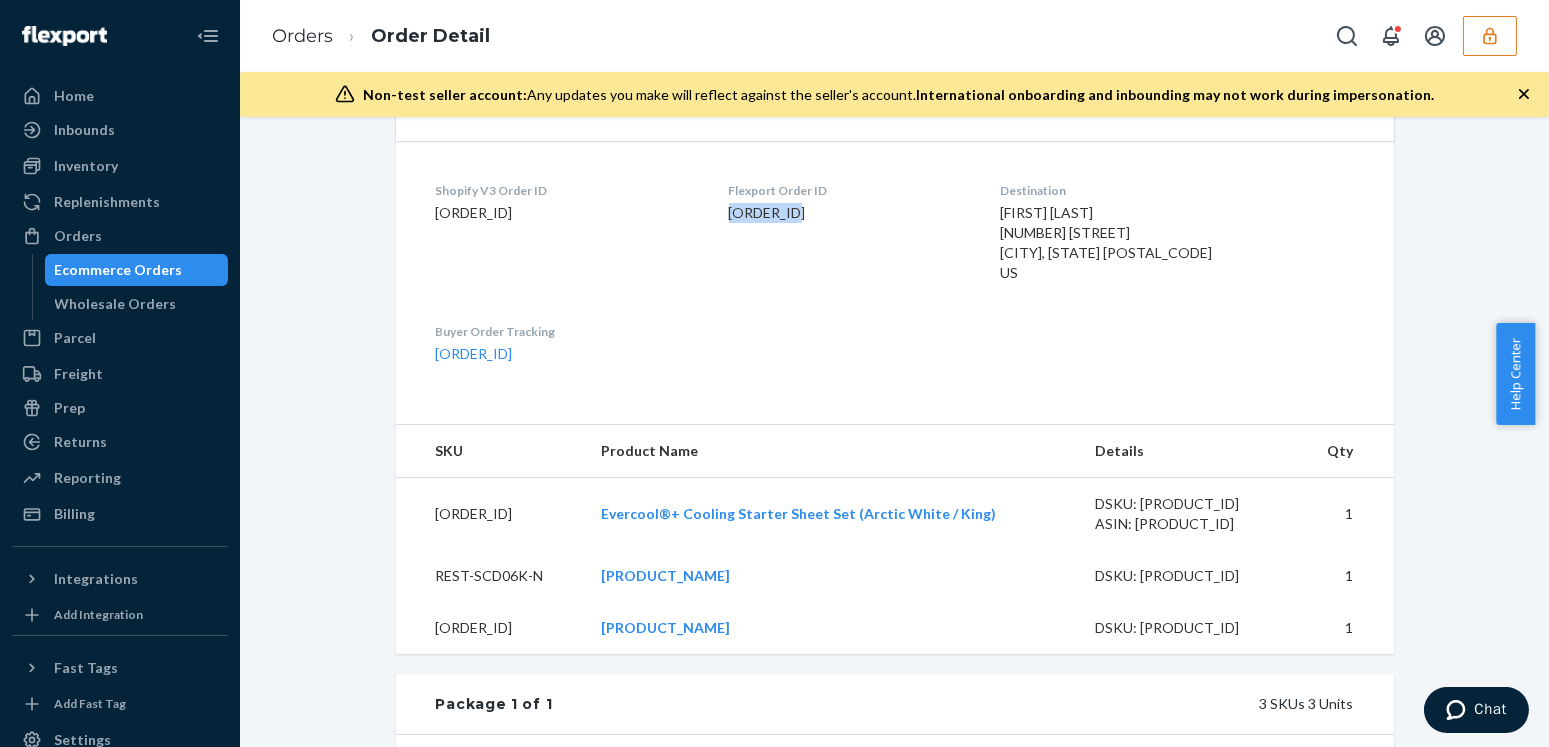 scroll, scrollTop: 1181, scrollLeft: 0, axis: vertical 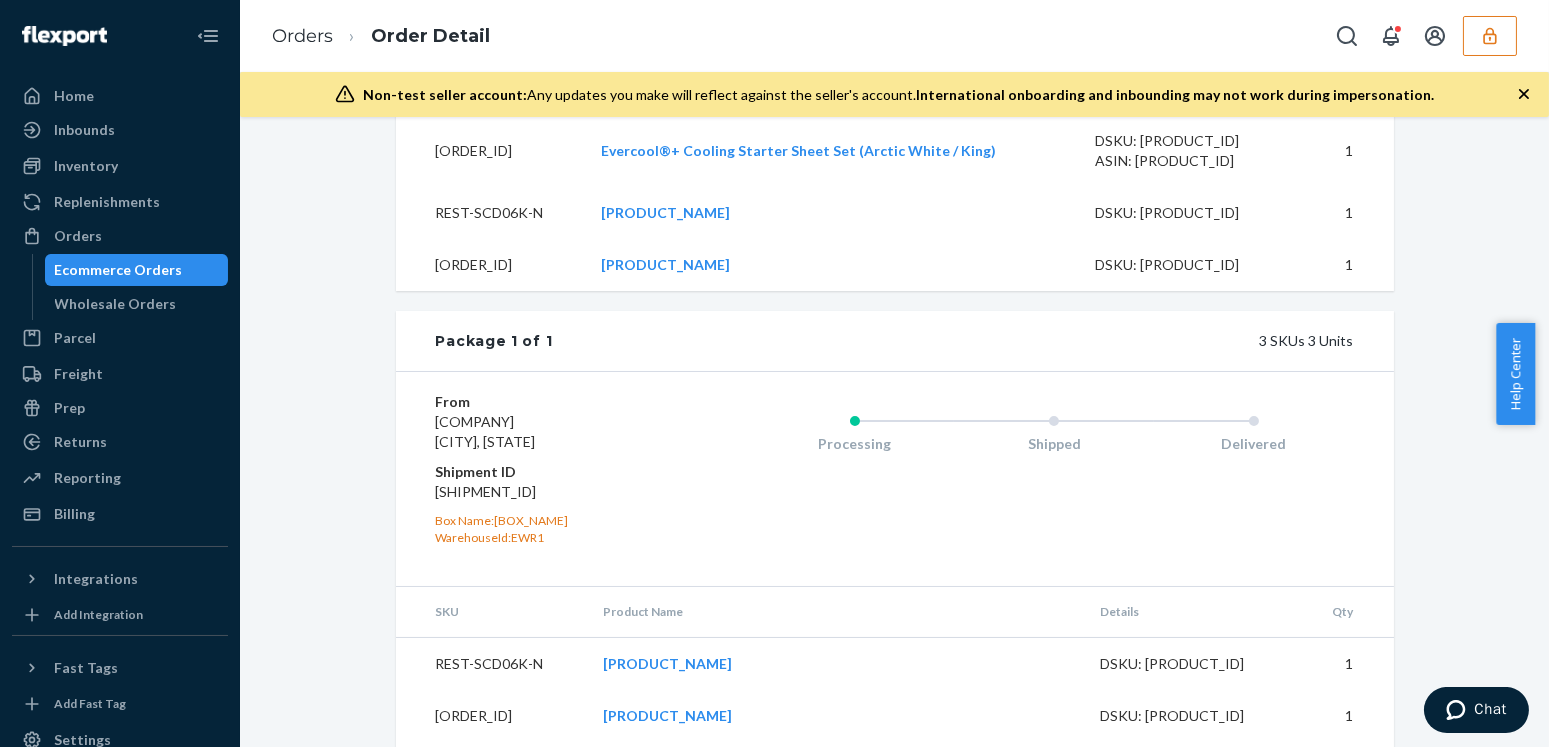 click on "Shopify Order # #PD1470776 • Standard Cancel Order Duplicate Order Processing Preparing shipment Shipping July 29, 2025 Promised by July 29, 2025 Late Delivering August 1, 2025 Promised by August 7, 2025 On-Time Order History Tue, Jul 29 7:57 PM GMT+8 Processing Preparing shipment. 7:57 PM GMT+8 Order Ingested Received from Shopify. 1:50 PM GMT+8 Order Created Order created in Shopify. Shopify V3 Order ID 11778993226097-12691611910513 Flexport Order ID 133336822 Destination Antonia Saire
8423 N Semmes St
Tampa, FL 33604-1944
US Buyer Order Tracking 133336822 SKU Product Name Details Qty REST-ESSS06K Evercool®+ Cooling Starter Sheet Set (Arctic White / King) DSKU: DMSLJZ7H4VA ASIN: B0D25CX6QJ 1 REST-SCD06K-N Evercool® Cooling Comforter (White - New / King/Cali King / Tencel) DSKU: D5FB7LSV6BD 1 REST-SCD02Q-N Evercool Cooling Comforter (Snow Ivory / Full/Queen / Tencel) DSKU: DKH7J83EJHT 1 Package 1 of 1 3   SKUs   3   Units From Rest Limited
Phillipsburg, NJ 08865 Shipment ID 83243846 Box Name:  EWR1 SKU 1" at bounding box center [895, -110] 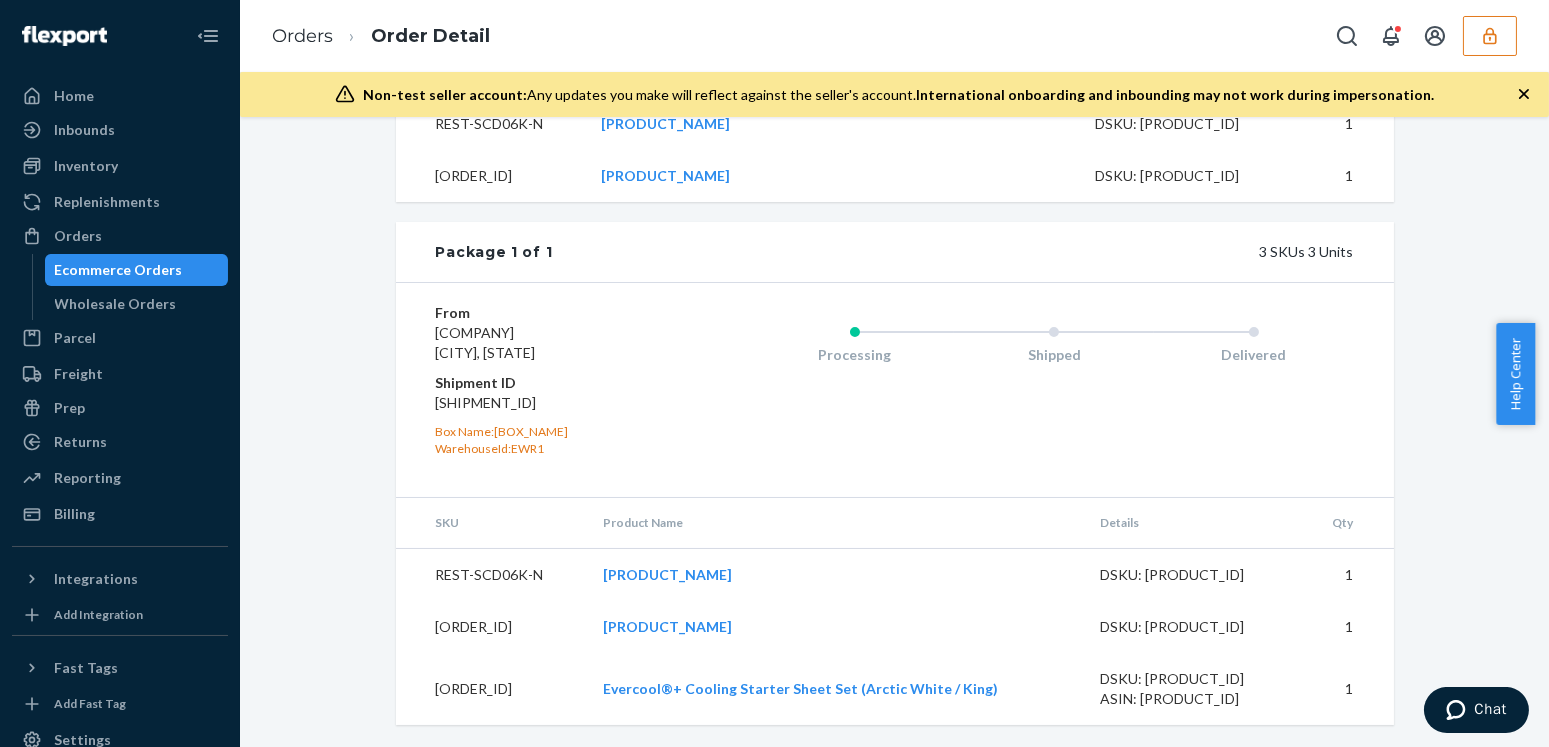 click on "Shopify Order # #PD1470776 • Standard Cancel Order Duplicate Order Processing Preparing shipment Shipping July 29, 2025 Promised by July 29, 2025 Late Delivering August 1, 2025 Promised by August 7, 2025 On-Time Order History Tue, Jul 29 7:57 PM GMT+8 Processing Preparing shipment. 7:57 PM GMT+8 Order Ingested Received from Shopify. 1:50 PM GMT+8 Order Created Order created in Shopify. Shopify V3 Order ID 11778993226097-12691611910513 Flexport Order ID 133336822 Destination Antonia Saire
8423 N Semmes St
Tampa, FL 33604-1944
US Buyer Order Tracking 133336822 SKU Product Name Details Qty REST-ESSS06K Evercool®+ Cooling Starter Sheet Set (Arctic White / King) DSKU: DMSLJZ7H4VA ASIN: B0D25CX6QJ 1 REST-SCD06K-N Evercool® Cooling Comforter (White - New / King/Cali King / Tencel) DSKU: D5FB7LSV6BD 1 REST-SCD02Q-N Evercool Cooling Comforter (Snow Ivory / Full/Queen / Tencel) DSKU: DKH7J83EJHT 1 Package 1 of 1 3   SKUs   3   Units From Rest Limited
Phillipsburg, NJ 08865 Shipment ID 83243846 Box Name:  EWR1 SKU 1" at bounding box center (894, -187) 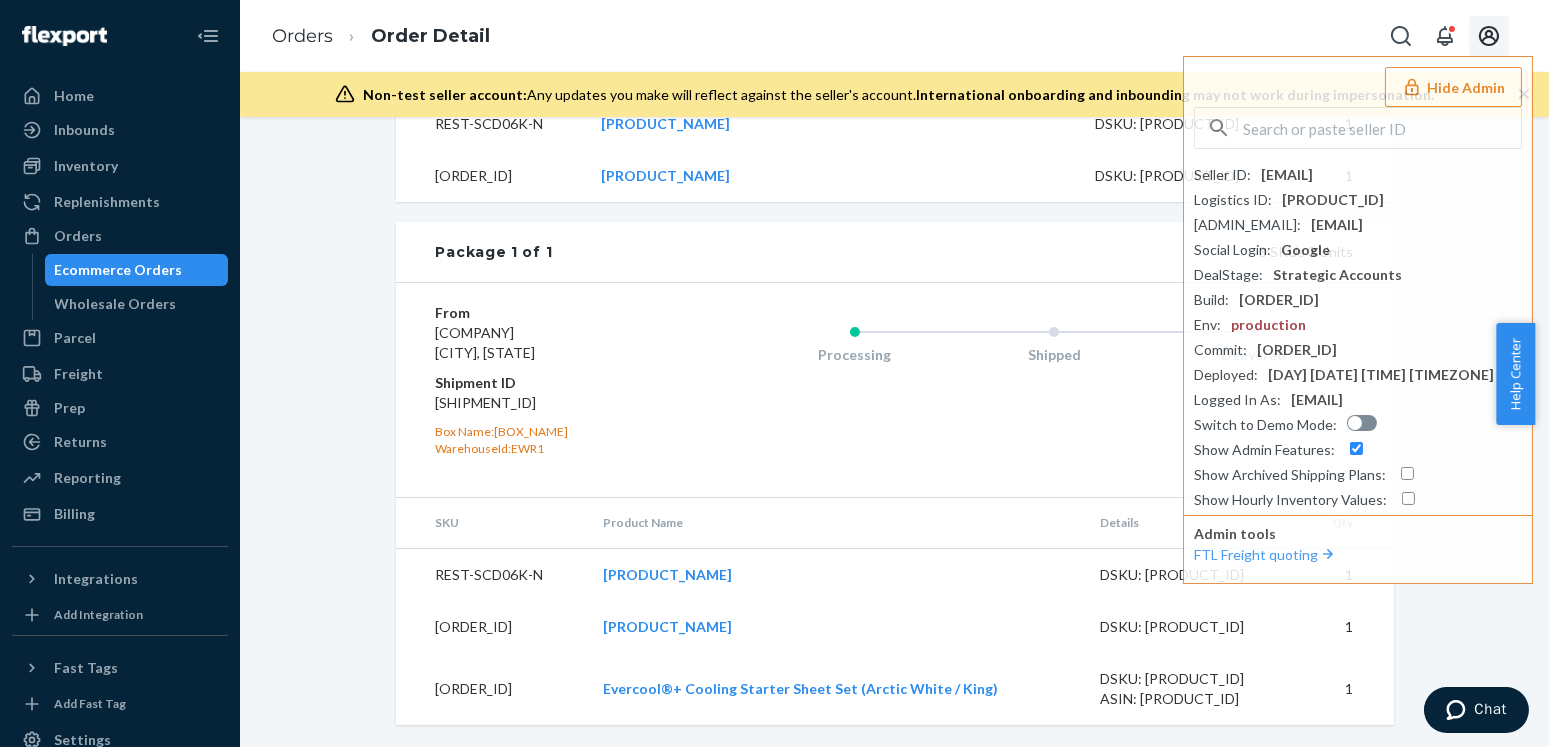click 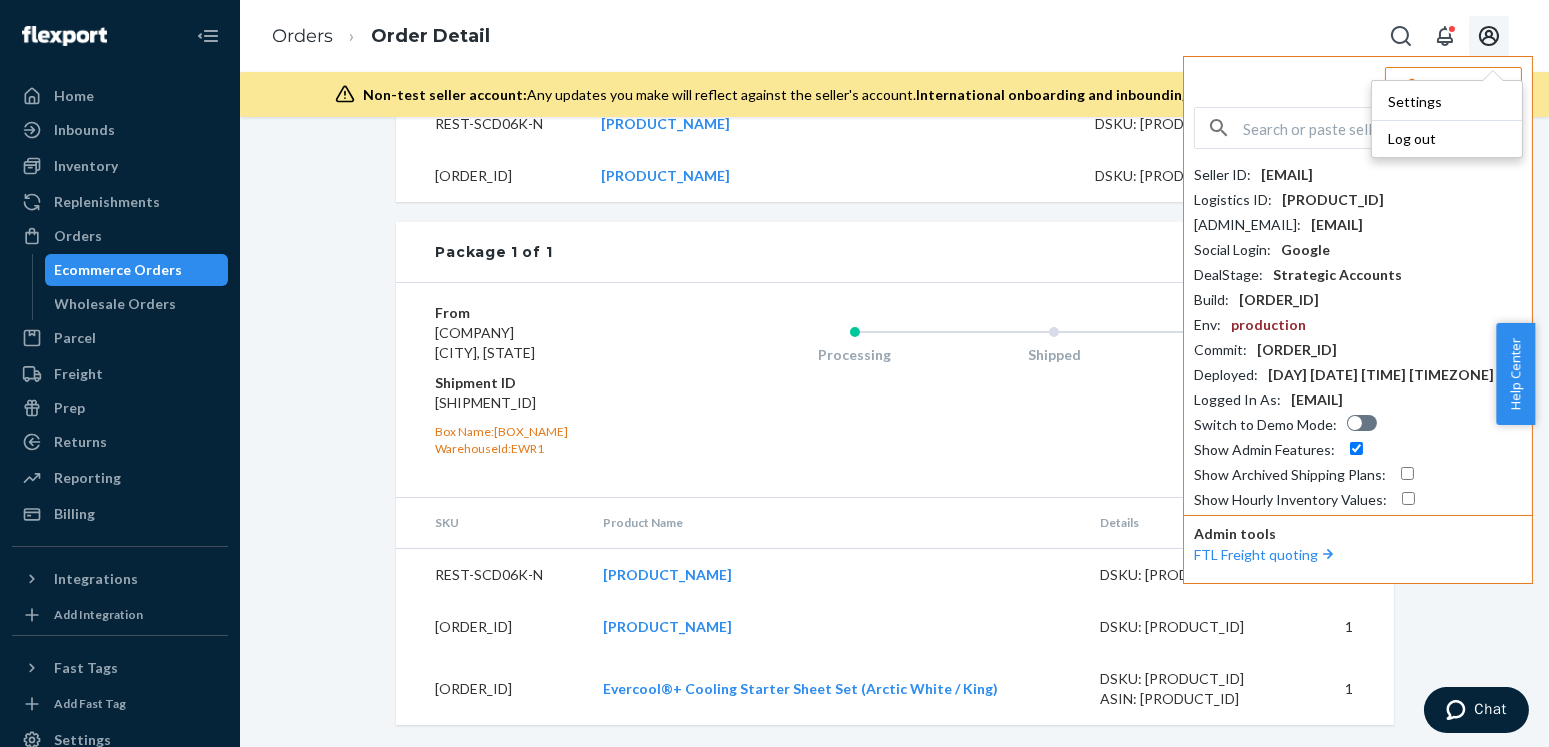 click on "Hide Admin" at bounding box center [1453, 87] 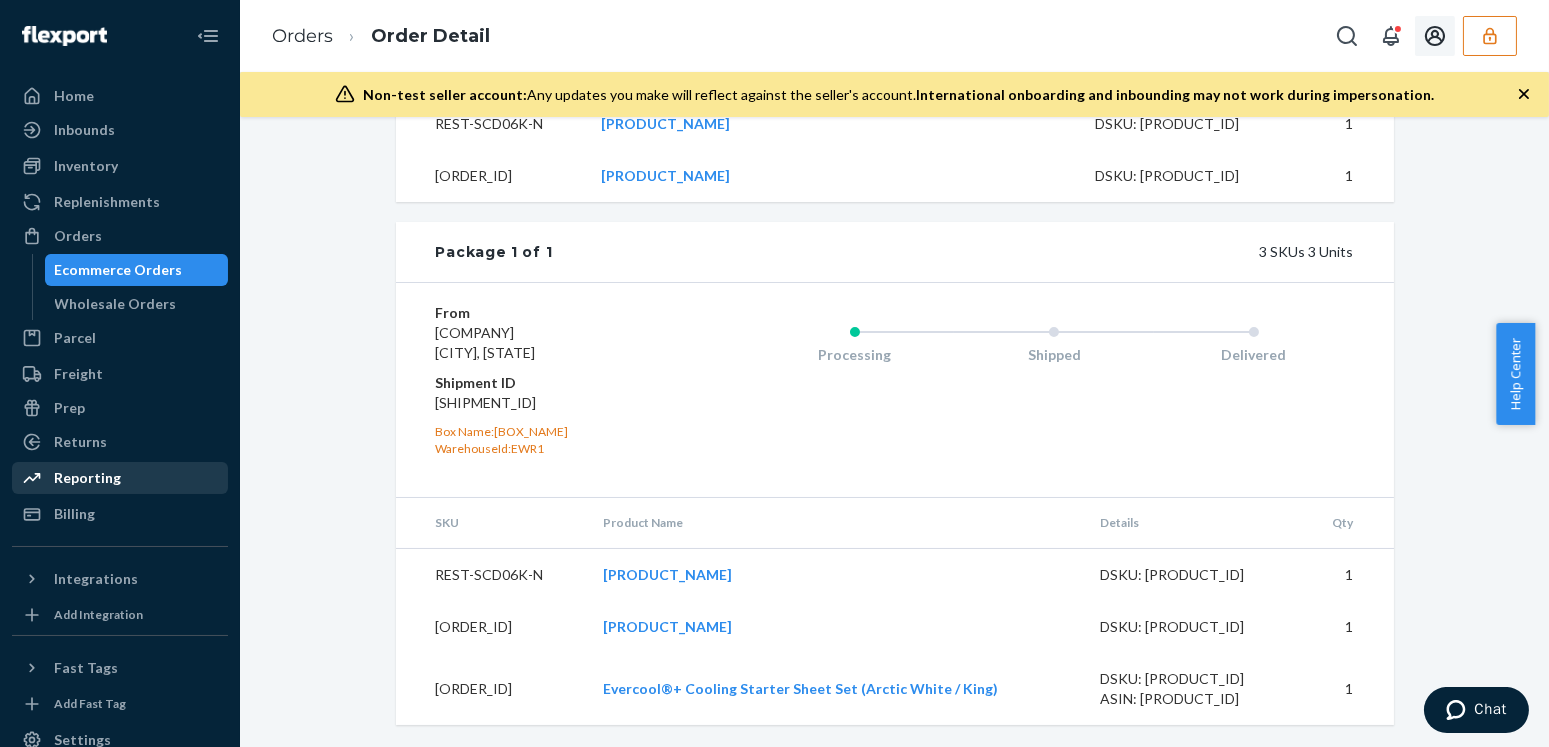 type 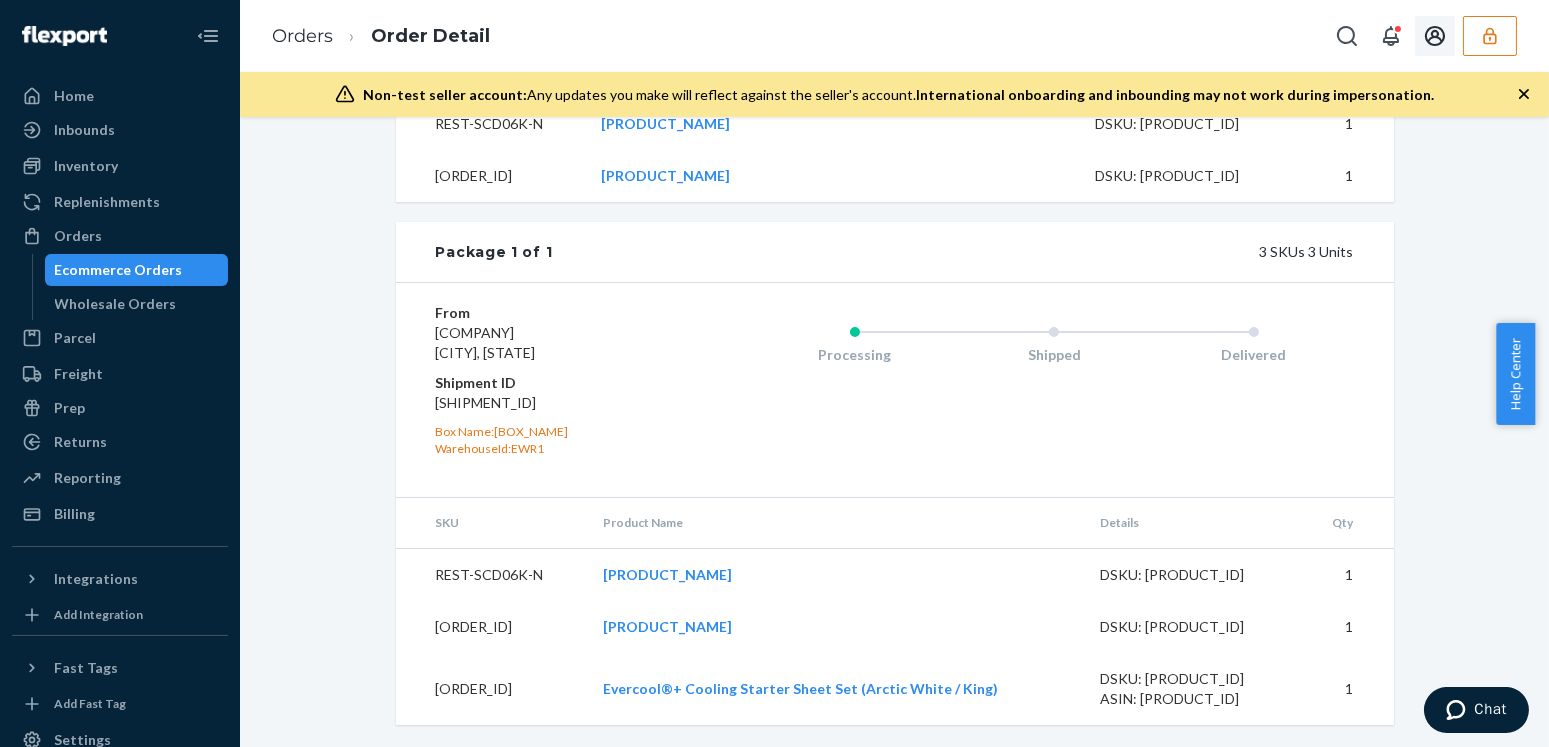 click on "Shopify Order # #PD1470776 • Standard Cancel Order Duplicate Order Processing Preparing shipment Shipping July 29, 2025 Promised by July 29, 2025 Late Delivering August 1, 2025 Promised by August 7, 2025 On-Time Order History Tue, Jul 29 7:57 PM GMT+8 Processing Preparing shipment. 7:57 PM GMT+8 Order Ingested Received from Shopify. 1:50 PM GMT+8 Order Created Order created in Shopify. Shopify V3 Order ID 11778993226097-12691611910513 Flexport Order ID 133336822 Destination Antonia Saire
8423 N Semmes St
Tampa, FL 33604-1944
US Buyer Order Tracking 133336822 SKU Product Name Details Qty REST-ESSS06K Evercool®+ Cooling Starter Sheet Set (Arctic White / King) DSKU: DMSLJZ7H4VA ASIN: B0D25CX6QJ 1 REST-SCD06K-N Evercool® Cooling Comforter (White - New / King/Cali King / Tencel) DSKU: D5FB7LSV6BD 1 REST-SCD02Q-N Evercool Cooling Comforter (Snow Ivory / Full/Queen / Tencel) DSKU: DKH7J83EJHT 1 Package 1 of 1 3   SKUs   3   Units From Rest Limited
Phillipsburg, NJ 08865 Shipment ID 83243846 Box Name:  EWR1 SKU 1" at bounding box center (895, -199) 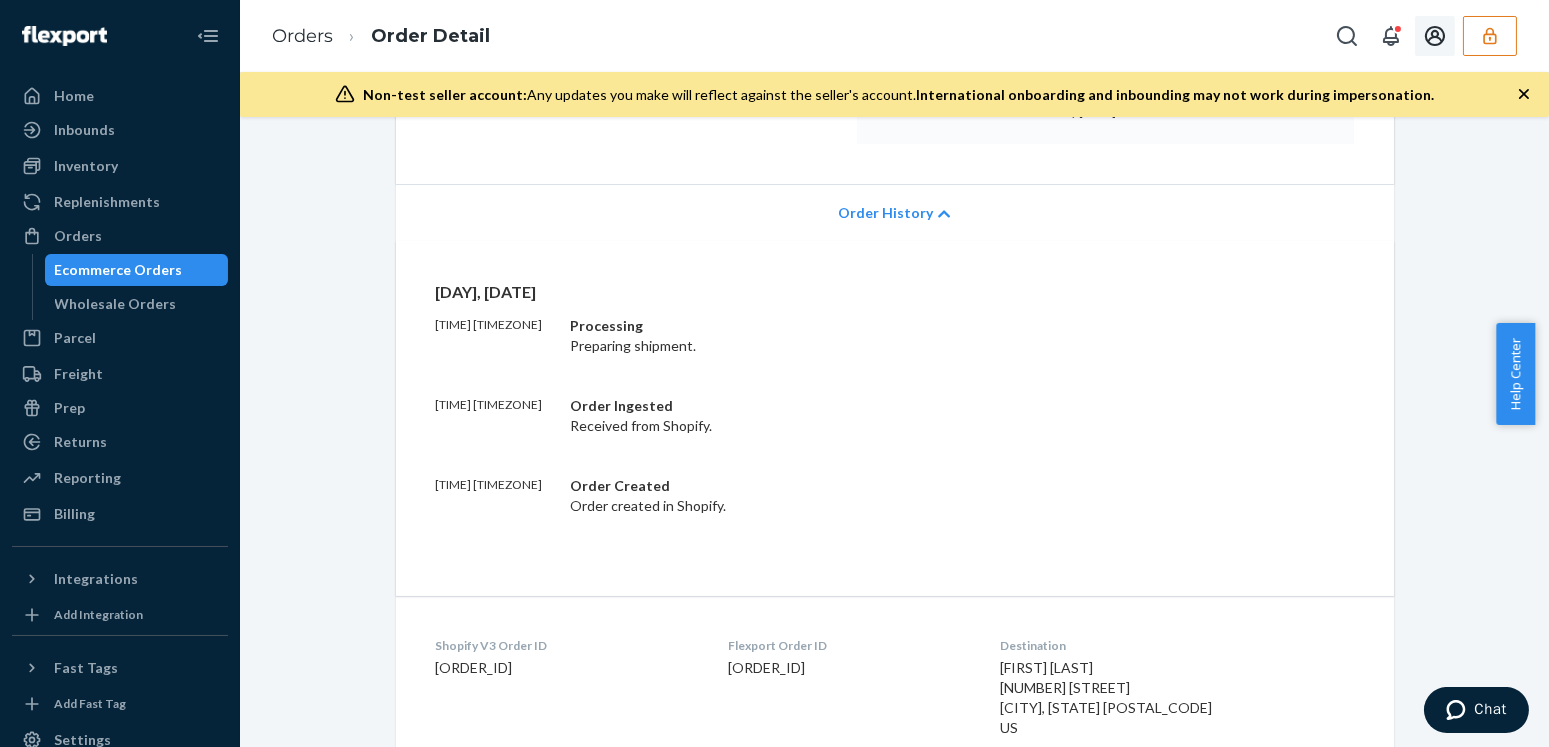 scroll, scrollTop: 454, scrollLeft: 0, axis: vertical 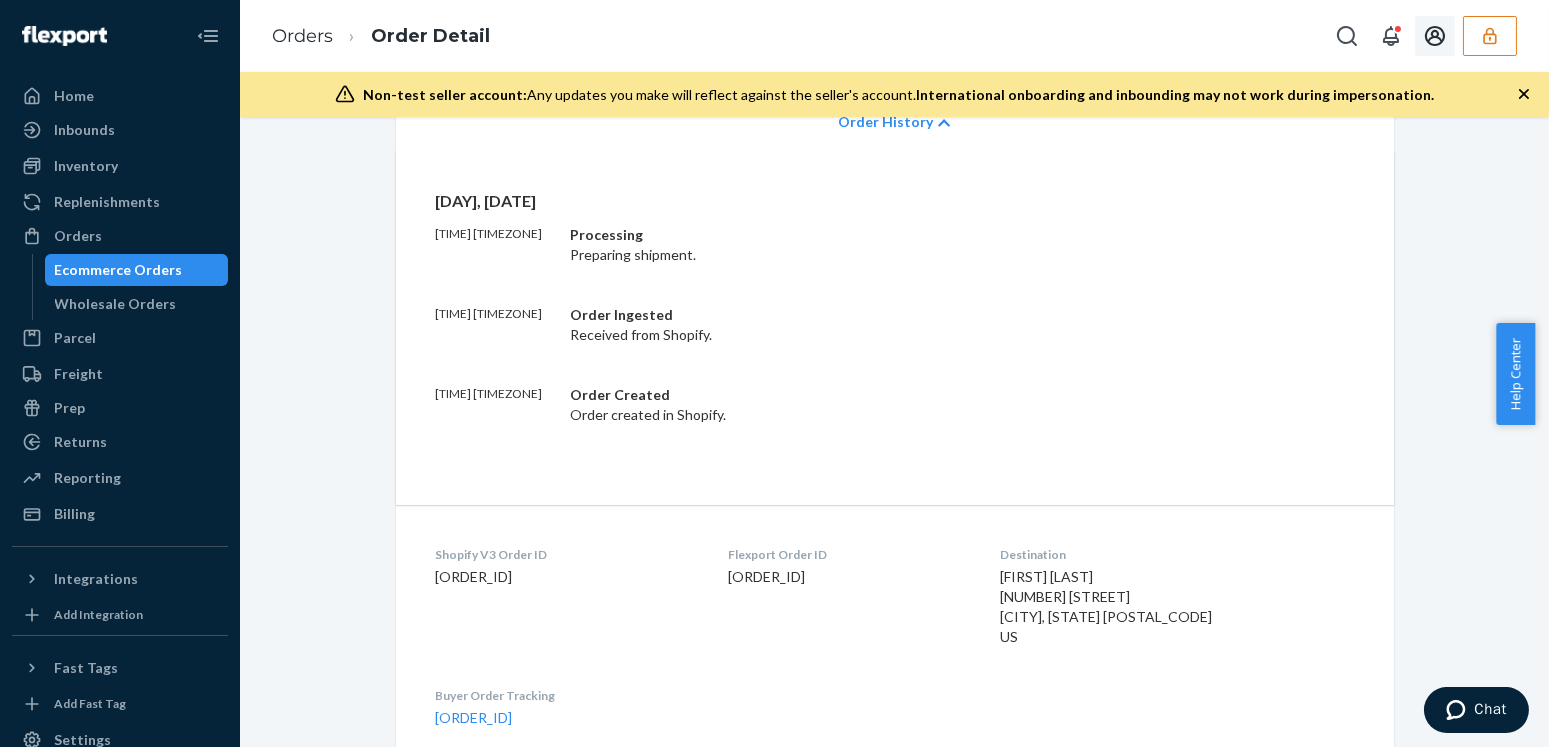 click on "Shopify Order # #PD1470776 • Standard Cancel Order Duplicate Order Processing Preparing shipment Shipping July 29, 2025 Promised by July 29, 2025 Late Delivering August 1, 2025 Promised by August 7, 2025 On-Time Order History Tue, Jul 29 7:57 PM GMT+8 Processing Preparing shipment. 7:57 PM GMT+8 Order Ingested Received from Shopify. 1:50 PM GMT+8 Order Created Order created in Shopify. Shopify V3 Order ID 11778993226097-12691611910513 Flexport Order ID 133336822 Destination Antonia Saire
8423 N Semmes St
Tampa, FL 33604-1944
US Buyer Order Tracking 133336822 SKU Product Name Details Qty REST-ESSS06K Evercool®+ Cooling Starter Sheet Set (Arctic White / King) DSKU: DMSLJZ7H4VA ASIN: B0D25CX6QJ 1 REST-SCD06K-N Evercool® Cooling Comforter (White - New / King/Cali King / Tencel) DSKU: D5FB7LSV6BD 1 REST-SCD02Q-N Evercool Cooling Comforter (Snow Ivory / Full/Queen / Tencel) DSKU: DKH7J83EJHT 1 Package 1 of 1 3   SKUs   3   Units From Rest Limited
Phillipsburg, NJ 08865 Shipment ID 83243846 Box Name:  EWR1 SKU 1" at bounding box center (894, 432) 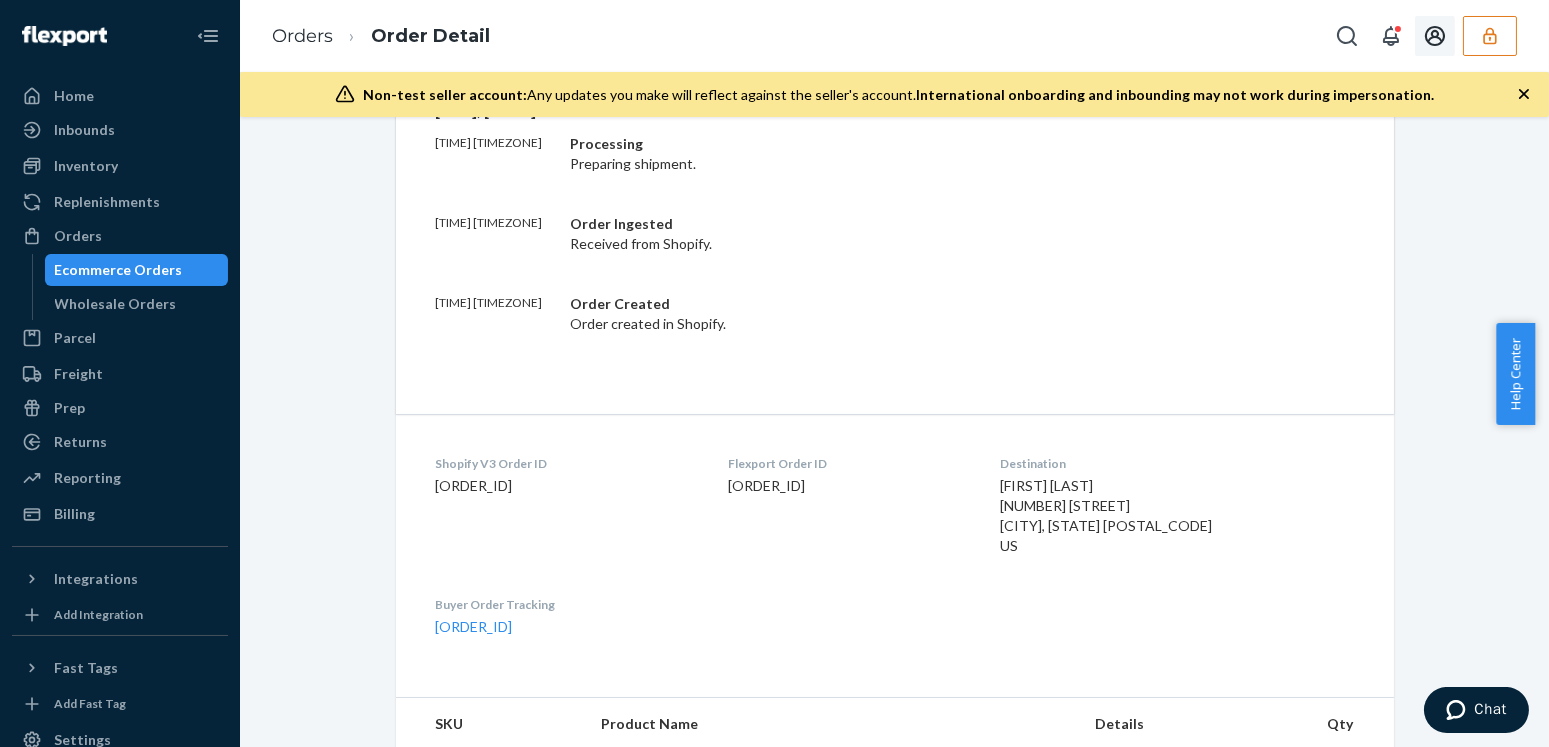 scroll, scrollTop: 909, scrollLeft: 0, axis: vertical 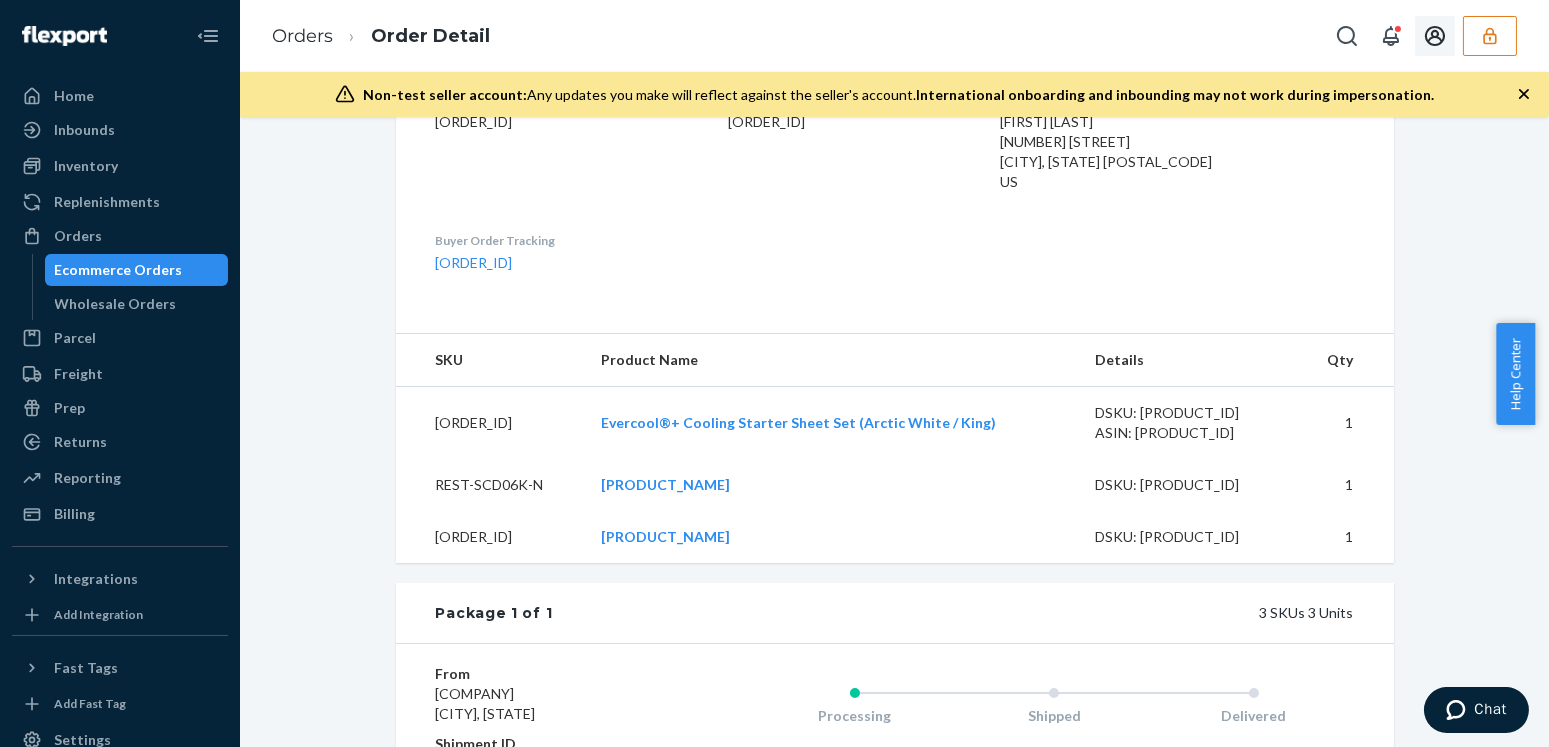 click on "Shopify Order # #PD1470776 • Standard Cancel Order Duplicate Order Processing Preparing shipment Shipping July 29, 2025 Promised by July 29, 2025 Late Delivering August 1, 2025 Promised by August 7, 2025 On-Time Order History Tue, Jul 29 7:57 PM GMT+8 Processing Preparing shipment. 7:57 PM GMT+8 Order Ingested Received from Shopify. 1:50 PM GMT+8 Order Created Order created in Shopify. Shopify V3 Order ID 11778993226097-12691611910513 Flexport Order ID 133336822 Destination Antonia Saire
8423 N Semmes St
Tampa, FL 33604-1944
US Buyer Order Tracking 133336822 SKU Product Name Details Qty REST-ESSS06K Evercool®+ Cooling Starter Sheet Set (Arctic White / King) DSKU: DMSLJZ7H4VA ASIN: B0D25CX6QJ 1 REST-SCD06K-N Evercool® Cooling Comforter (White - New / King/Cali King / Tencel) DSKU: D5FB7LSV6BD 1 REST-SCD02Q-N Evercool Cooling Comforter (Snow Ivory / Full/Queen / Tencel) DSKU: DKH7J83EJHT 1 Package 1 of 1 3   SKUs   3   Units From Rest Limited
Phillipsburg, NJ 08865 Shipment ID 83243846 Box Name:  EWR1 SKU 1" at bounding box center [894, 174] 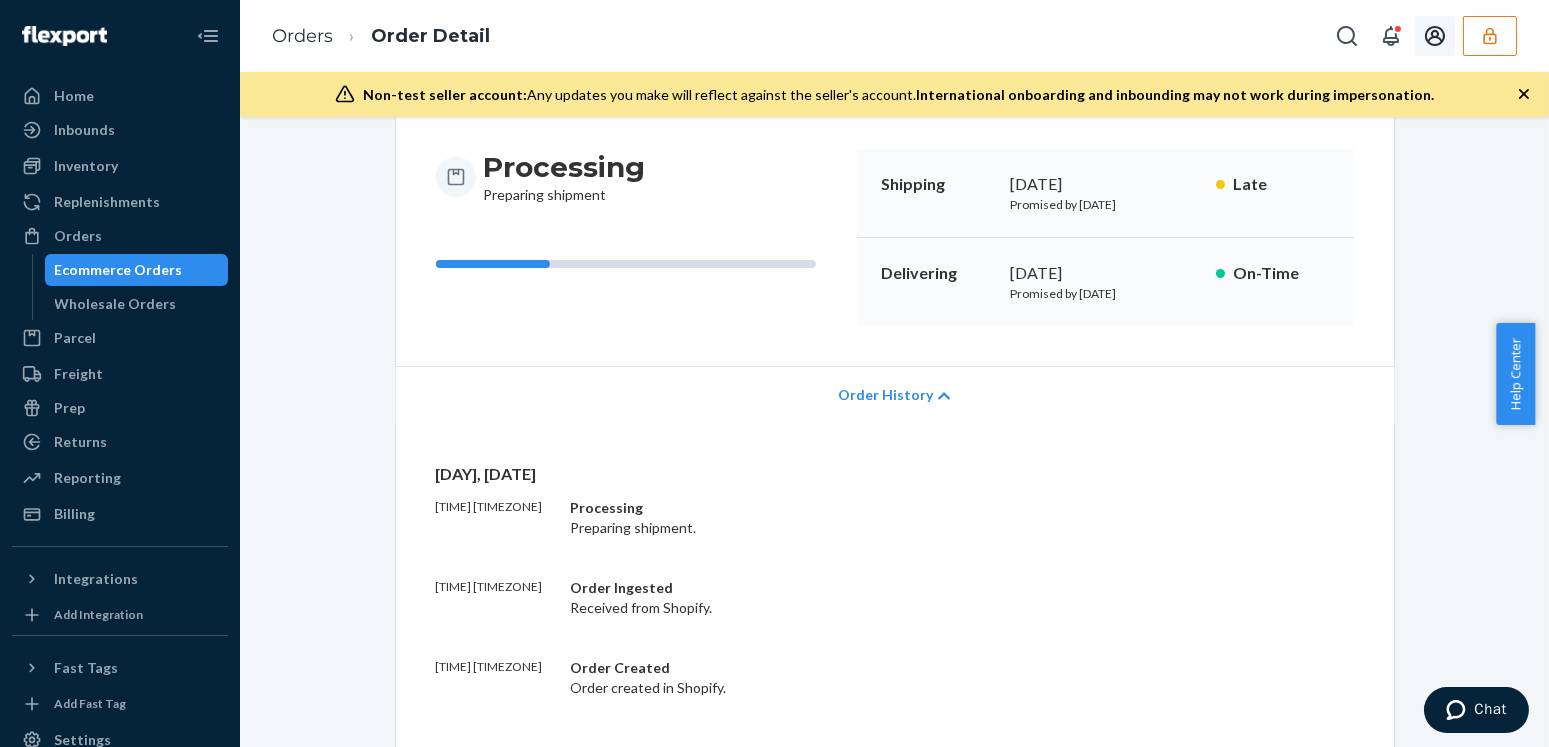 scroll, scrollTop: 454, scrollLeft: 0, axis: vertical 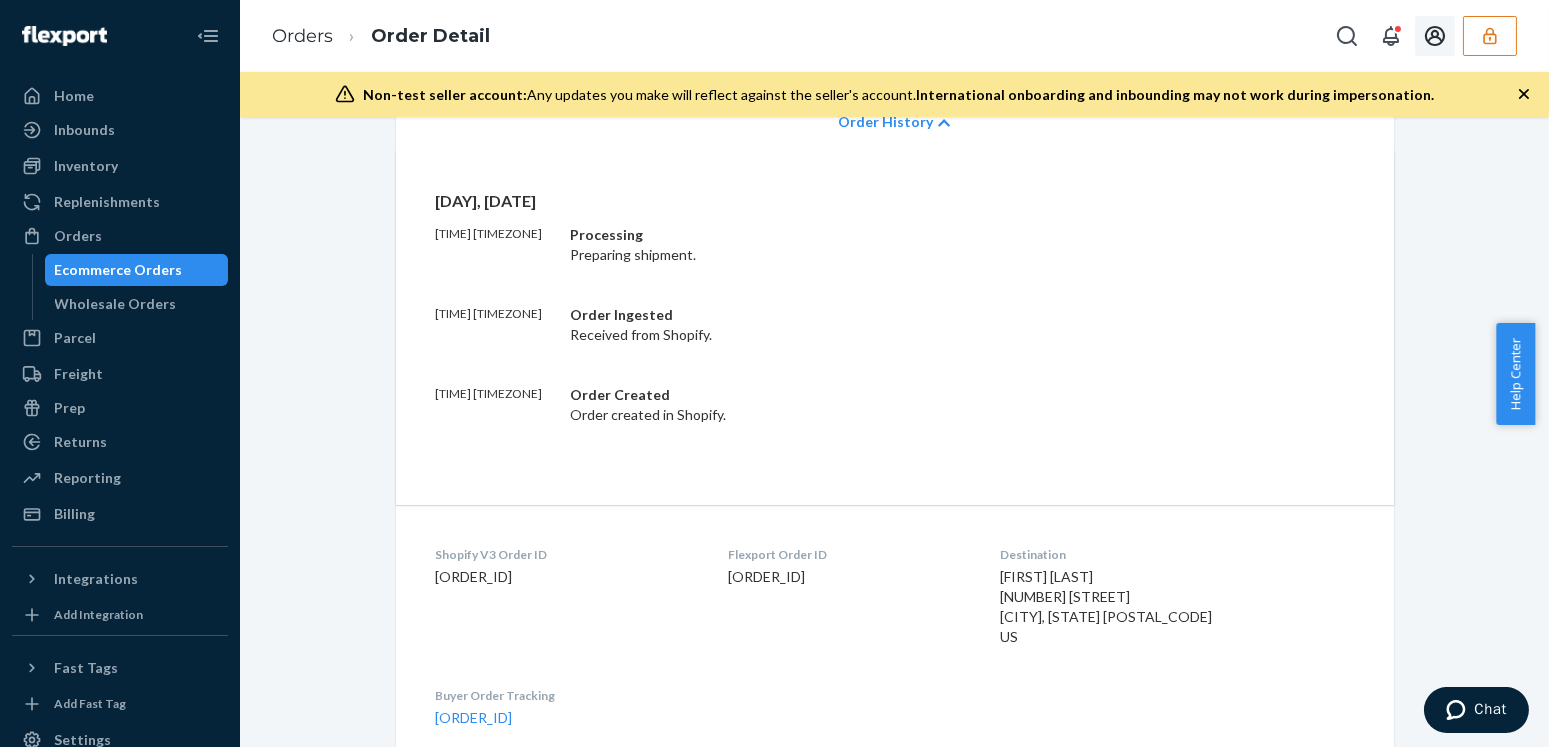 click on "133336822" at bounding box center [849, 577] 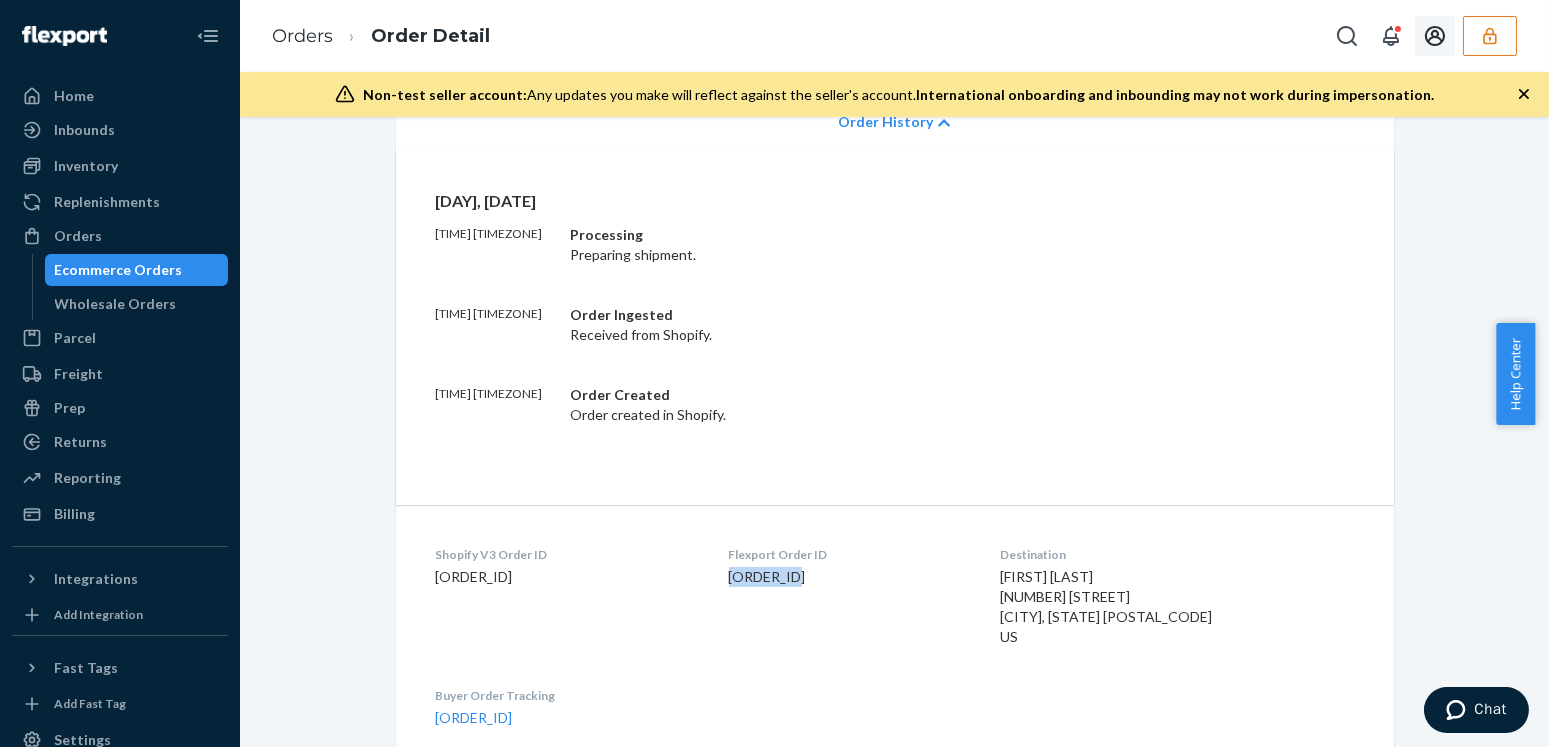 click on "133336822" at bounding box center [849, 577] 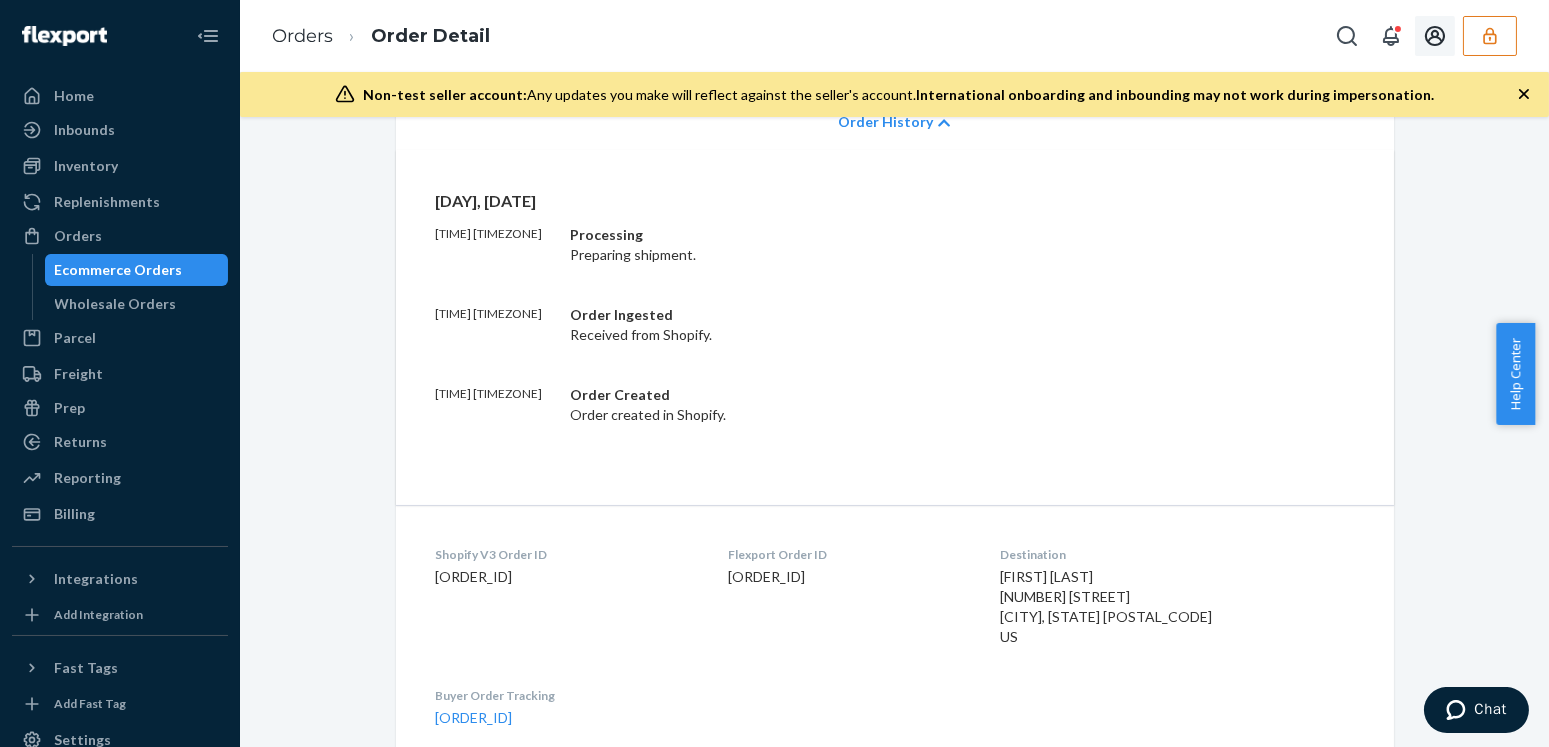 click 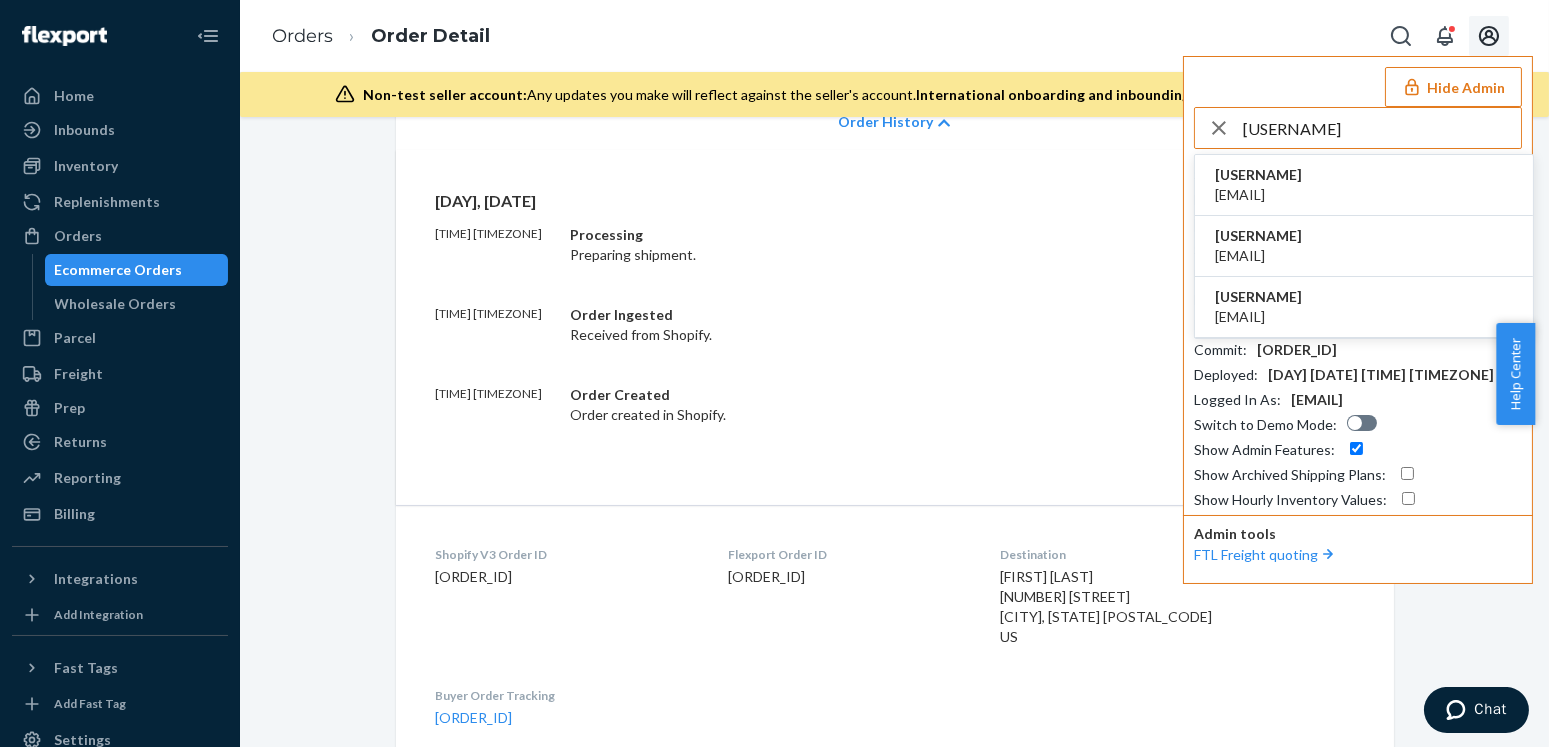 type on "juliepantydropme" 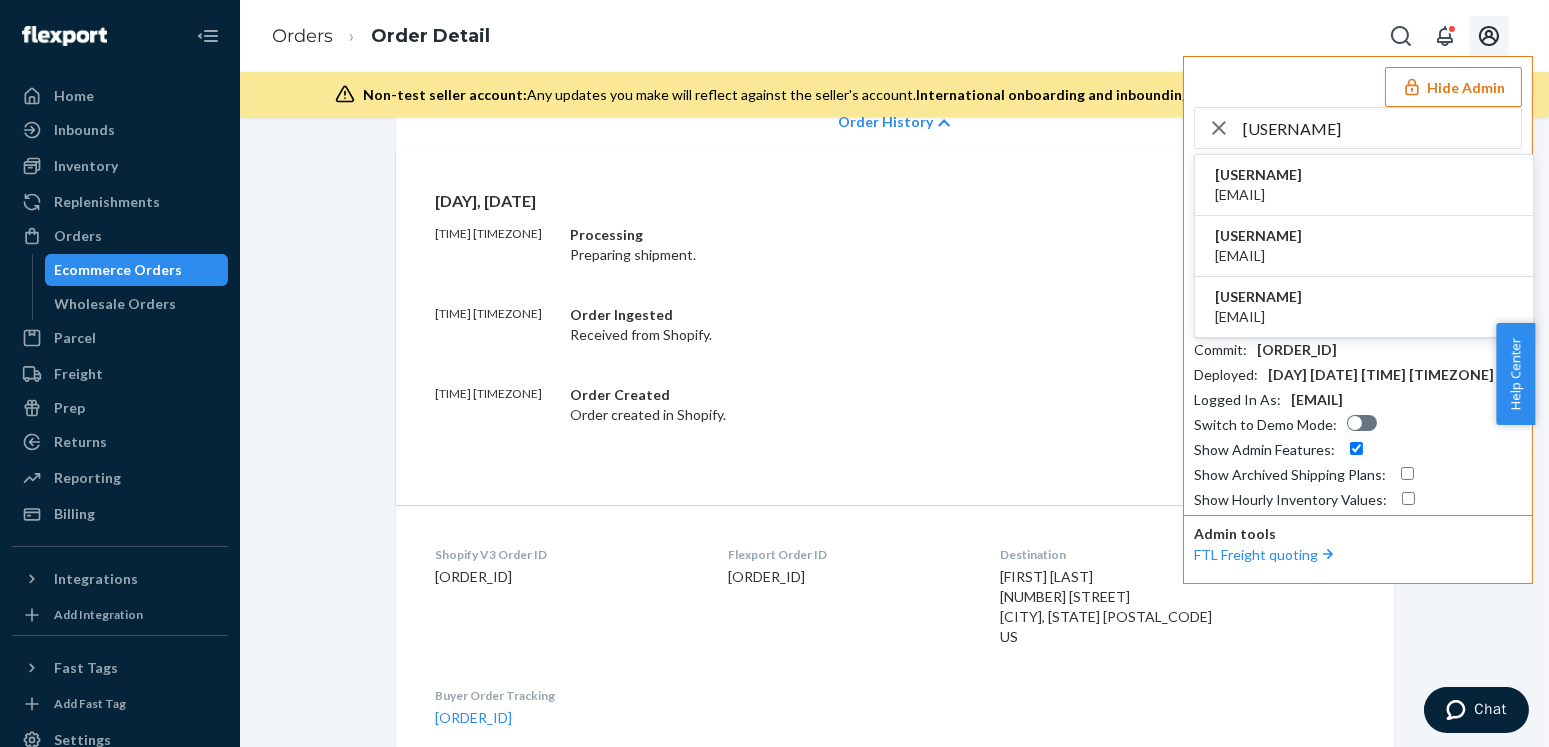click on "juliepantydropme" at bounding box center [1258, 175] 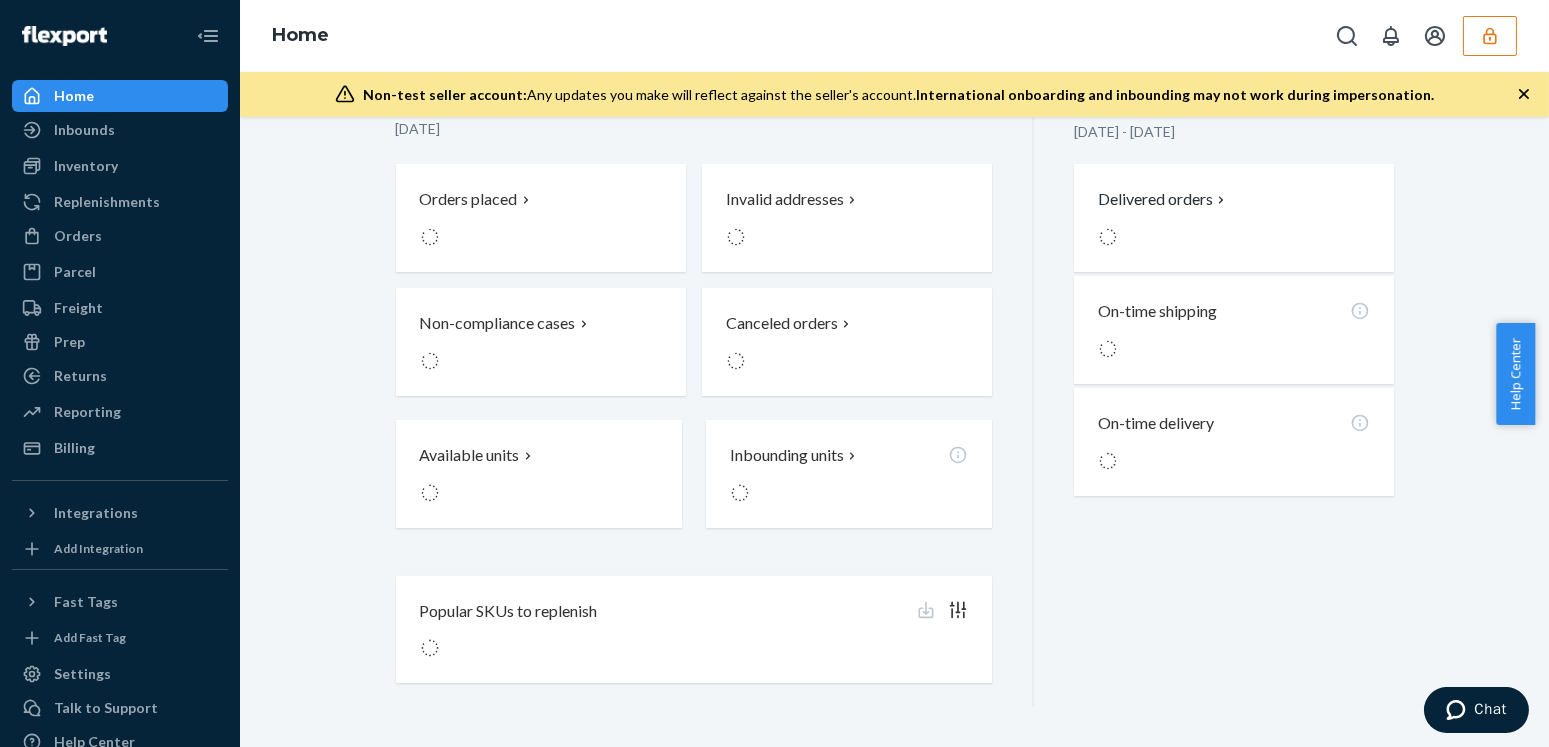 scroll, scrollTop: 0, scrollLeft: 0, axis: both 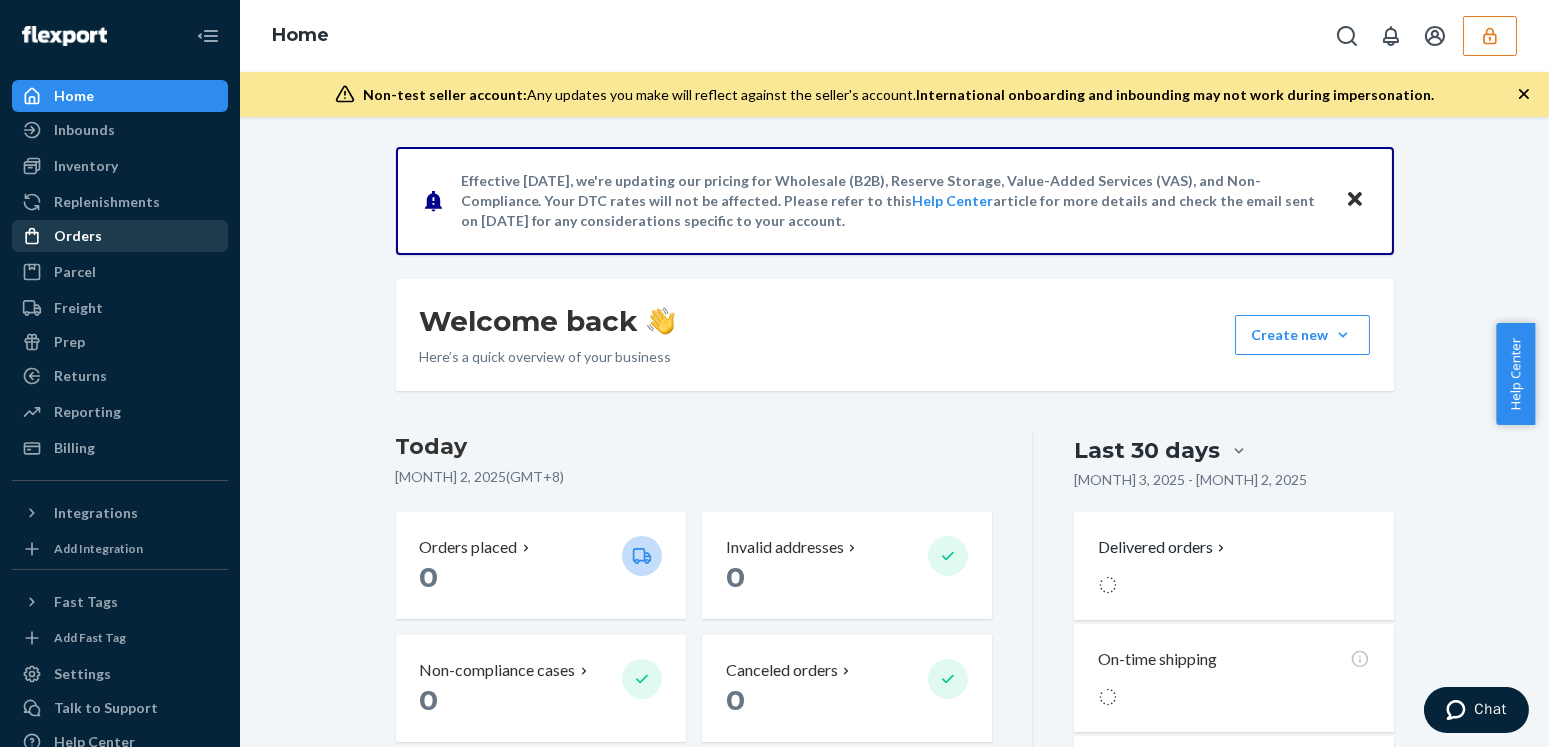 click on "Orders" at bounding box center [120, 236] 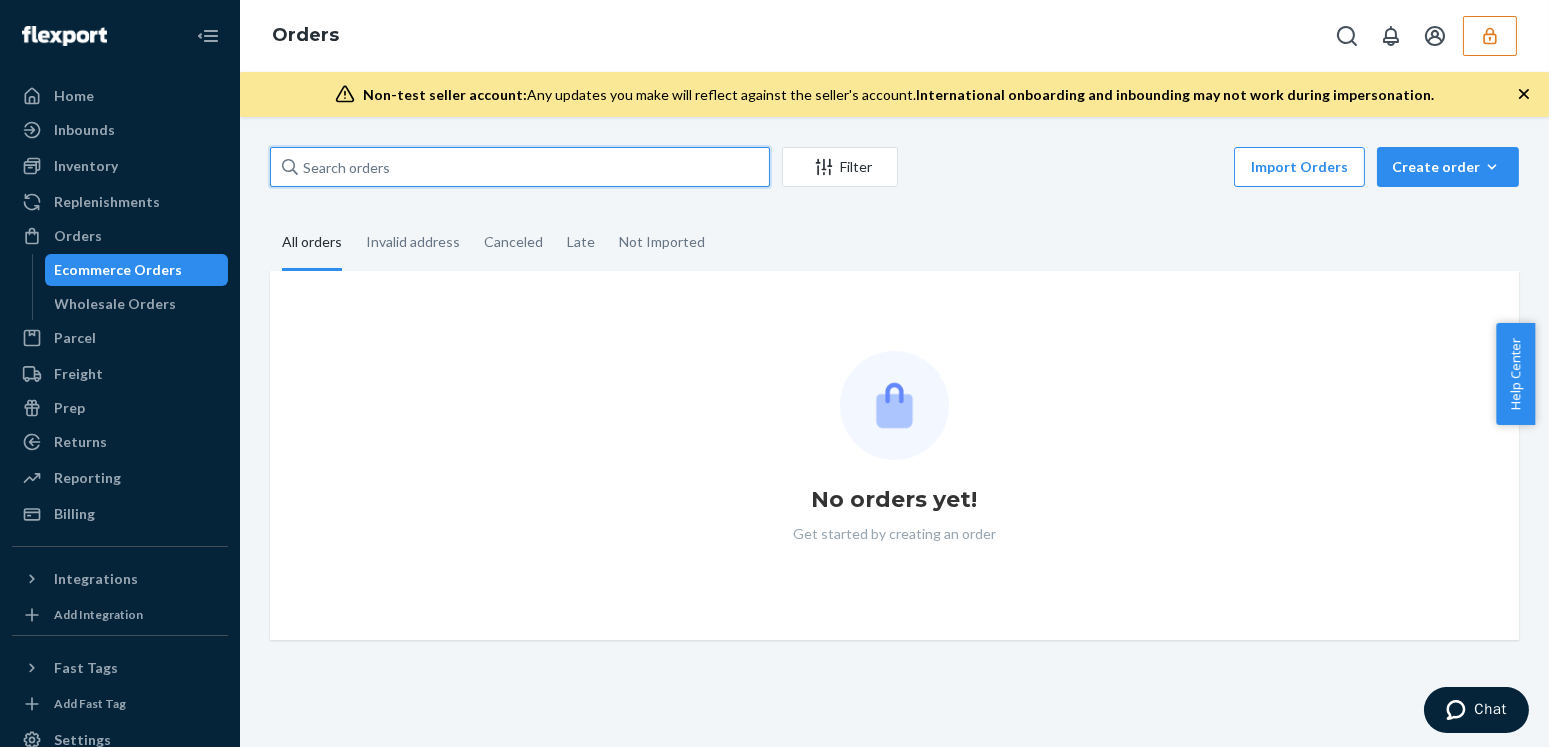 click at bounding box center [520, 167] 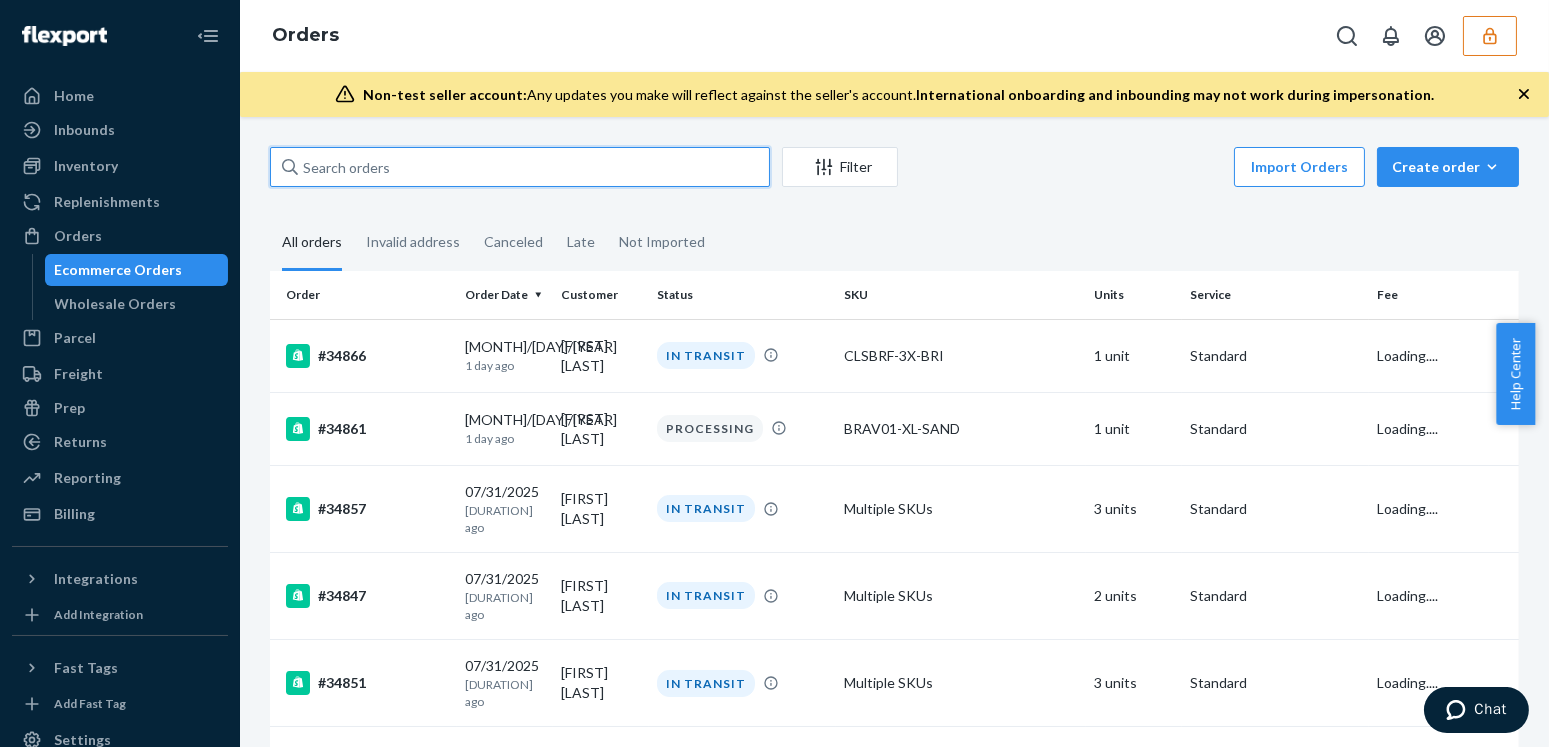 paste on "6539726356738" 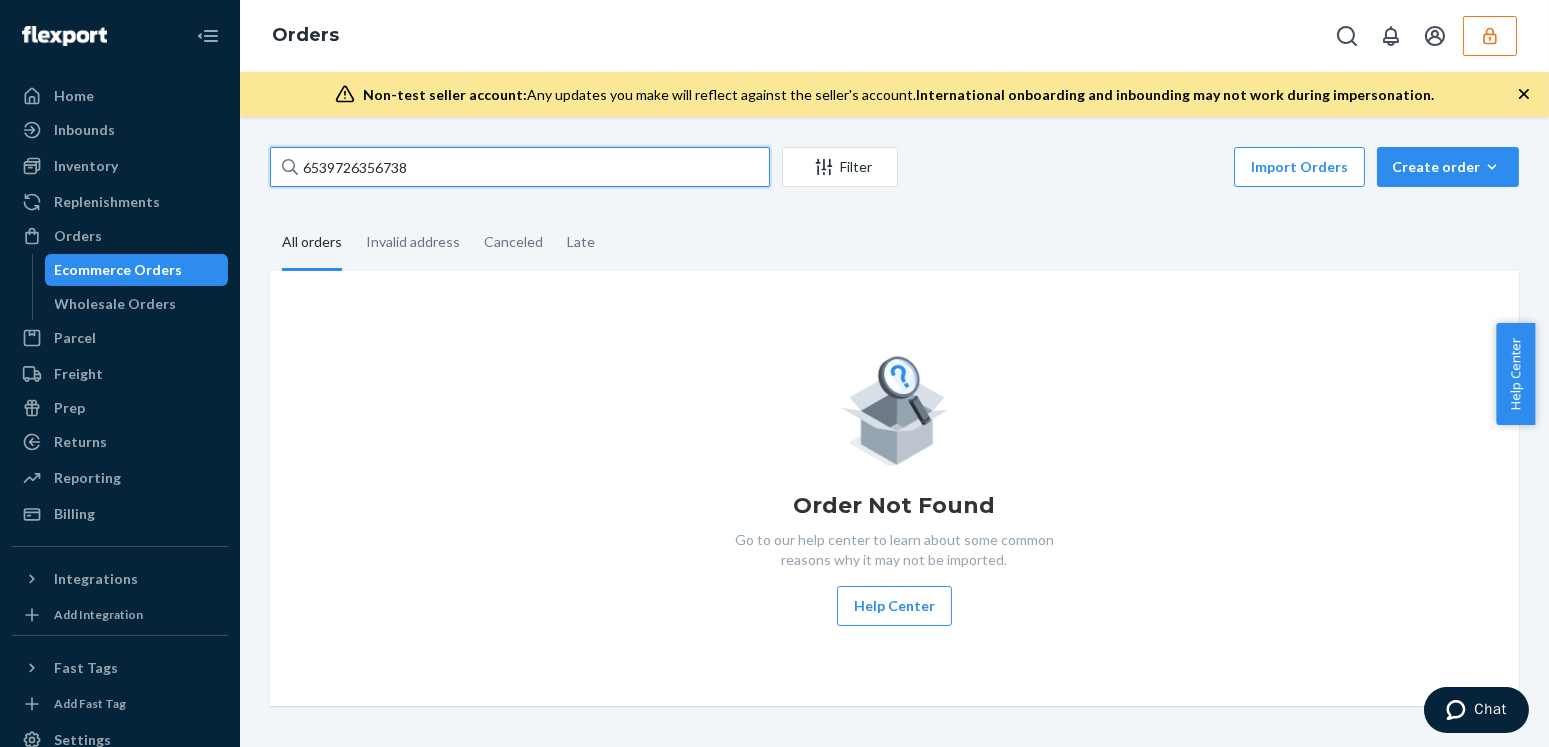 click on "6539726356738" at bounding box center [520, 167] 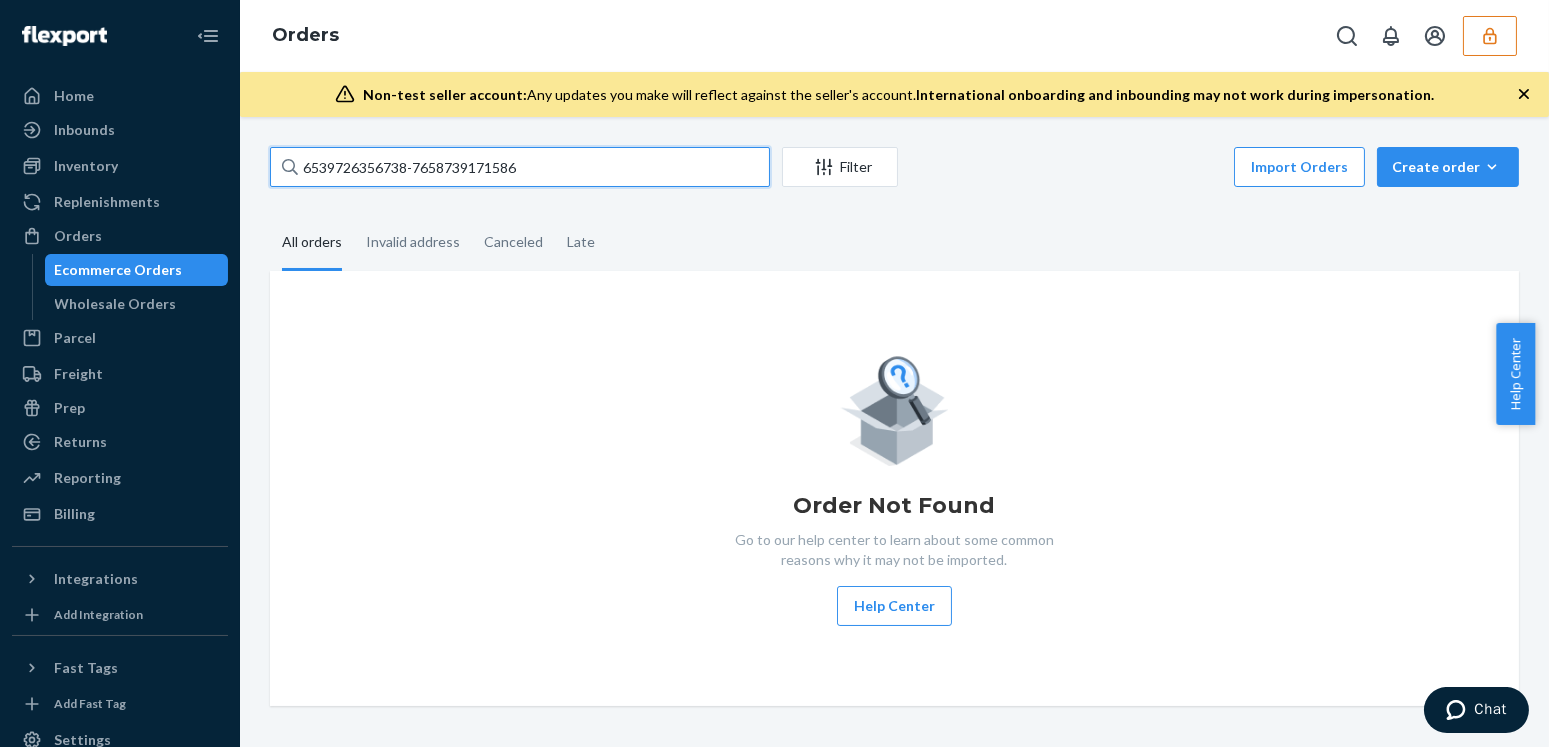 click on "6539726356738-7658739171586" at bounding box center [520, 167] 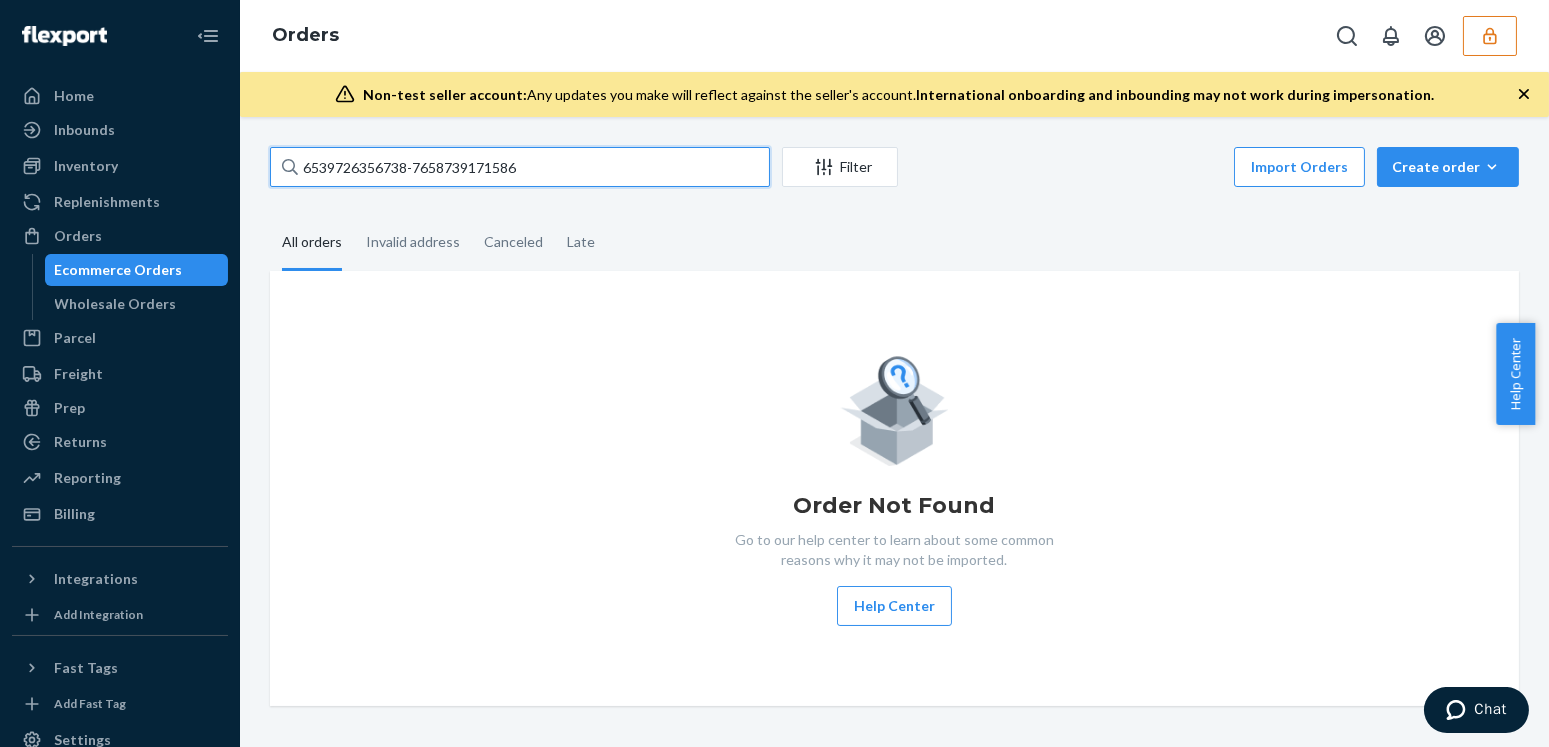 drag, startPoint x: 580, startPoint y: 166, endPoint x: 410, endPoint y: 170, distance: 170.04706 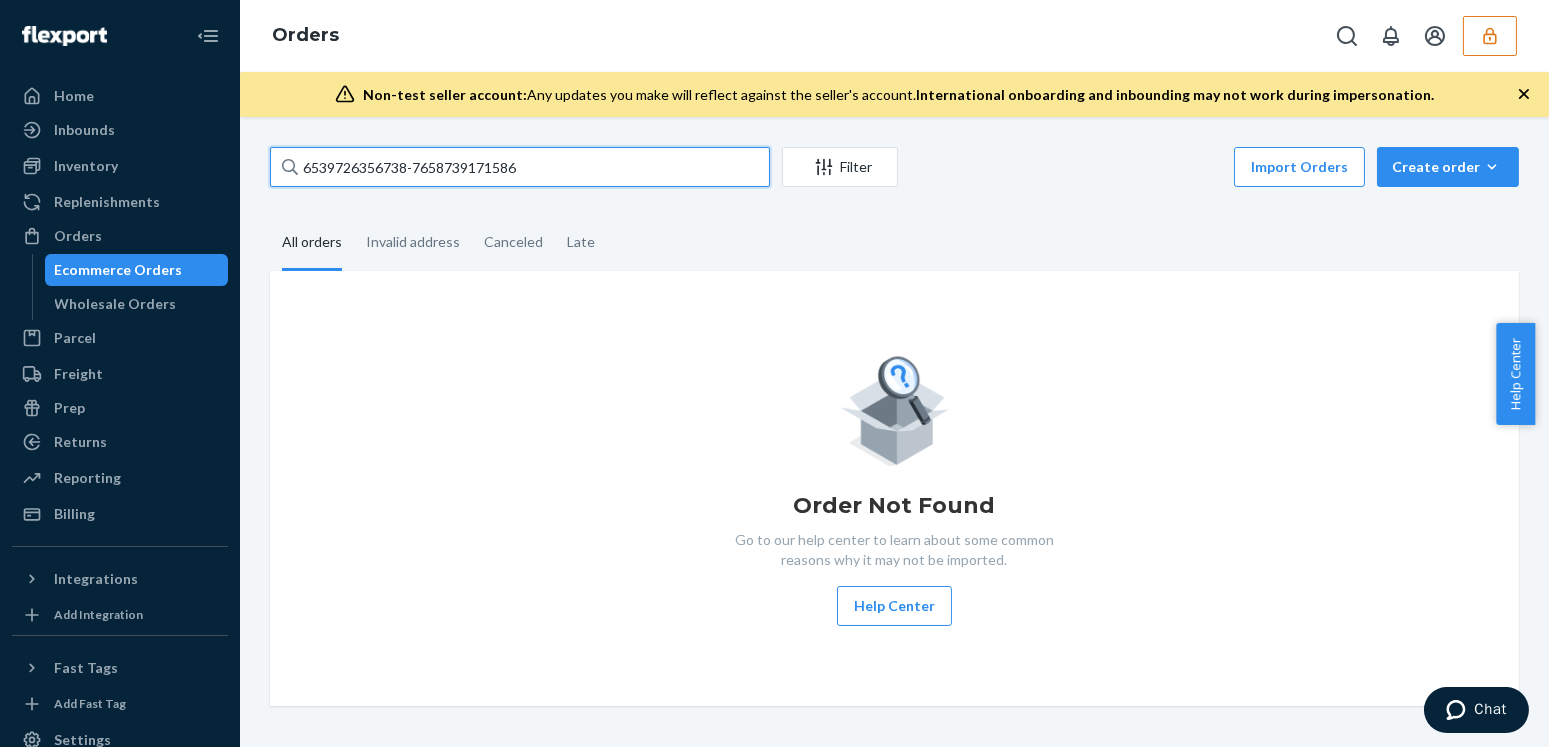 click on "6539726356738-7658739171586" at bounding box center (520, 167) 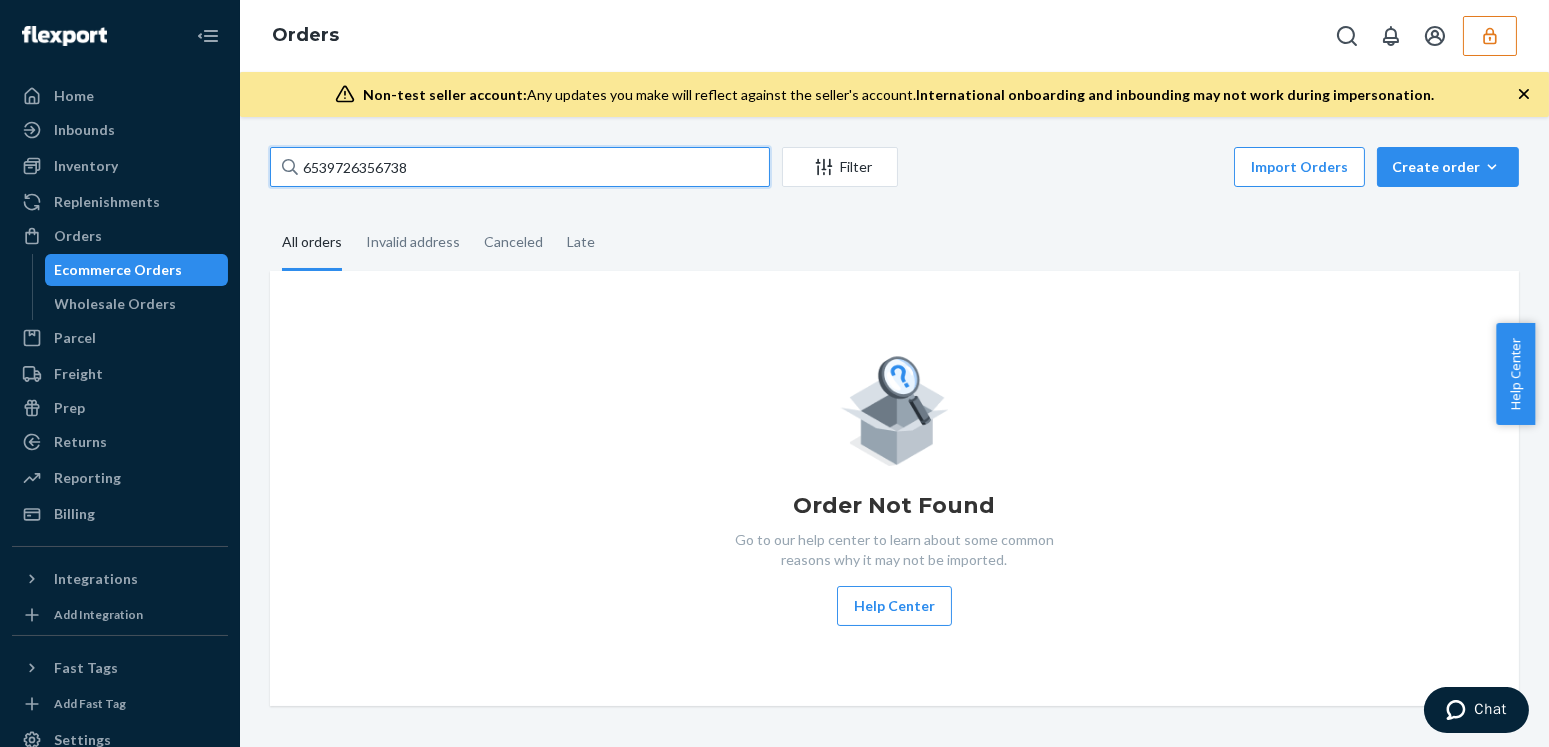 click on "6539726356738" at bounding box center (520, 167) 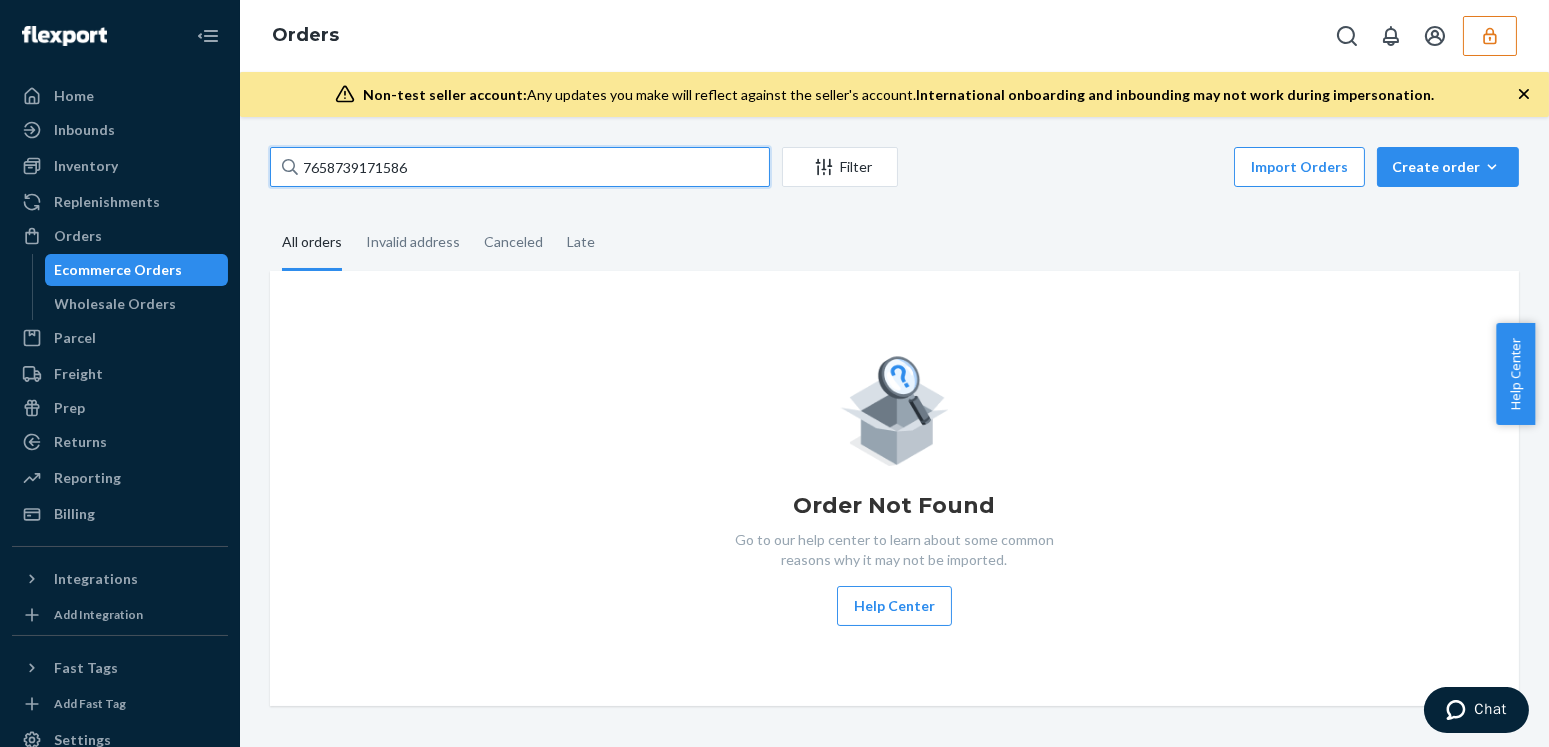 click on "7658739171586" at bounding box center (520, 167) 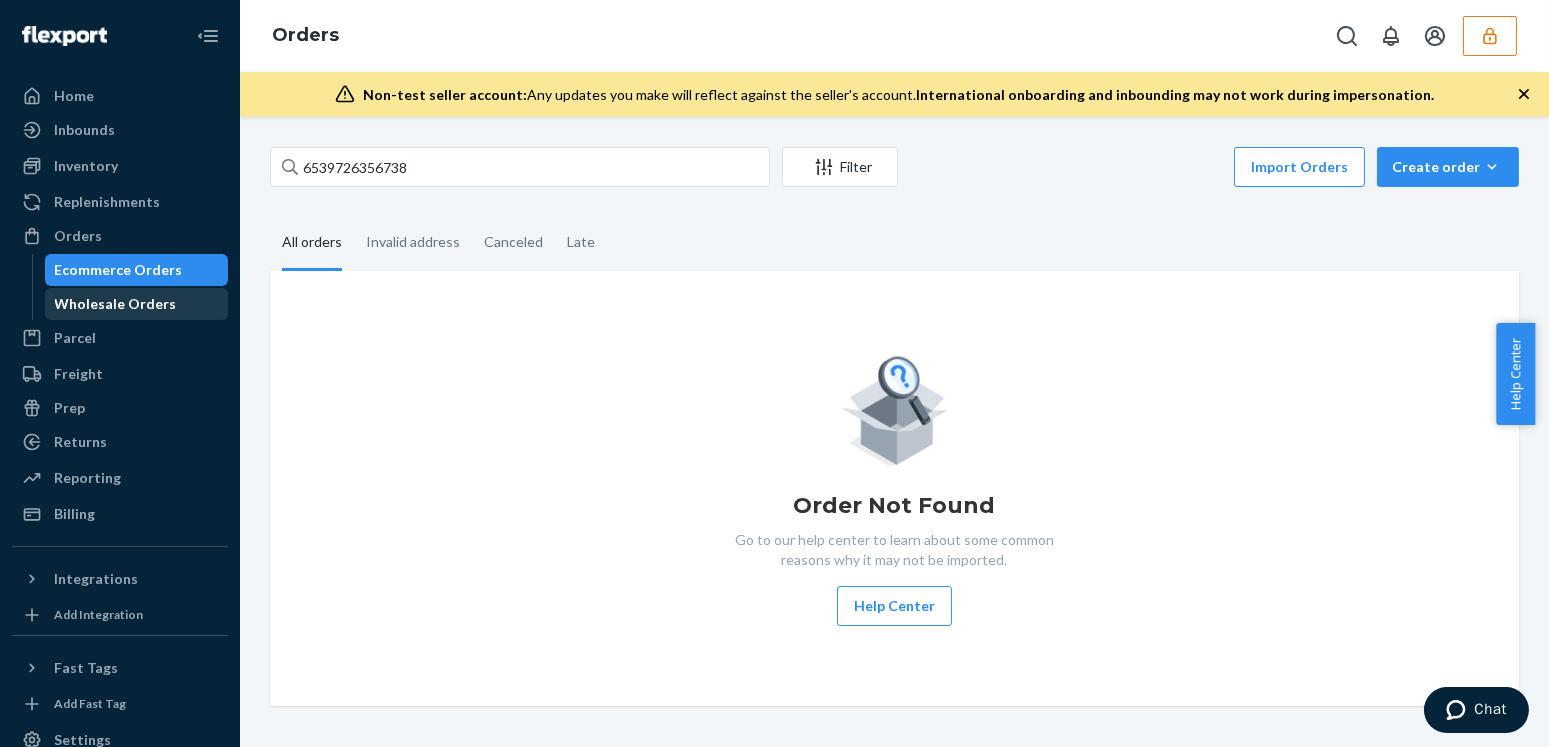 click on "Wholesale Orders" at bounding box center [116, 304] 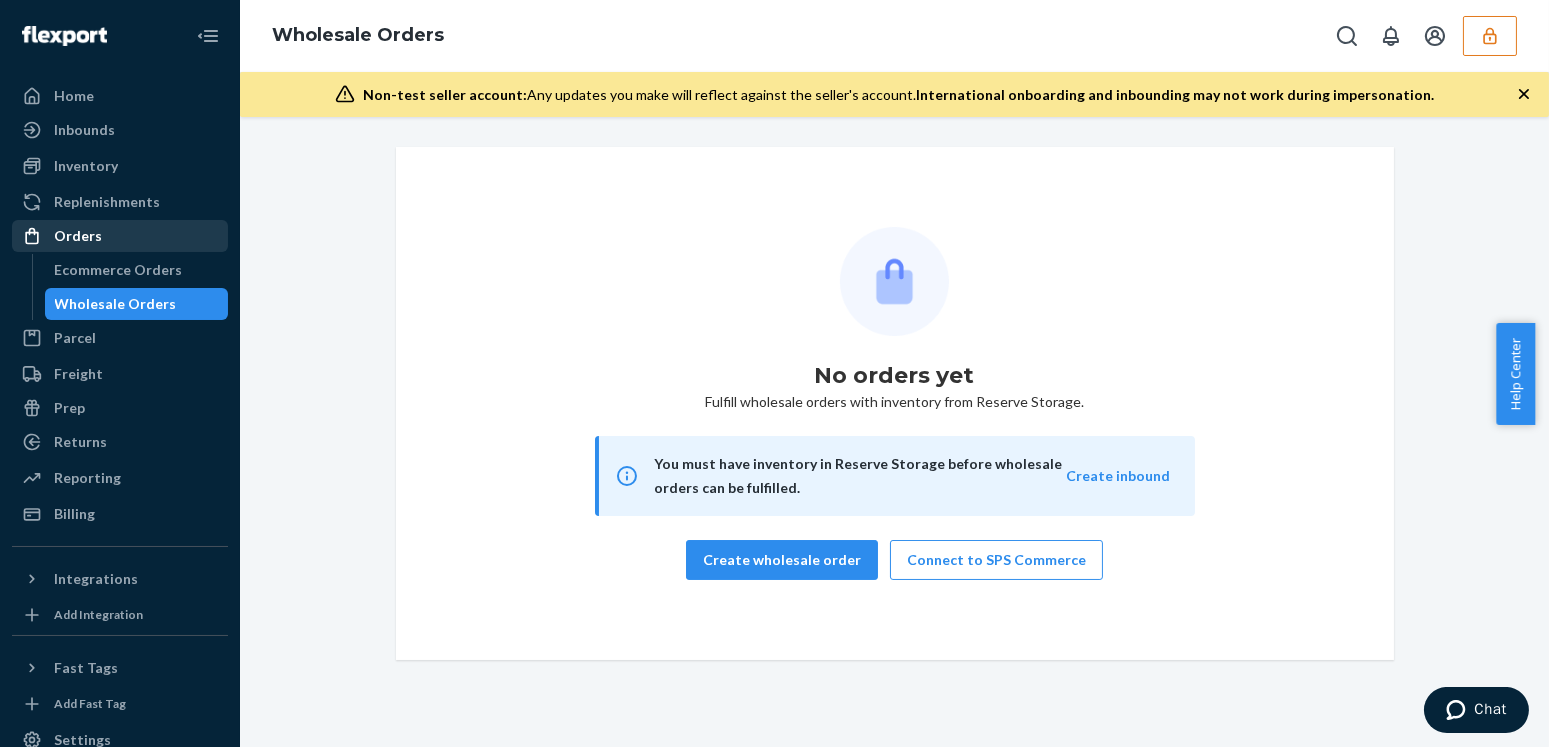 click on "Orders" at bounding box center (120, 236) 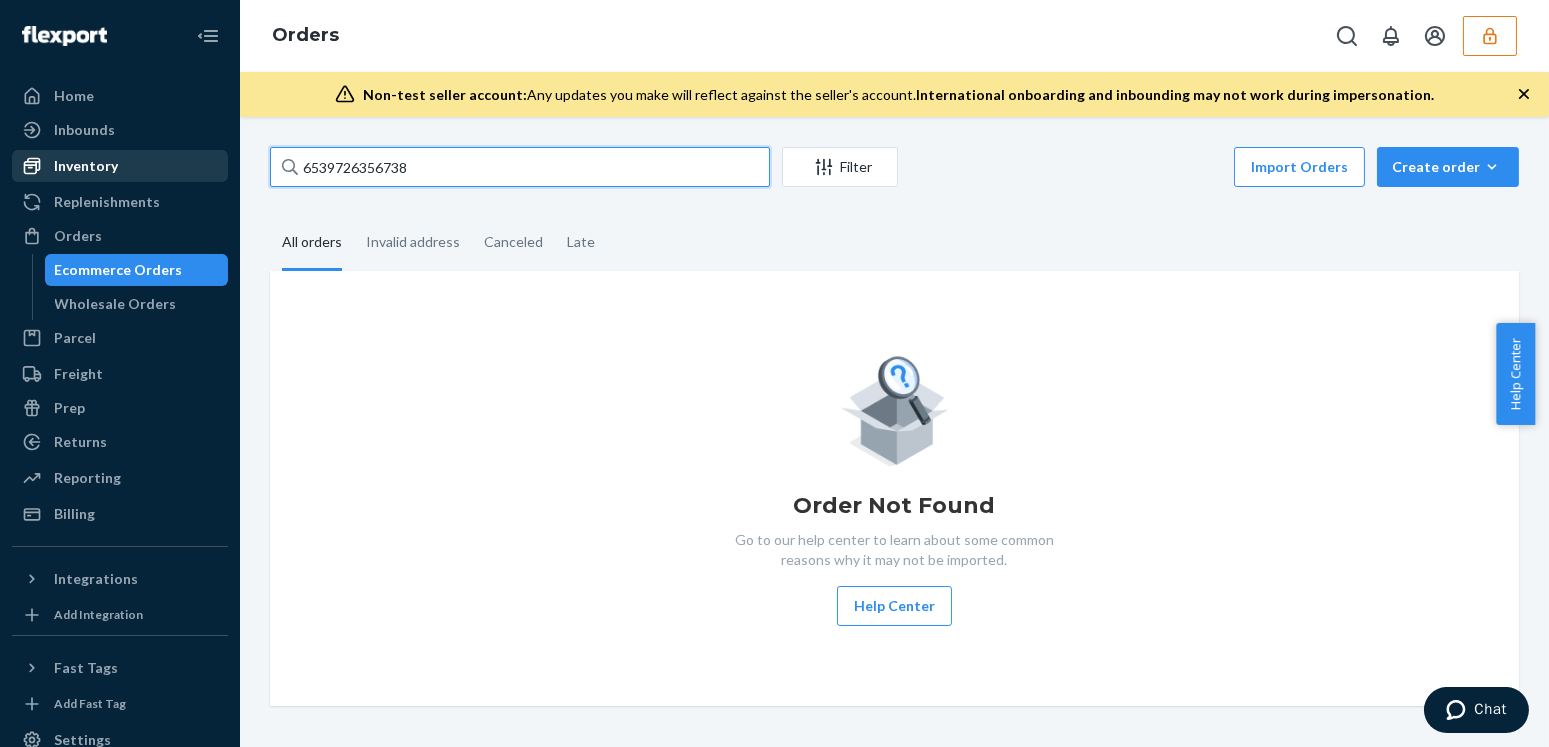 drag, startPoint x: 468, startPoint y: 159, endPoint x: 109, endPoint y: 165, distance: 359.05014 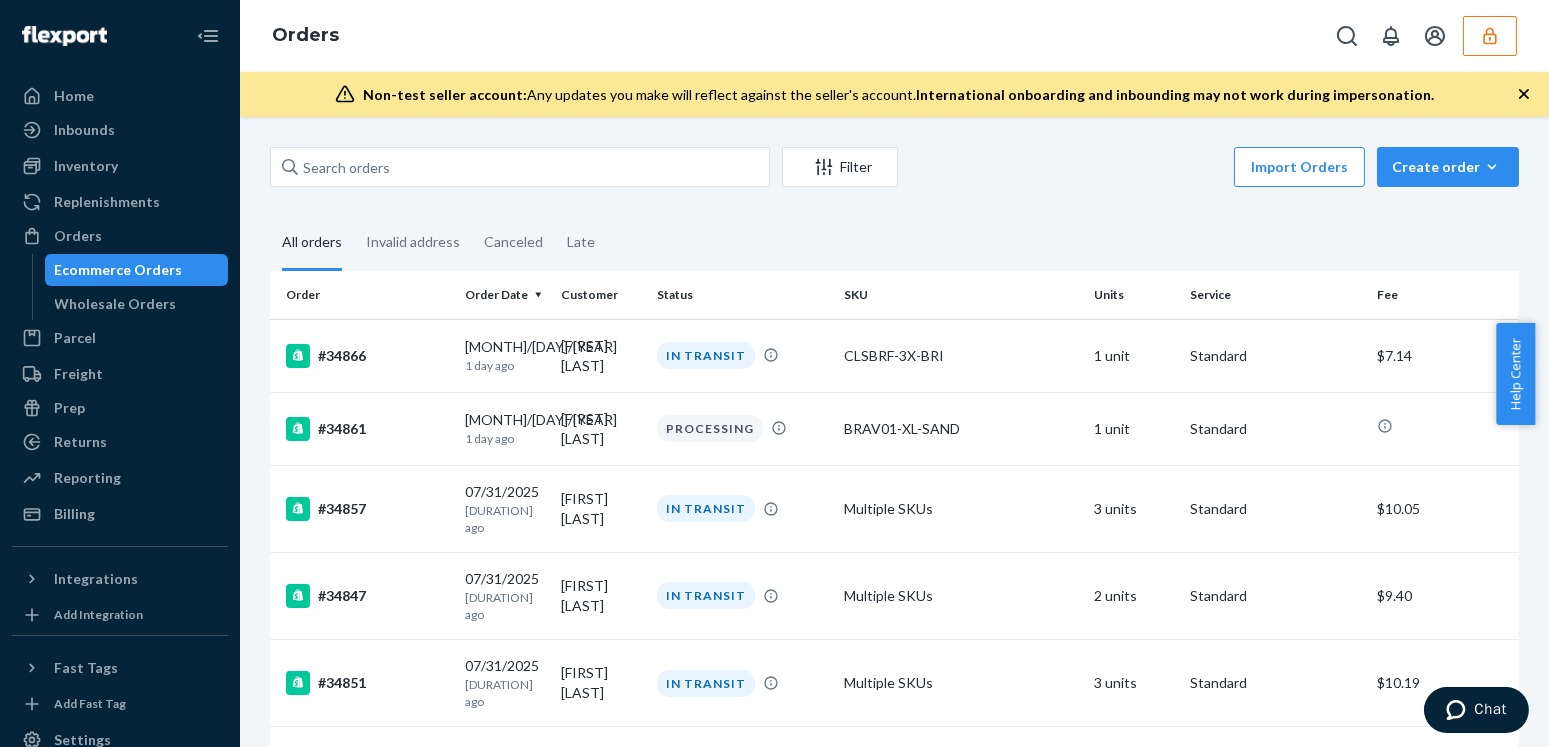 click 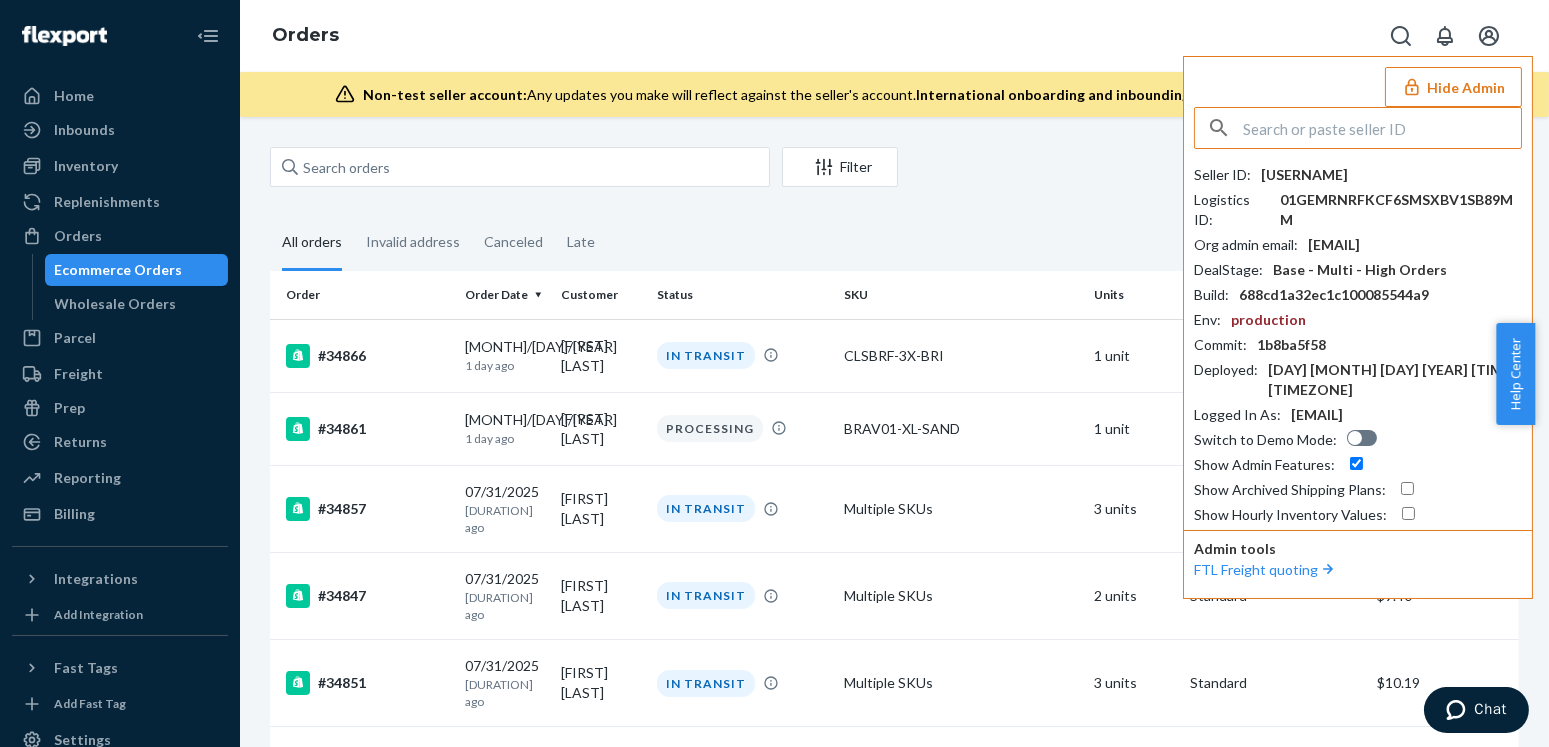 click on "Import Orders Create order Ecommerce order Removal order" at bounding box center [1214, 169] 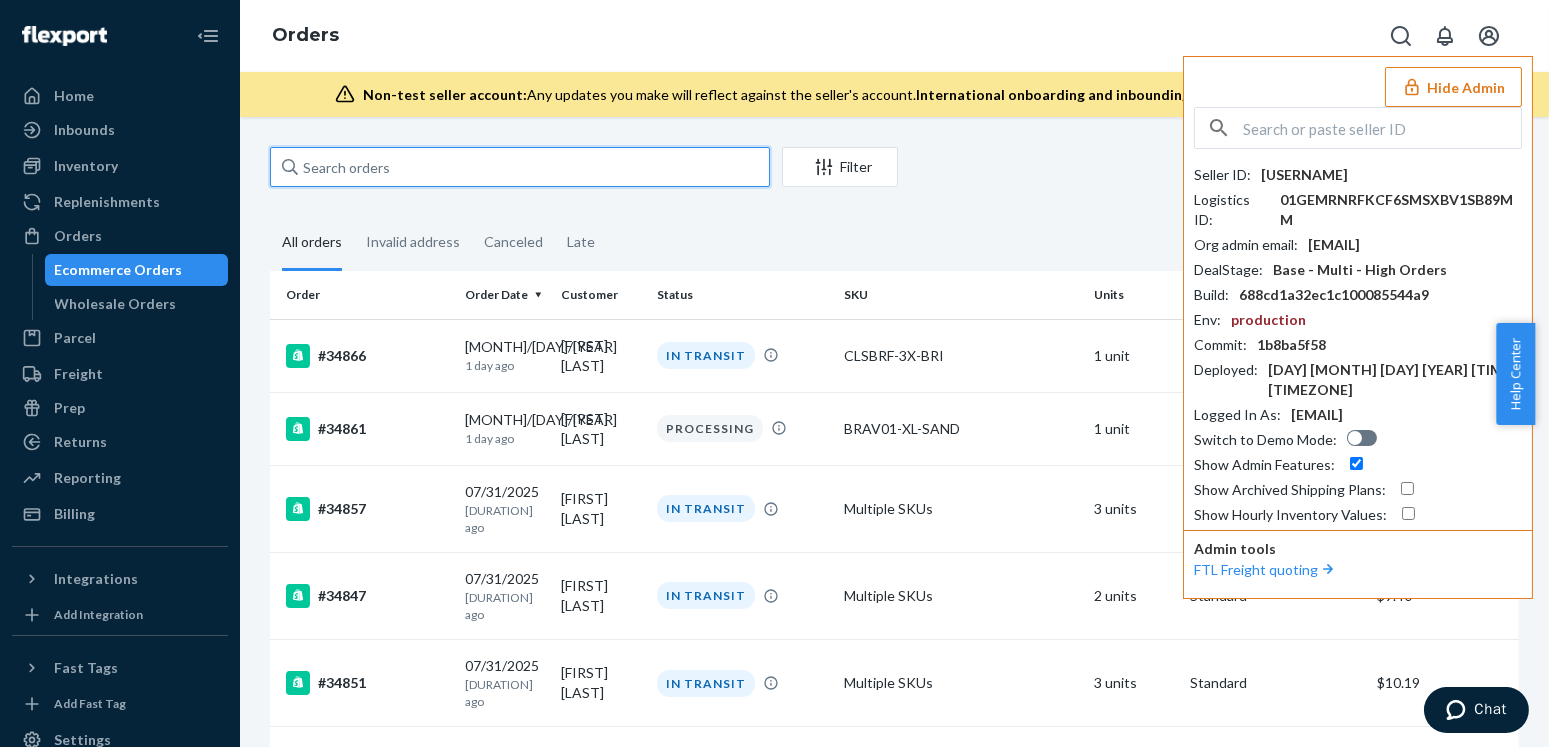 click at bounding box center [520, 167] 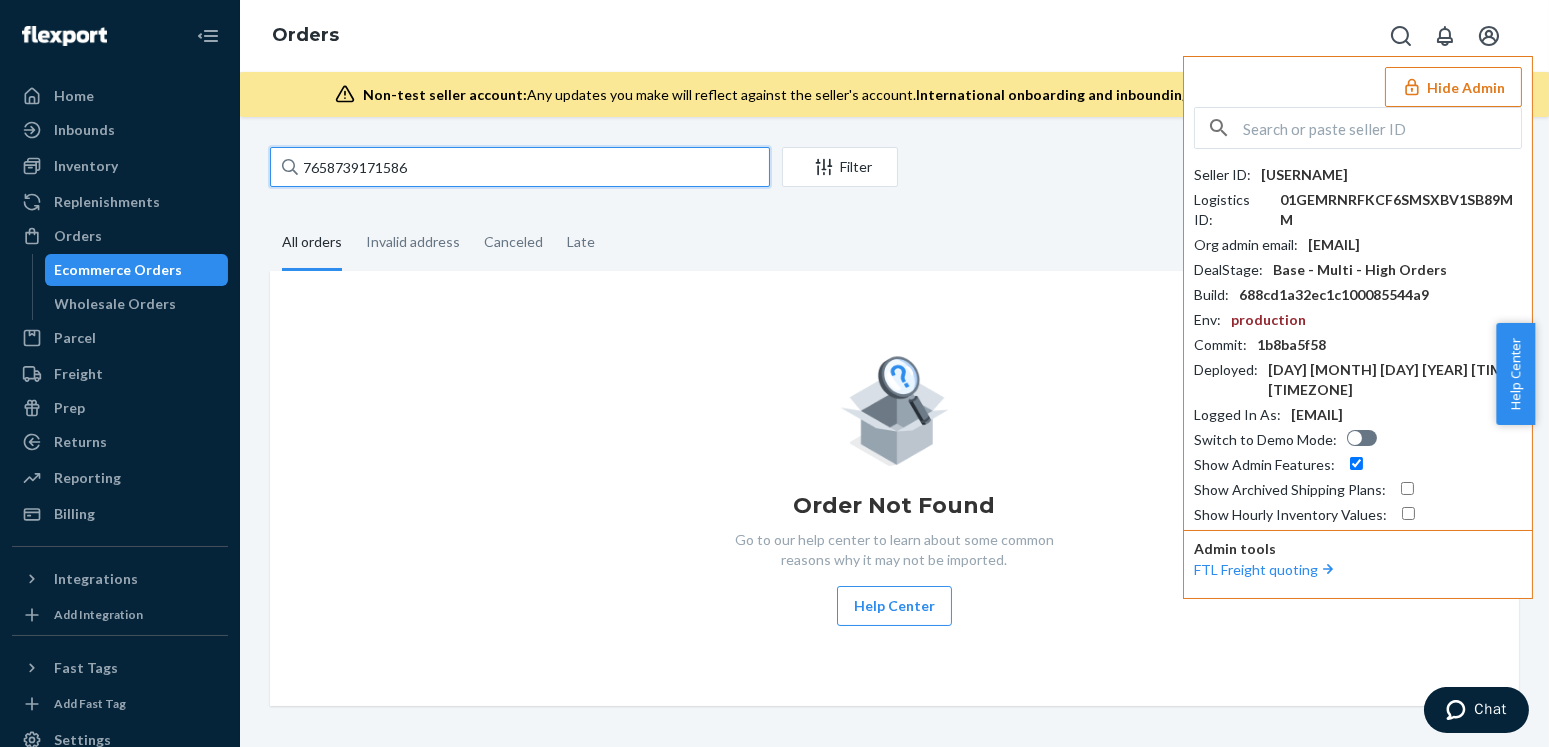click on "7658739171586" at bounding box center (520, 167) 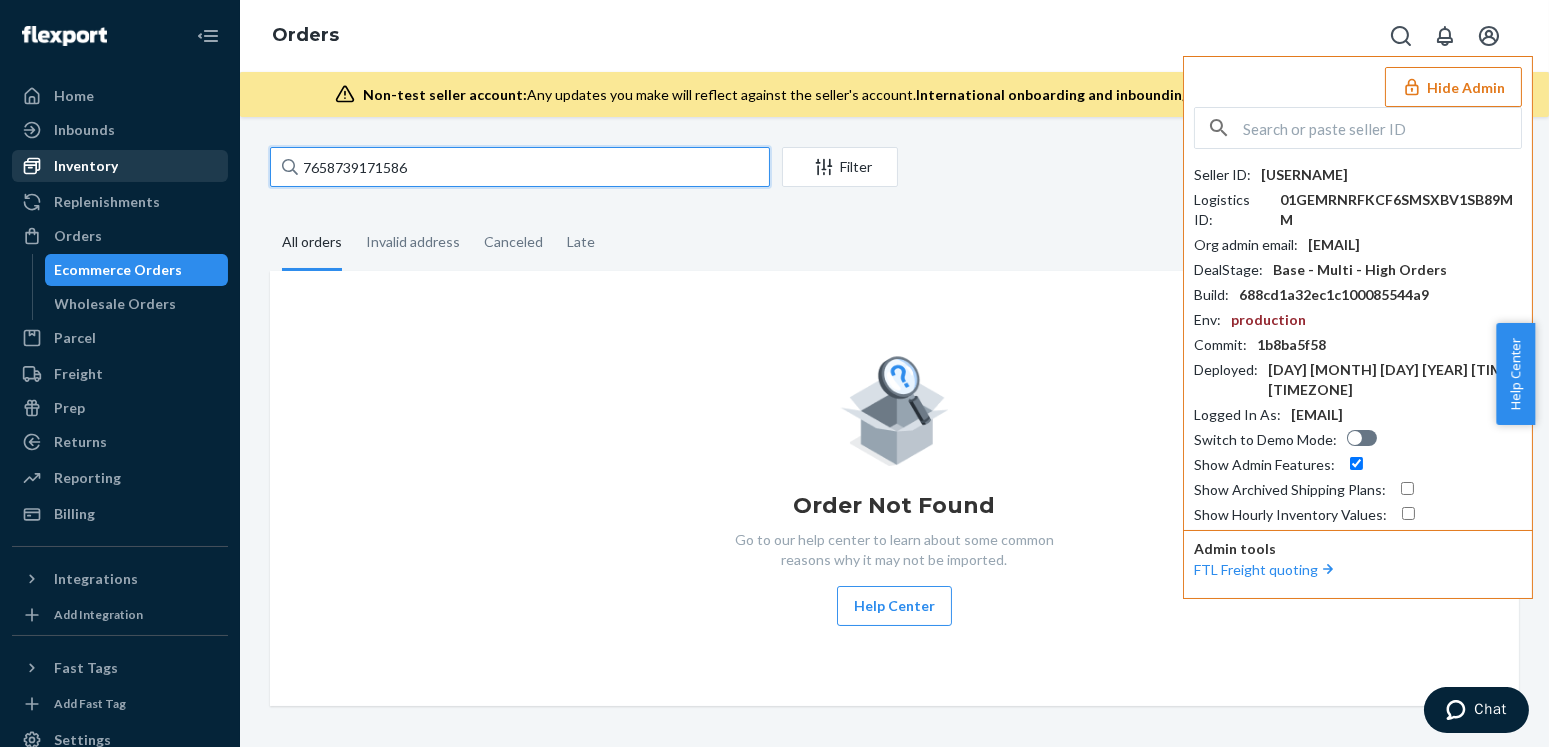 drag, startPoint x: 435, startPoint y: 164, endPoint x: 147, endPoint y: 165, distance: 288.00174 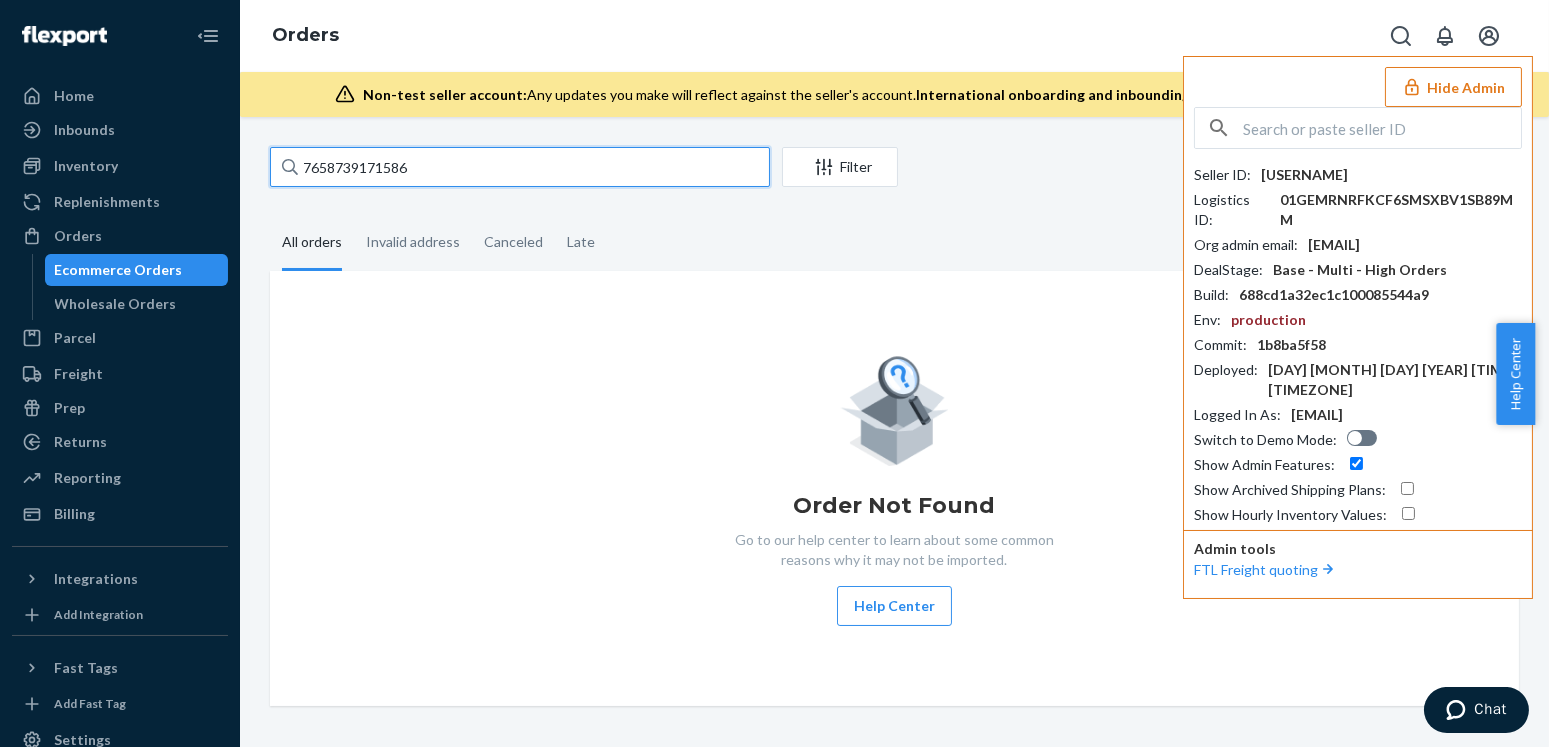 type 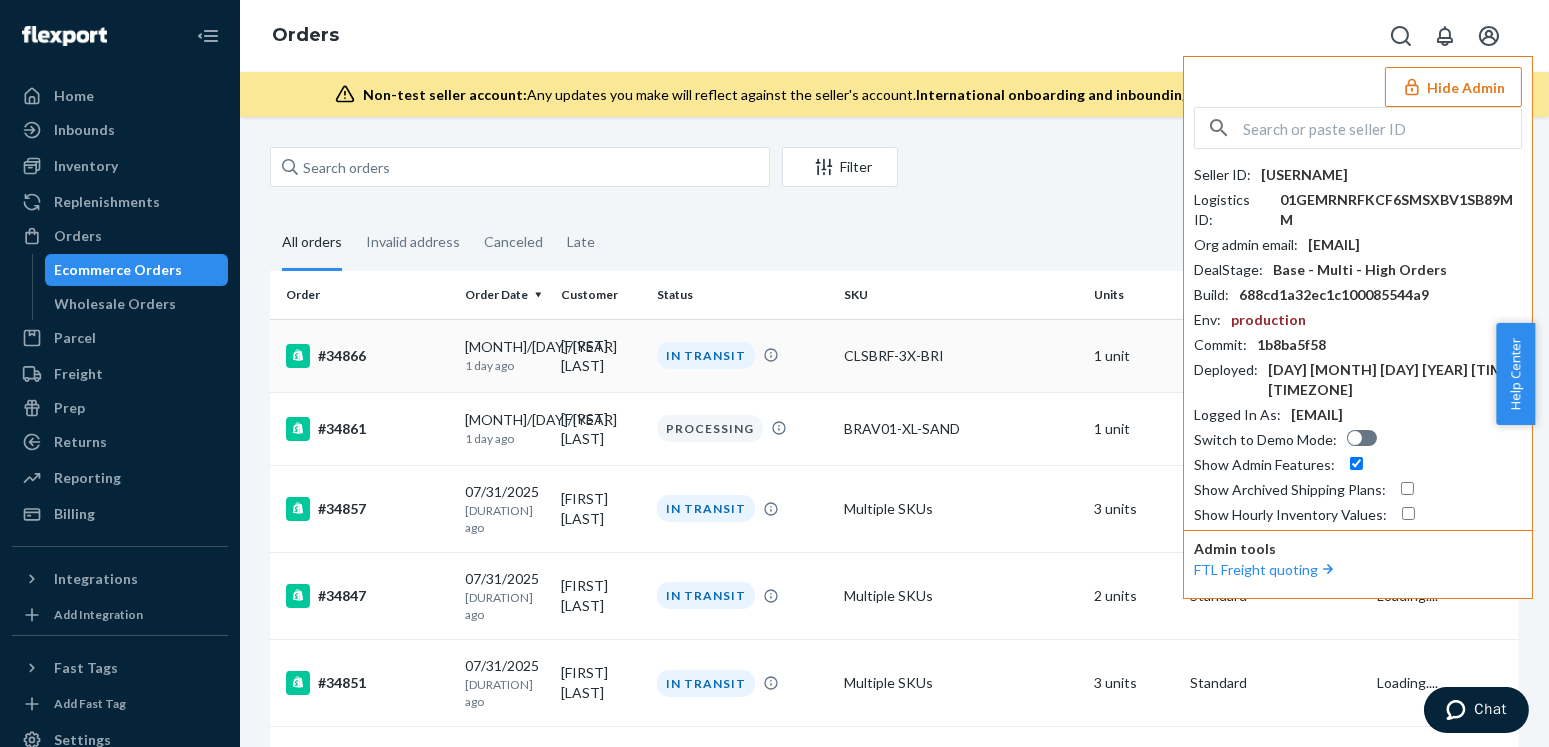 click on "Melisa Velez" at bounding box center [601, 355] 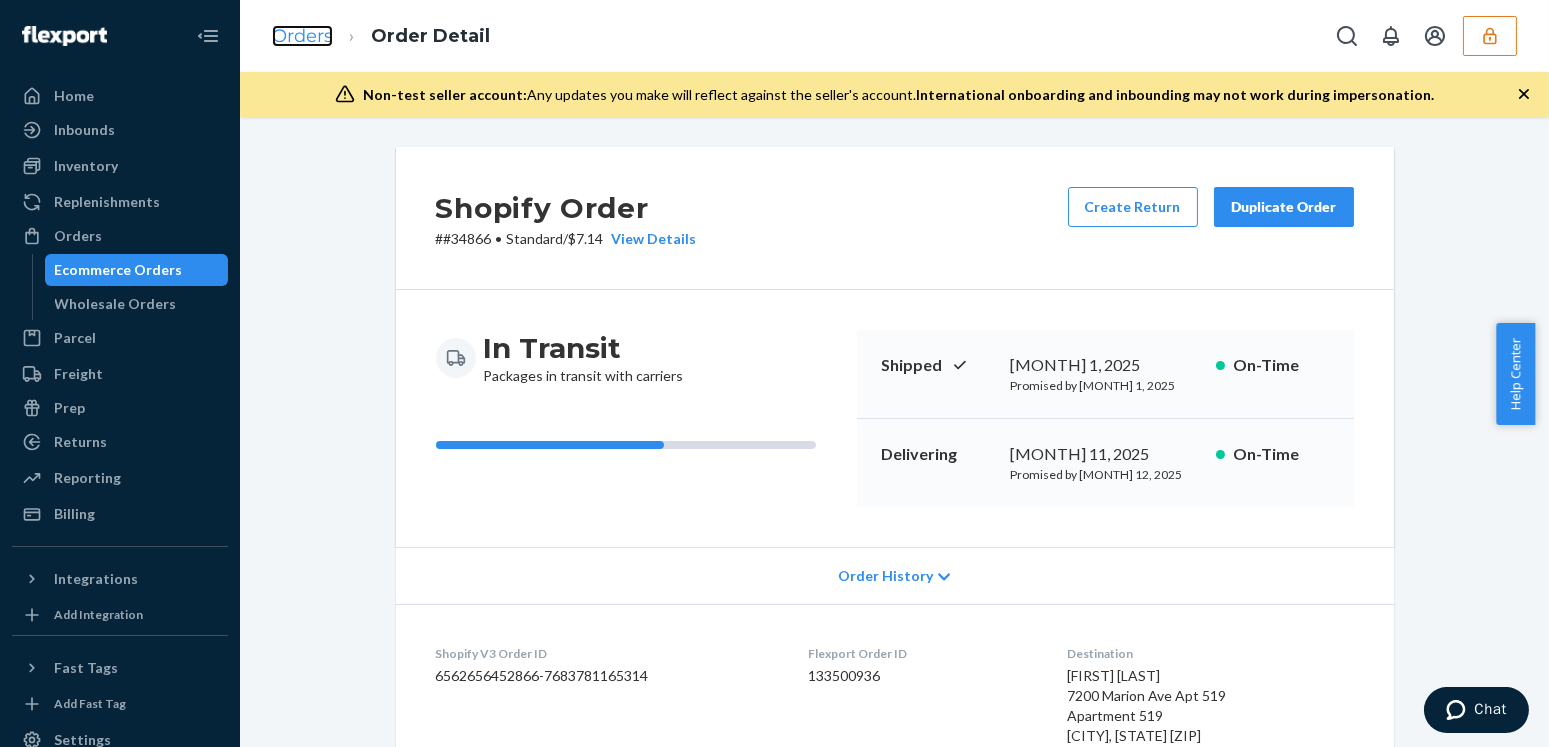 click on "Orders" at bounding box center [302, 36] 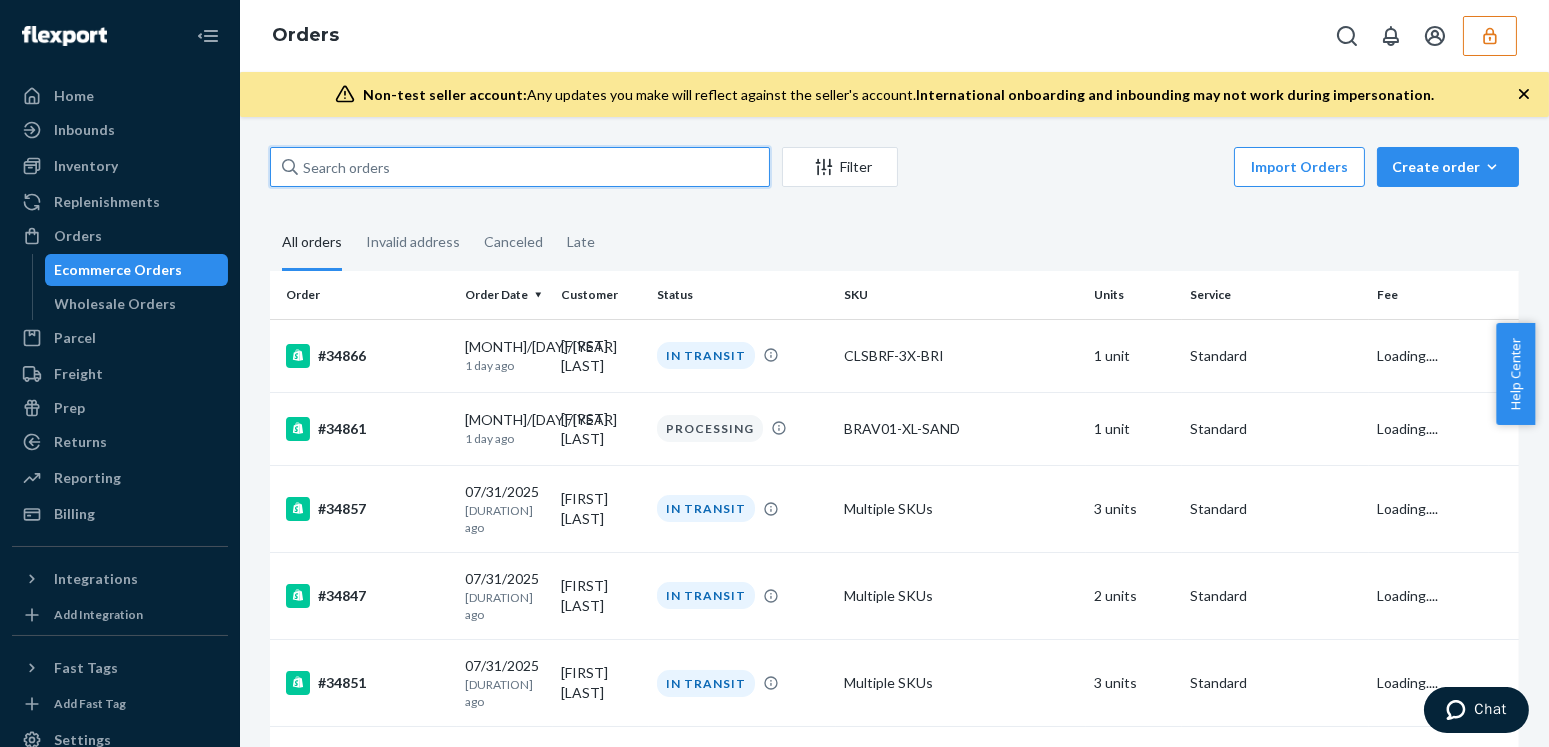 click at bounding box center [520, 167] 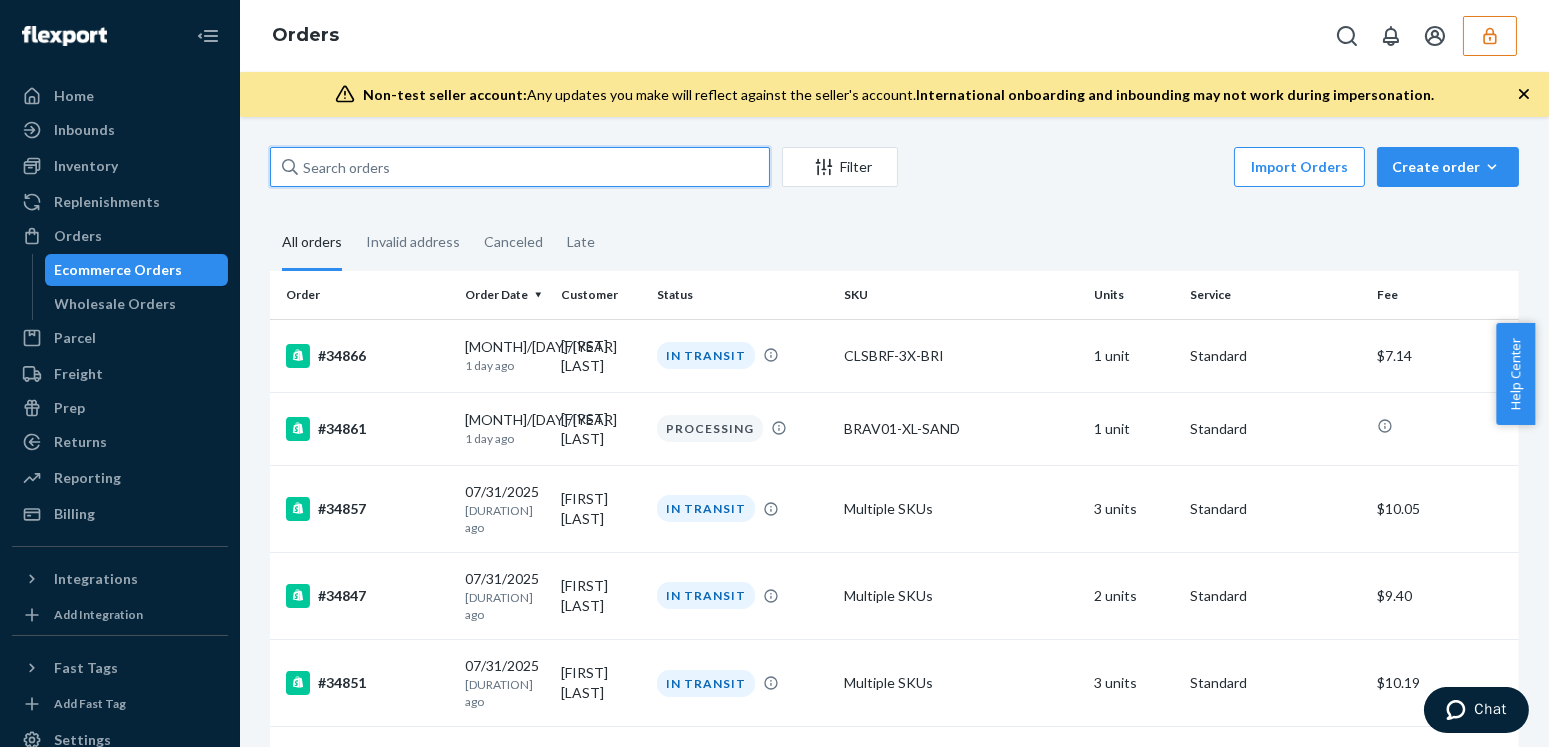 paste on "34703" 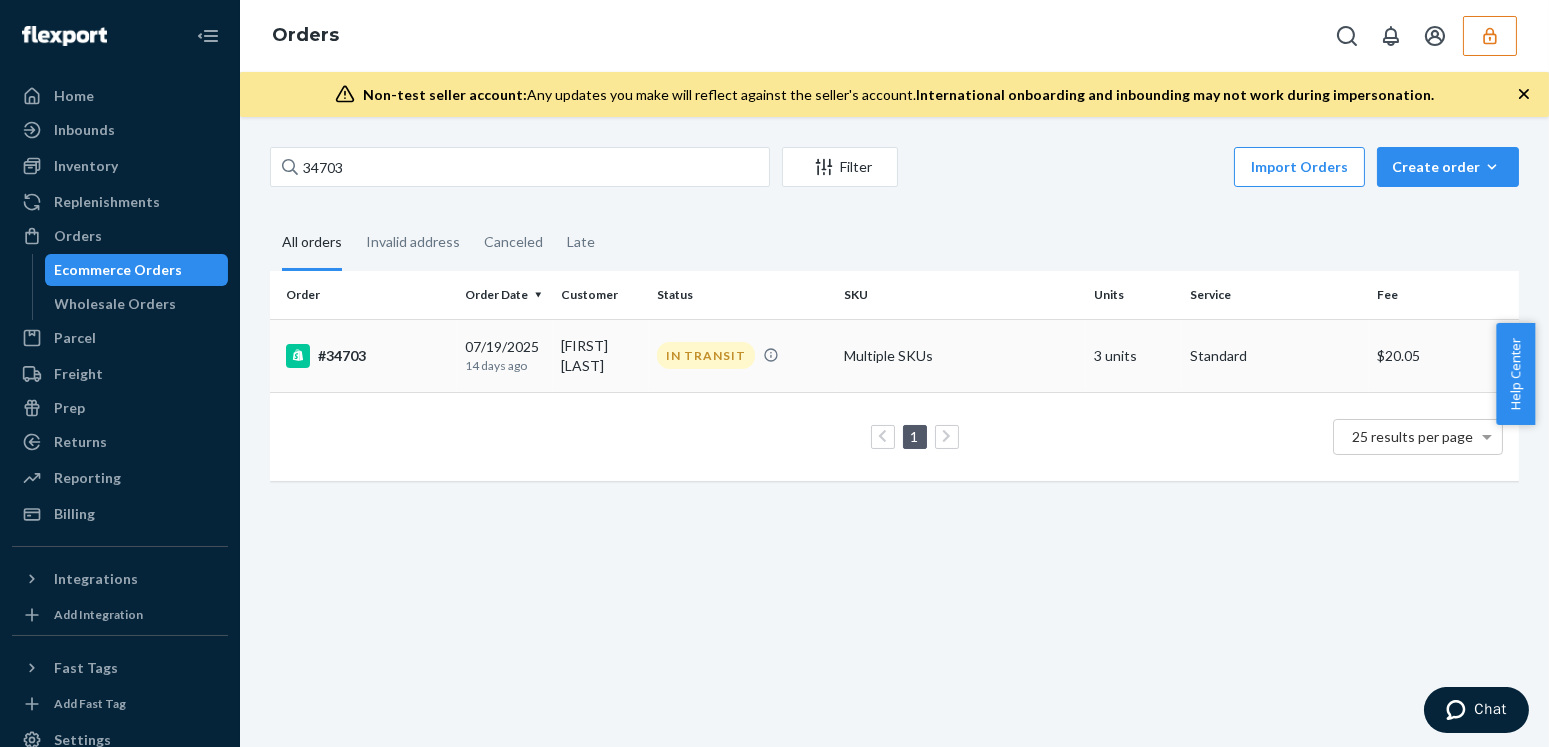 click on "IN TRANSIT" at bounding box center (742, 355) 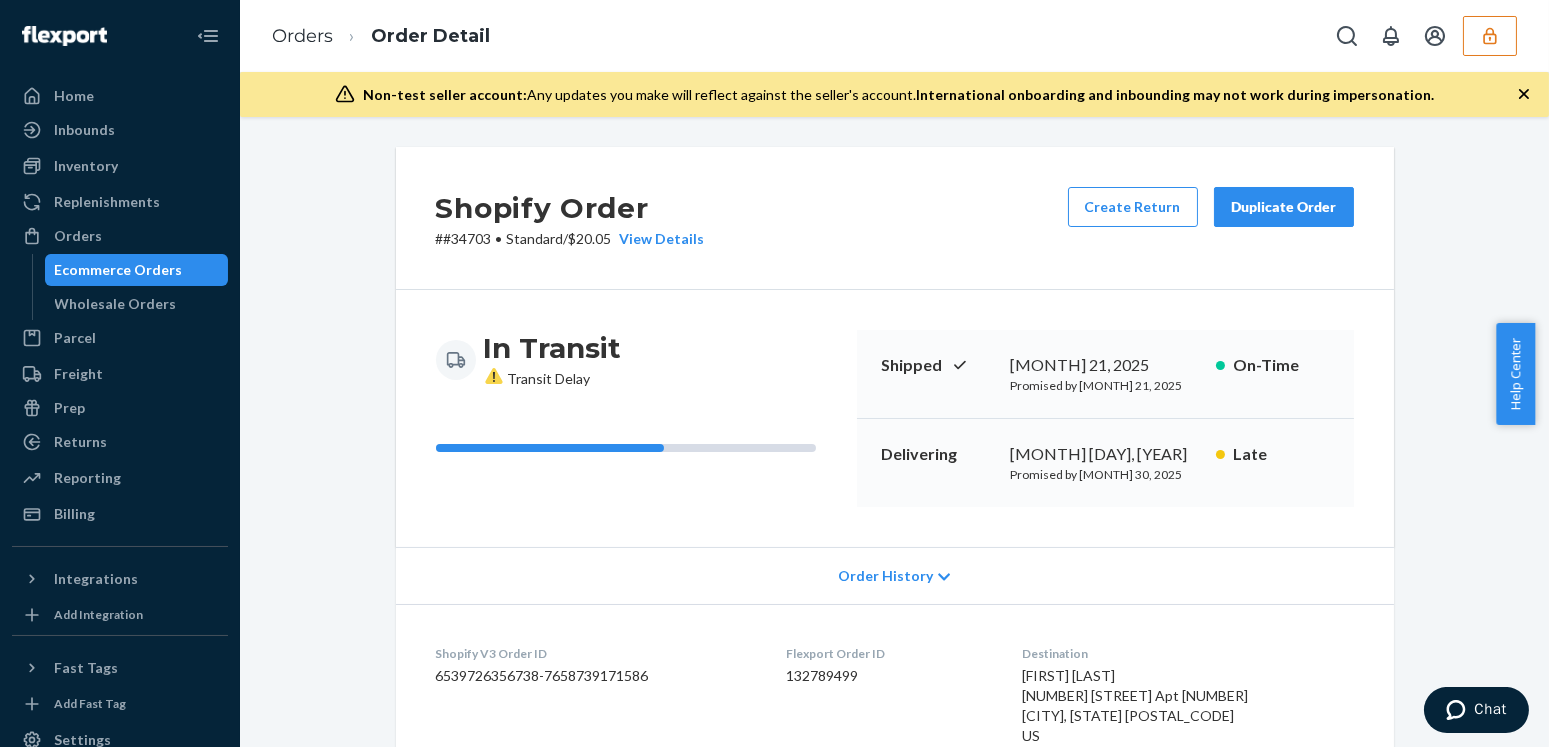 click on "132789499" at bounding box center (888, 676) 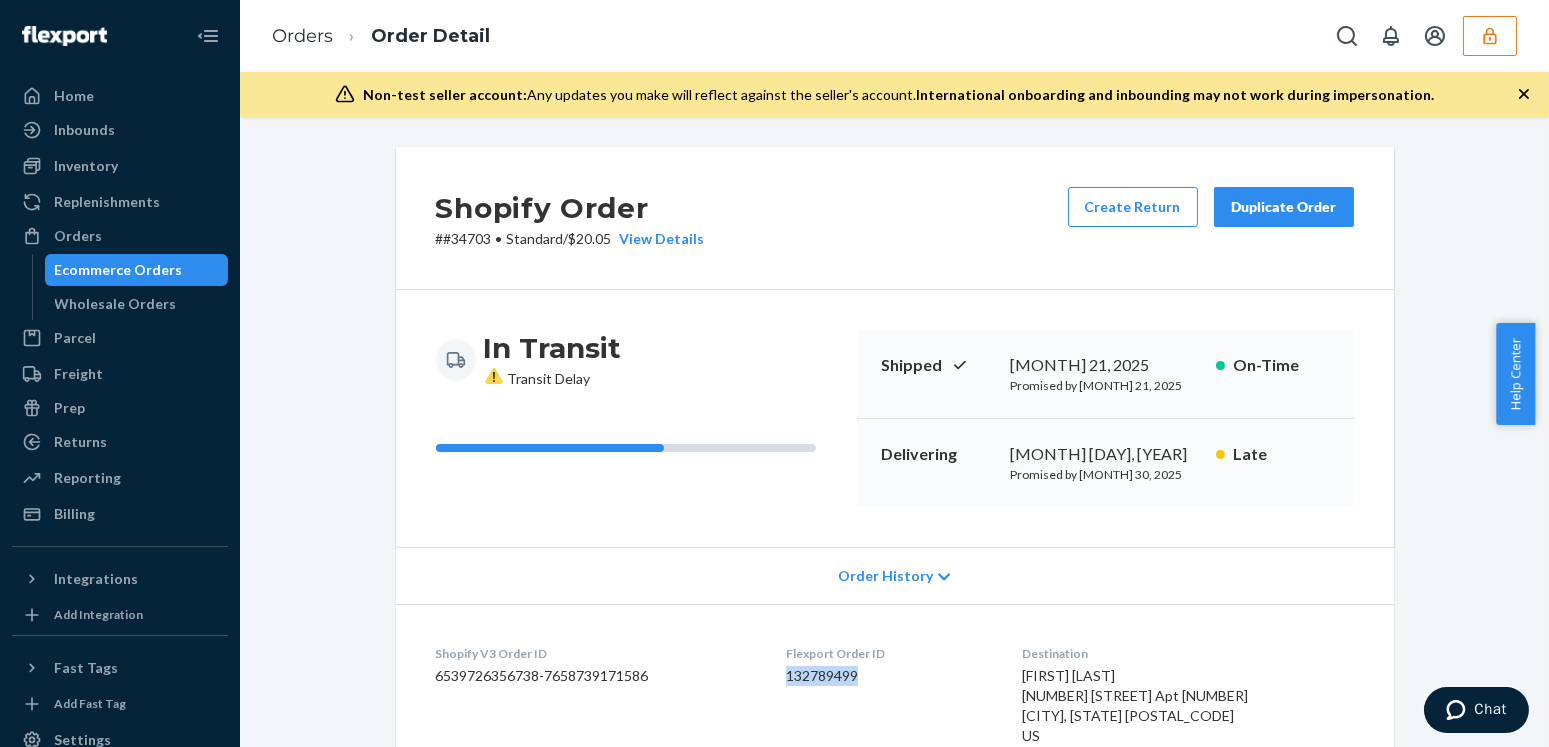 click on "132789499" at bounding box center [888, 676] 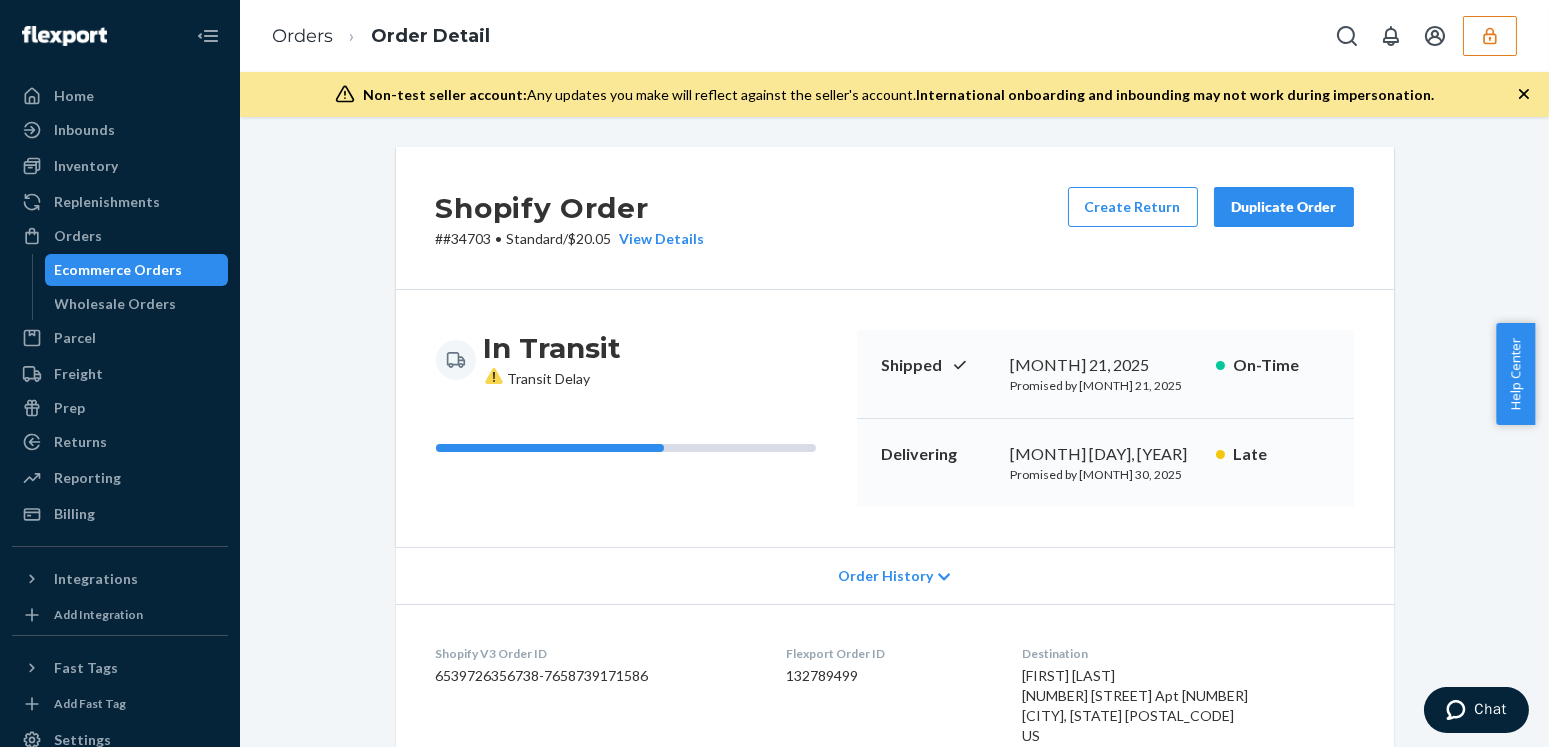 click on "Shopify Order # #34703 • Standard  /  $20.05 View Details Create Return Duplicate Order In Transit Transit Delay Shipped July 21, 2025 Promised by July 21, 2025 On-Time Delivering July 31, 2025 Promised by July 30, 2025 Late Order History Shopify V3 Order ID 6539726356738-7658739171586 Flexport Order ID 132789499 Destination Jacqueline Brown
9855 E Louisiana Dr Apt 201
Aurora, CO 80247-2448
US Buyer Order Tracking 132789499 SKU Product Name Details Qty BRAV01-S-DEL Perfect Panty v2 - POS ONLY (S / Delicate Blue) DSKU: D4DLPNE7AK9 1 BRAV01-S-CAM Perfect Panty v2 - POS ONLY (S / Camellia) DSKU: D29HBGV7A2Y 1 BRAV01-S-DAZ Perfect Panty v2 (S / Dazzling Blue) DSKU: DKZN98ZZMKH 1 Package 1 of 2 Shipped via LaserShip   1LSCYM10059CPH6 2   SKUs   2   Units From Panty Drop
DES PLAINES, IL 60018 Shipment ID 82701805 Box Name:  PB524x36 WarehouseId:  ORD13P Processing Attempted 7/30 Delivered Package History SKU Product Name Details Qty BRAV01-S-CAM Perfect Panty v2 - POS ONLY (S / Camellia) DSKU: D29HBGV7A2Y 1 1   1" at bounding box center (894, 1111) 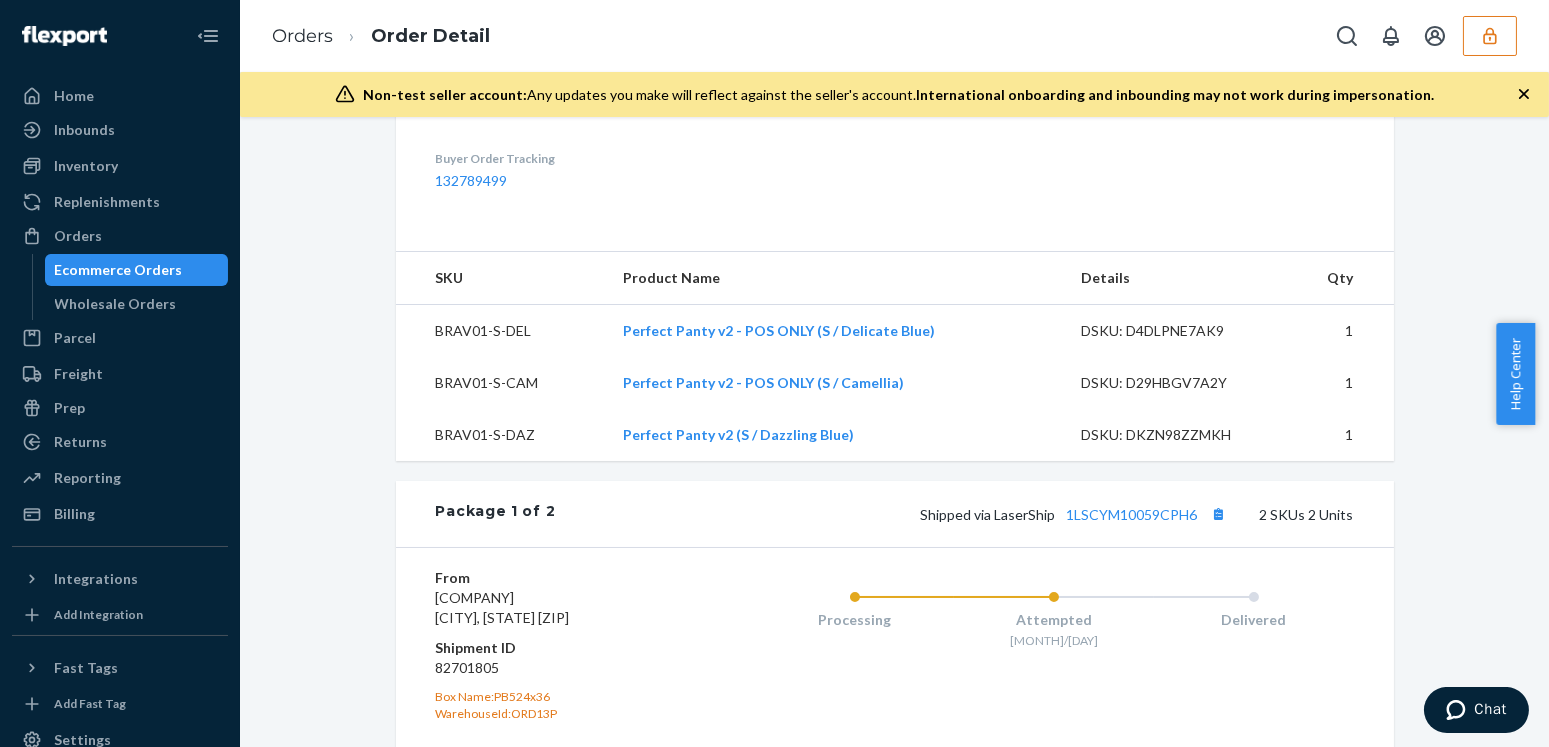 scroll, scrollTop: 909, scrollLeft: 0, axis: vertical 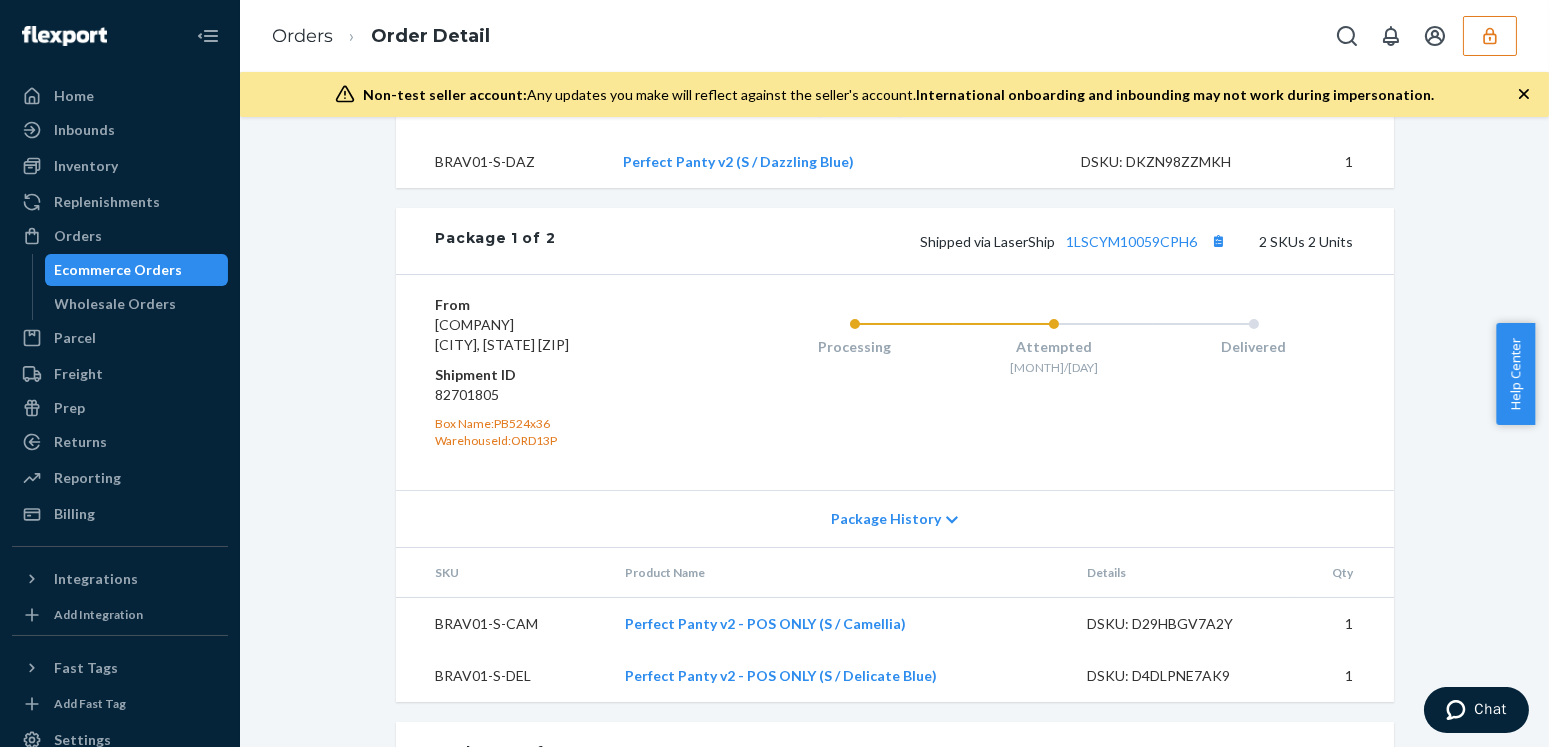 click on "82701805" at bounding box center (555, 395) 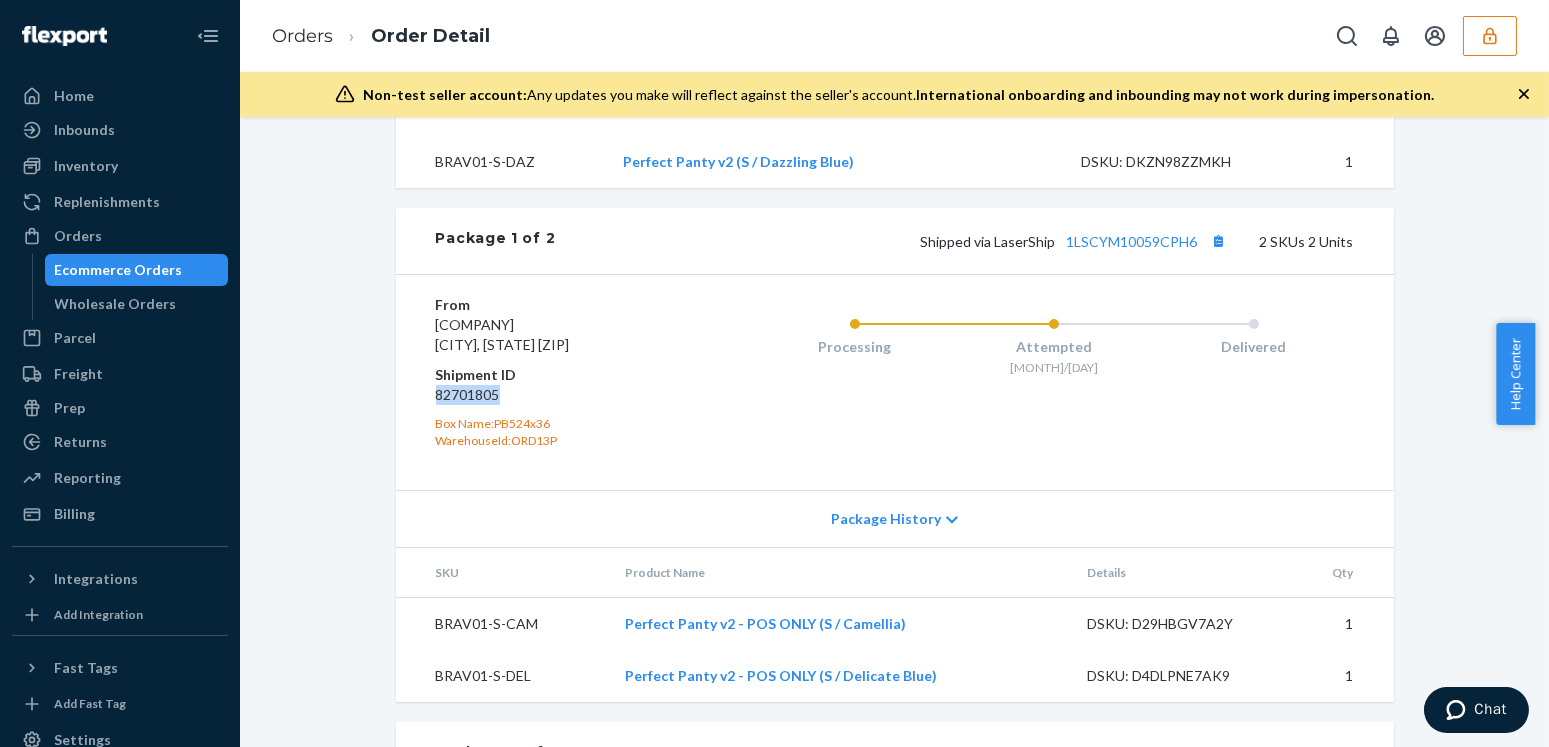 click on "82701805" at bounding box center (555, 395) 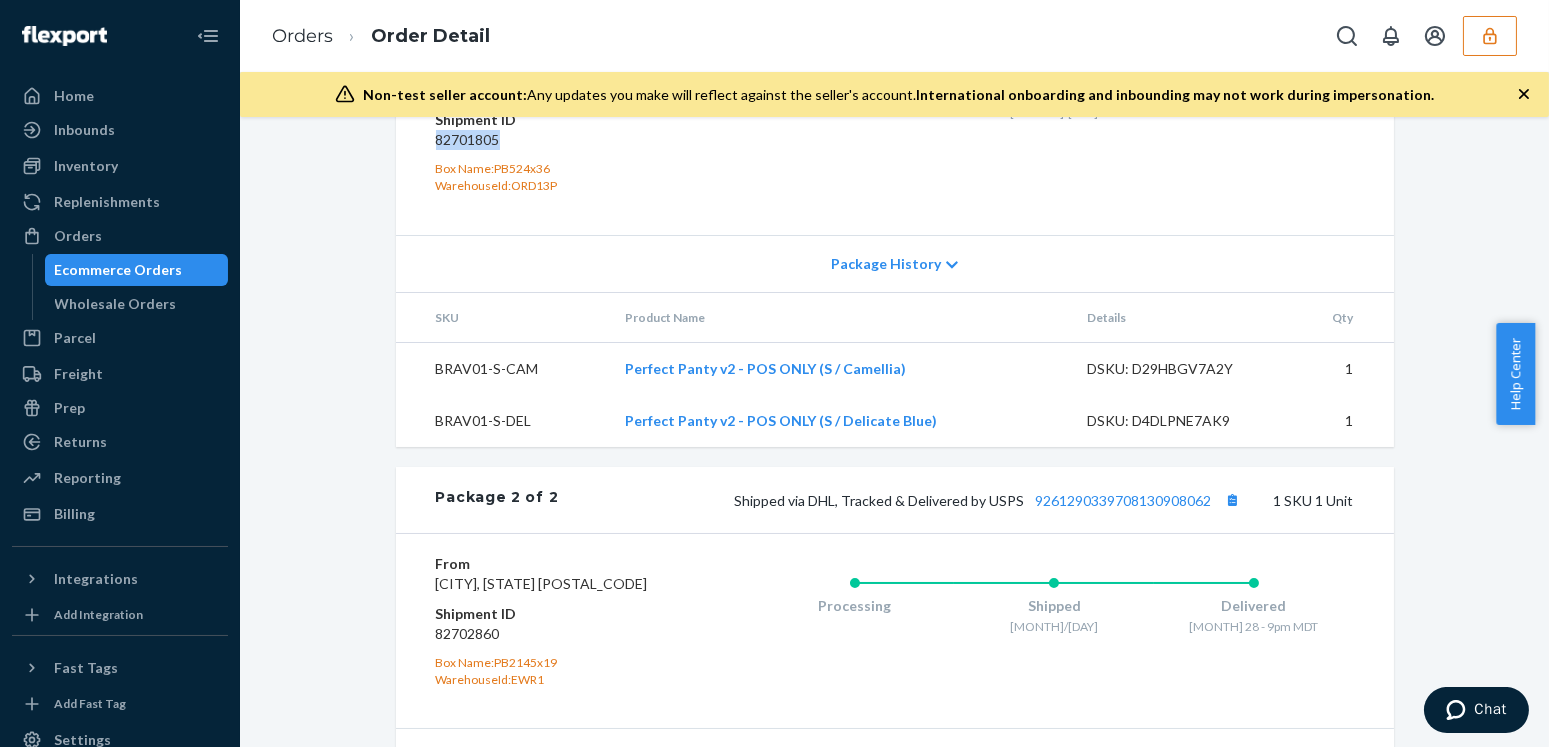 scroll, scrollTop: 982, scrollLeft: 0, axis: vertical 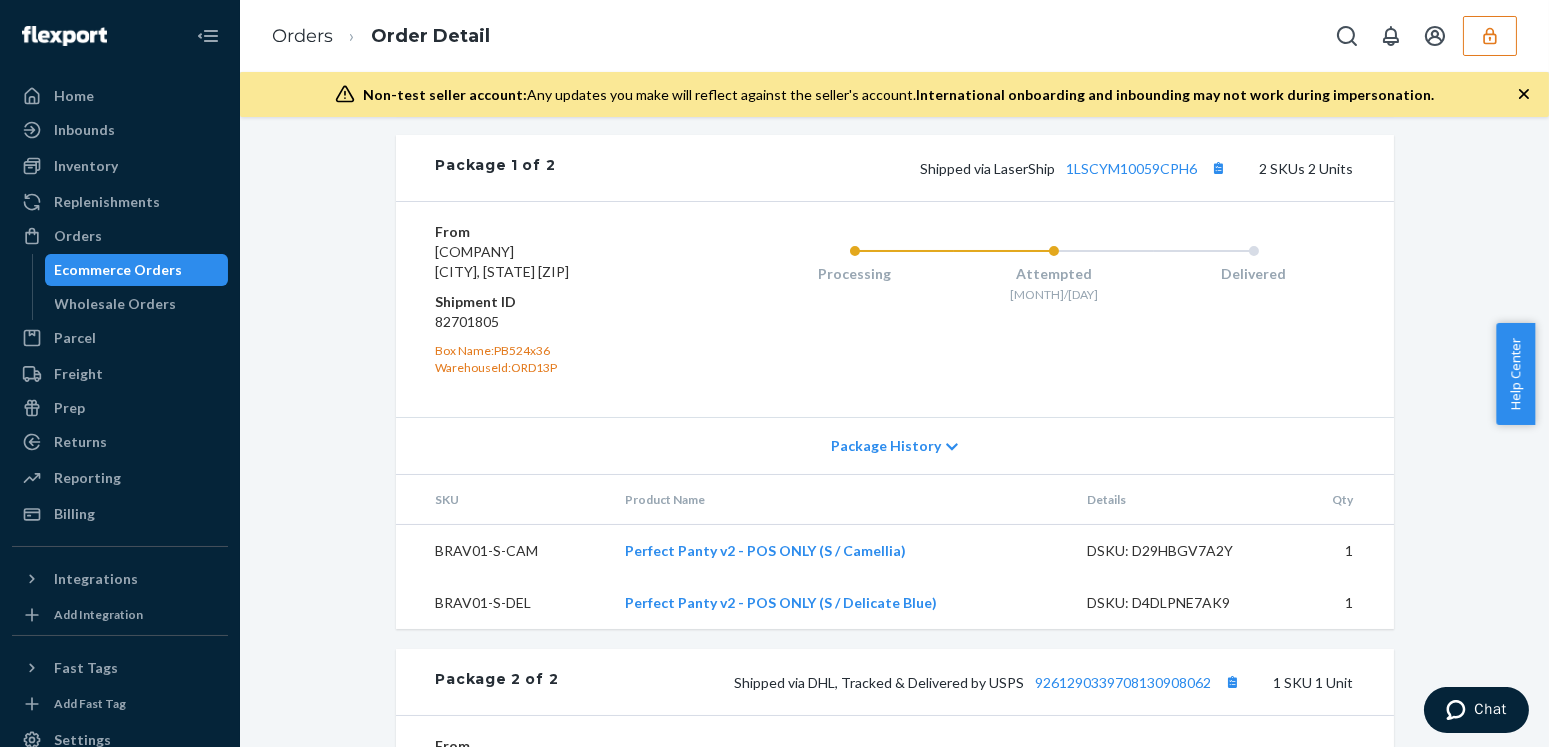 click on "Shipped via LaserShip   1LSCYM10059CPH6 2   SKUs   2   Units" at bounding box center [954, 168] 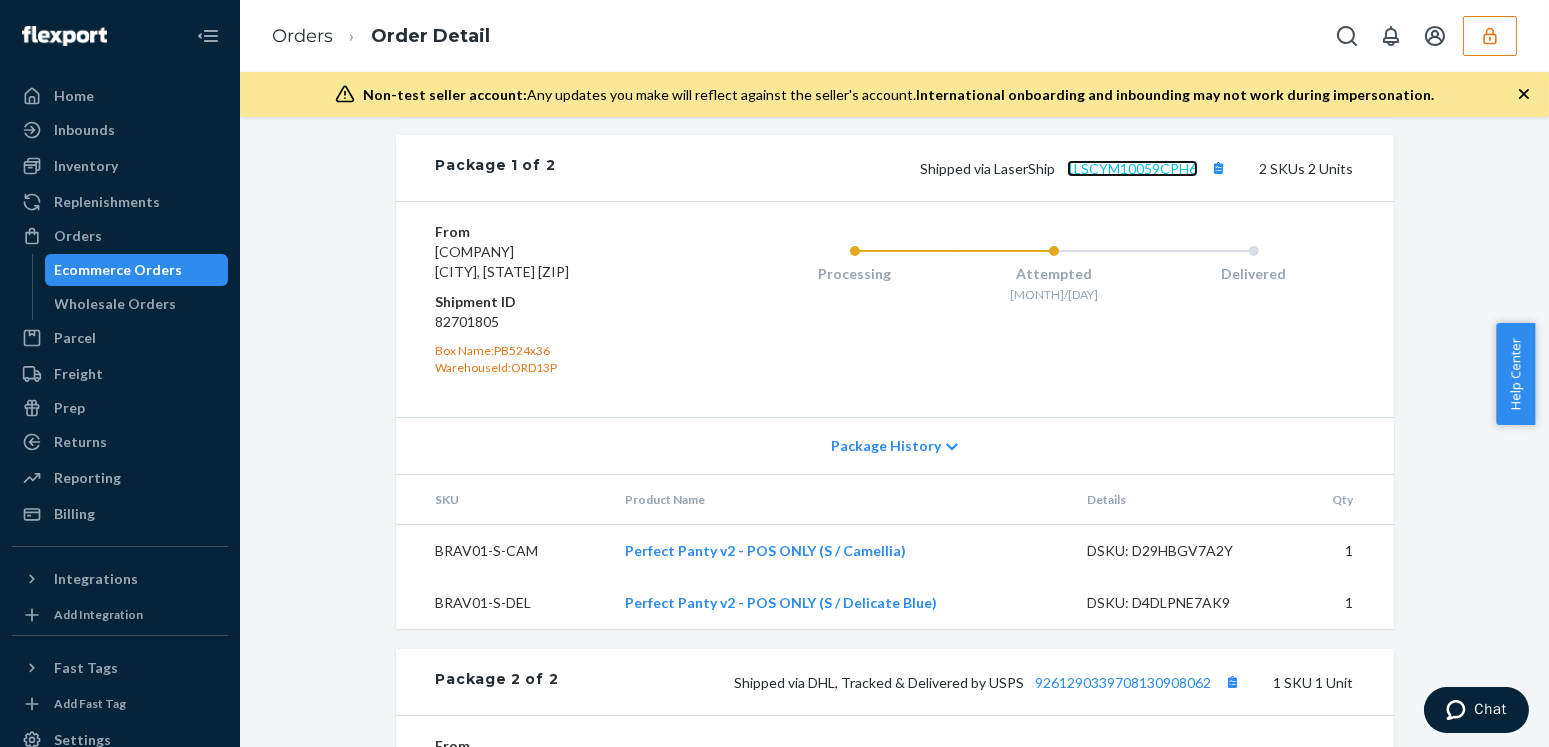 click on "1LSCYM10059CPH6" at bounding box center (1132, 168) 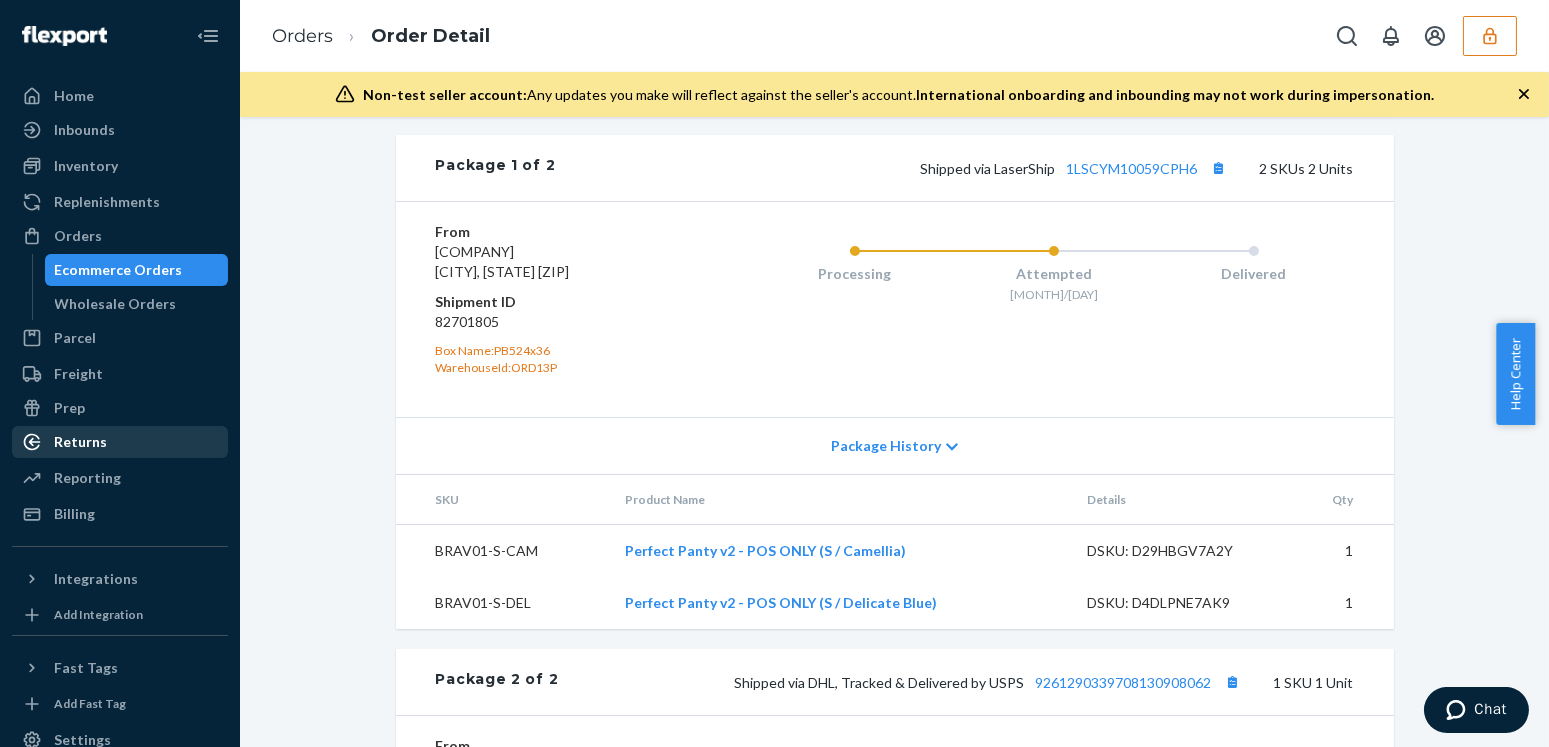 click on "Returns" at bounding box center (120, 442) 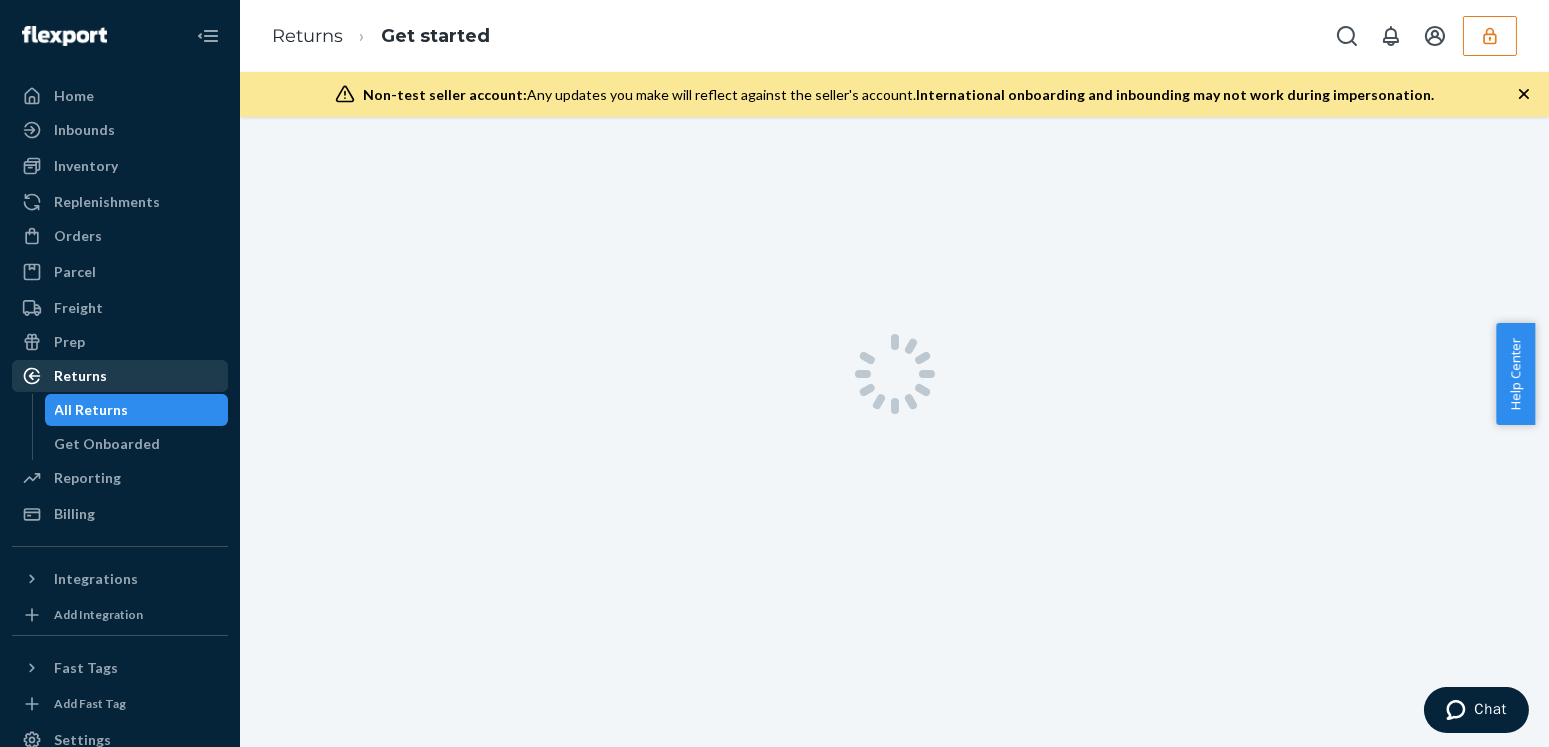 scroll, scrollTop: 0, scrollLeft: 0, axis: both 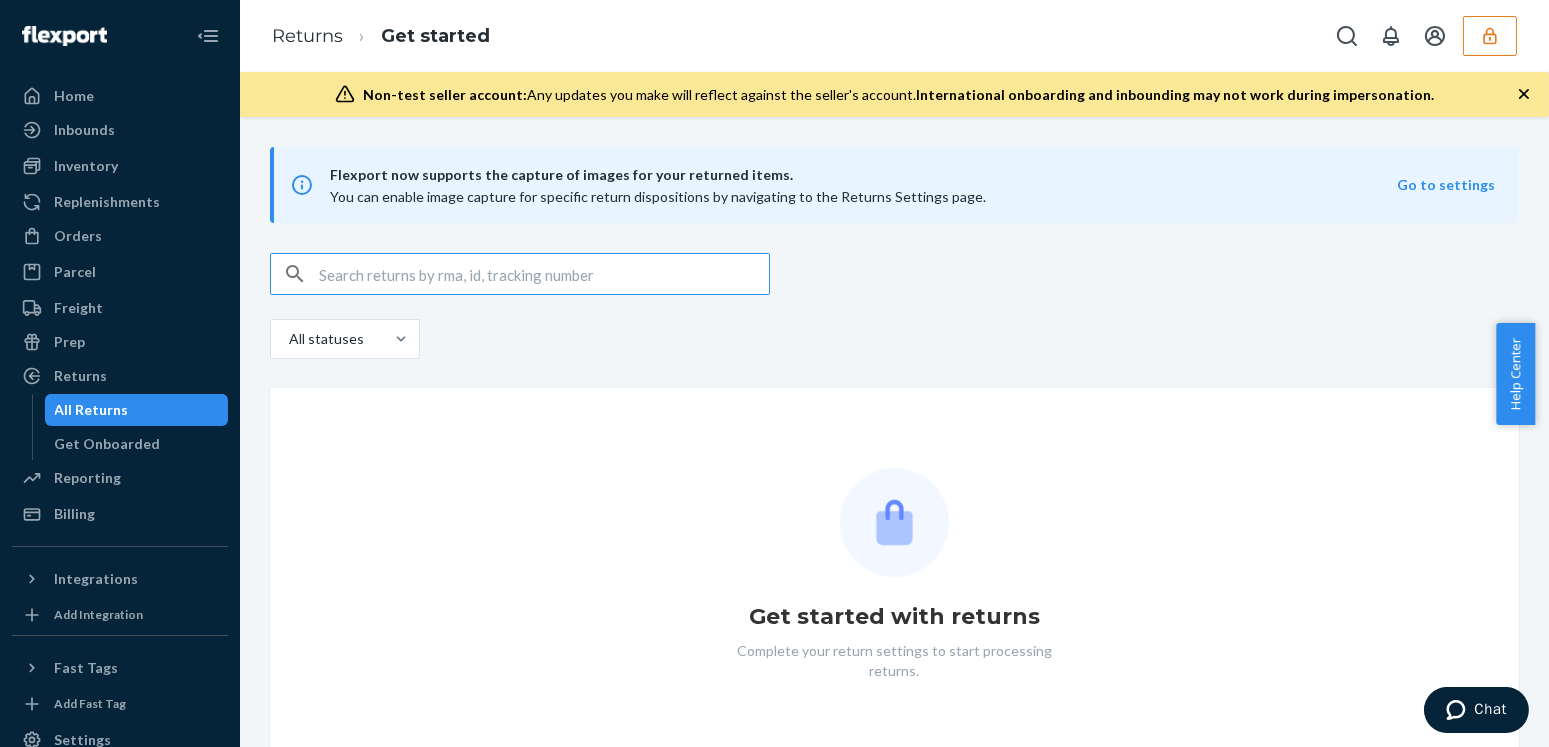 click at bounding box center (544, 274) 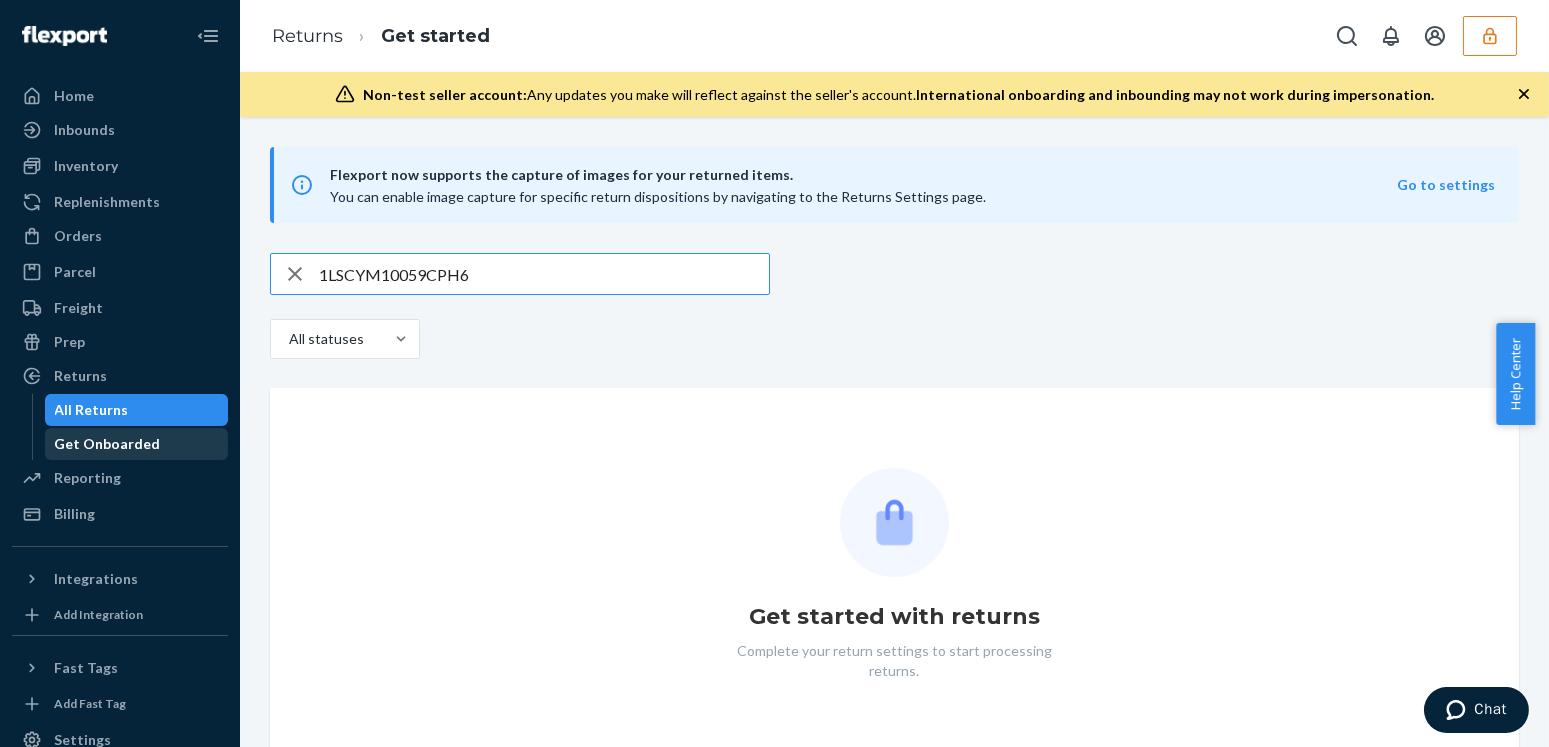 click on "Get Onboarded" at bounding box center [137, 444] 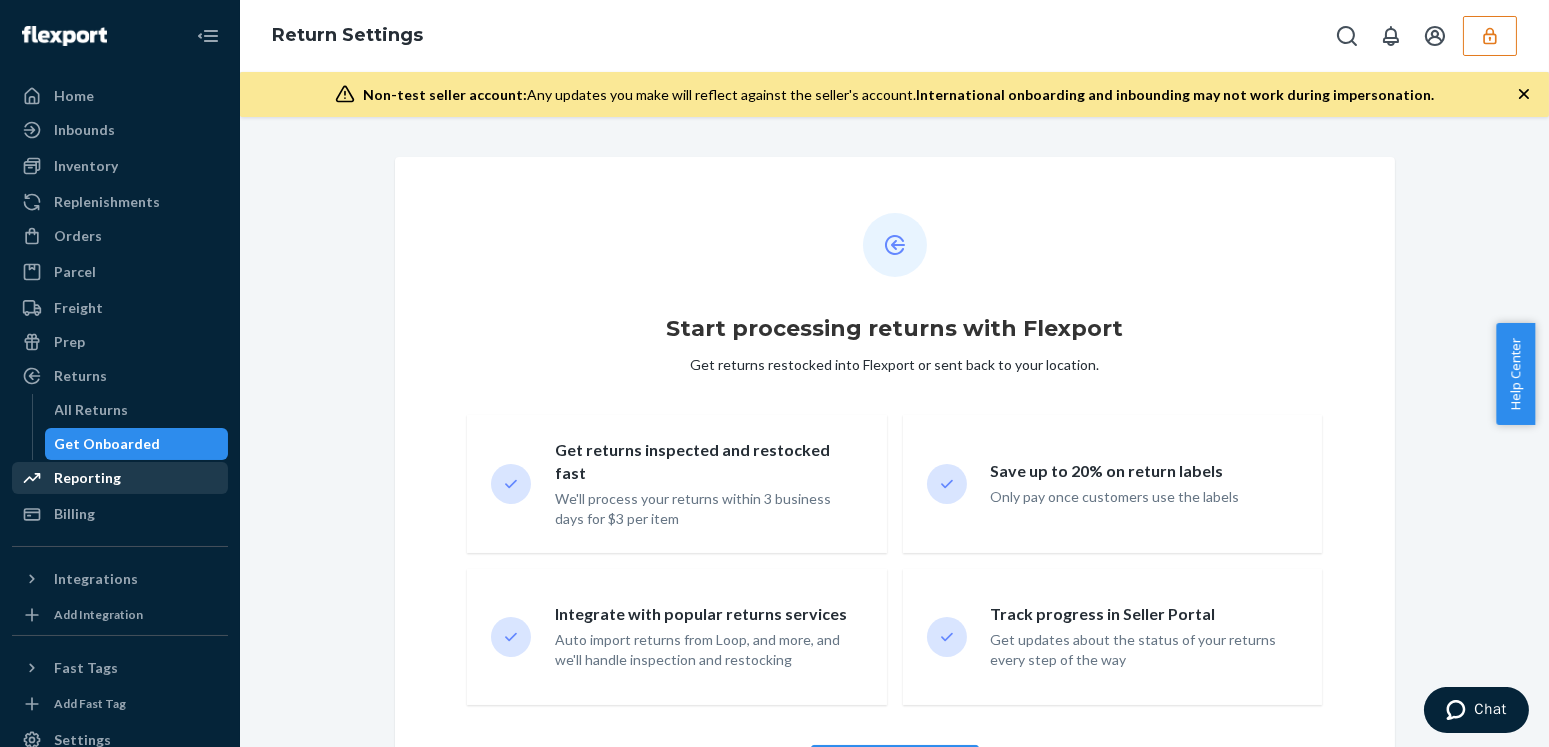 click on "Reporting" at bounding box center (87, 478) 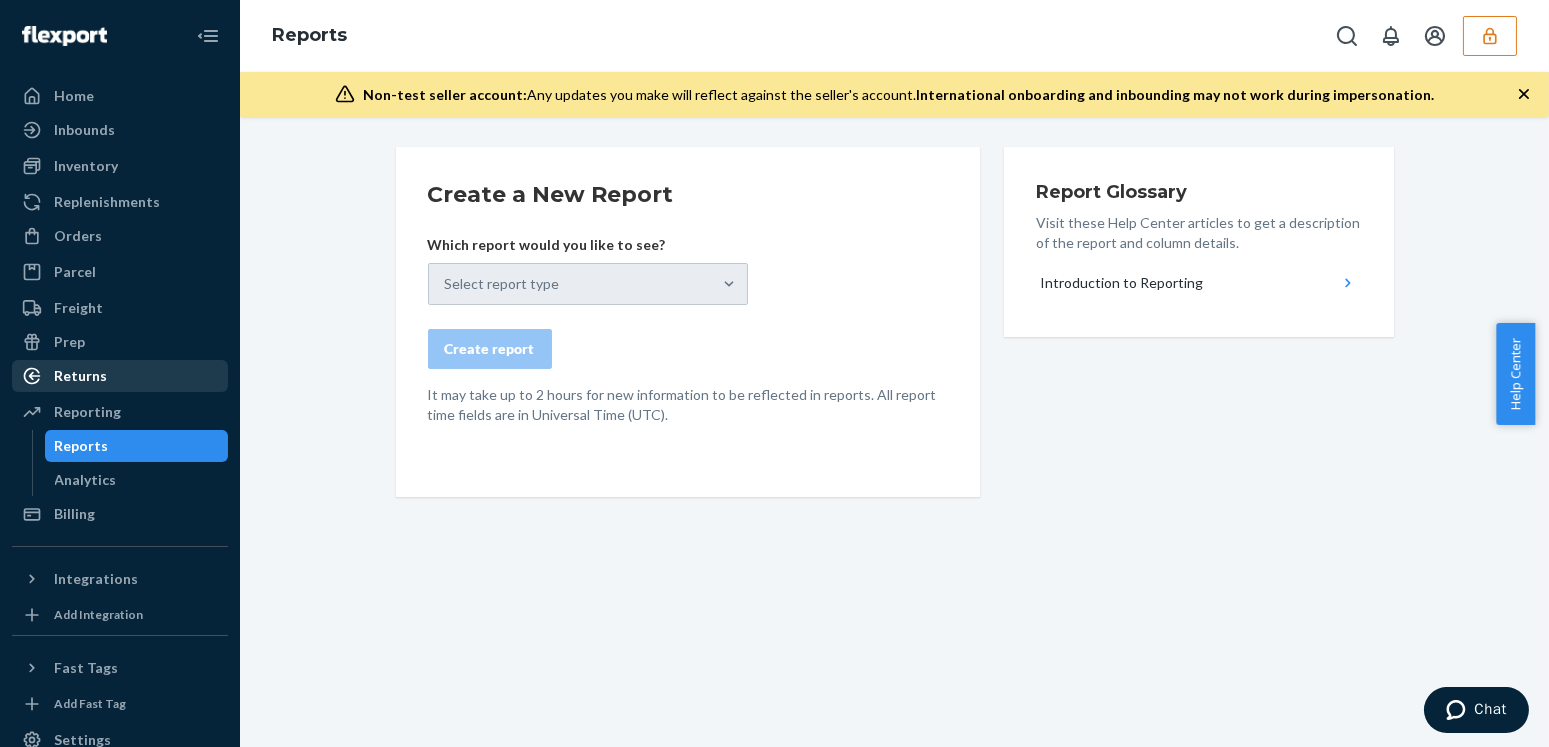 click on "Returns" at bounding box center (80, 376) 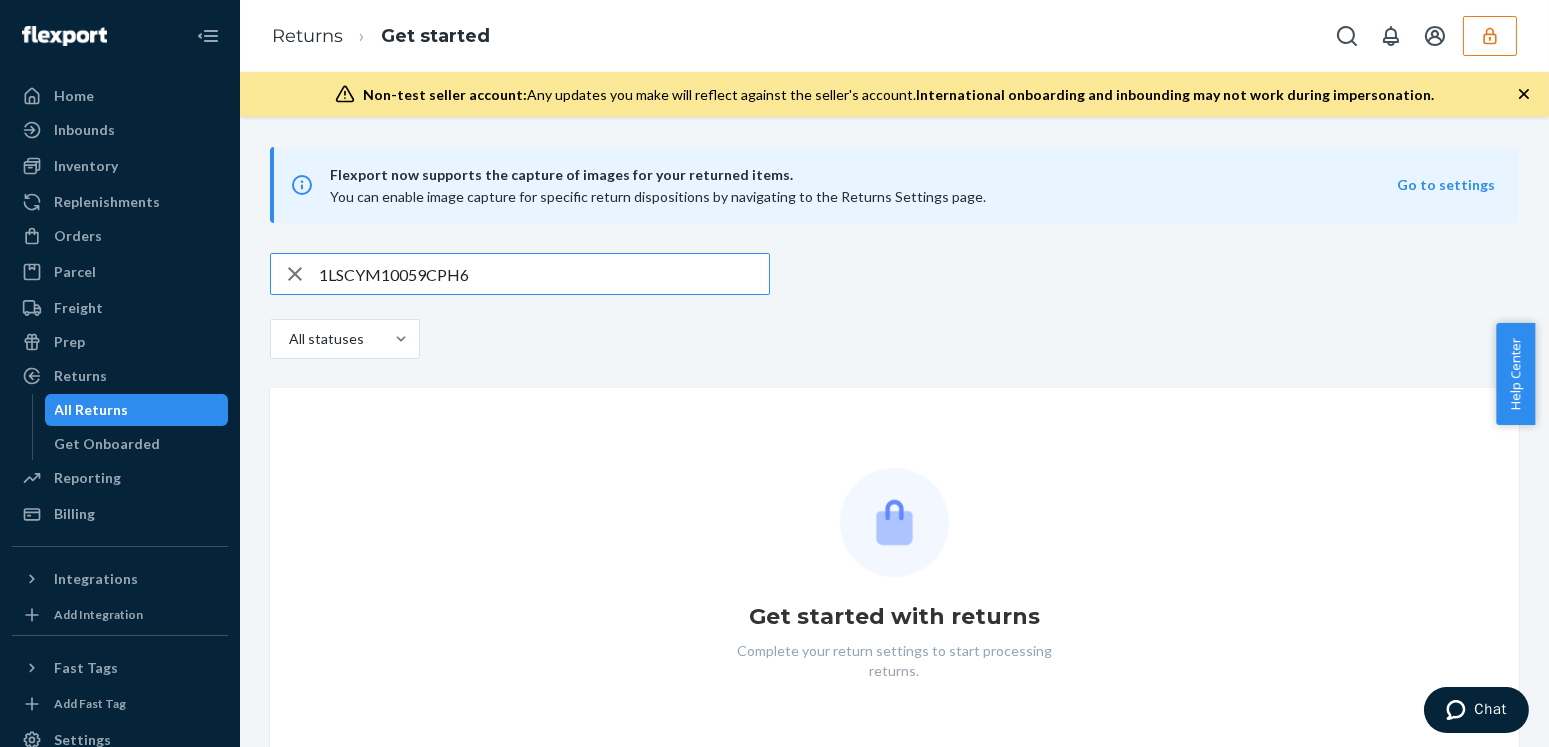 click on "Reporting" at bounding box center (120, 478) 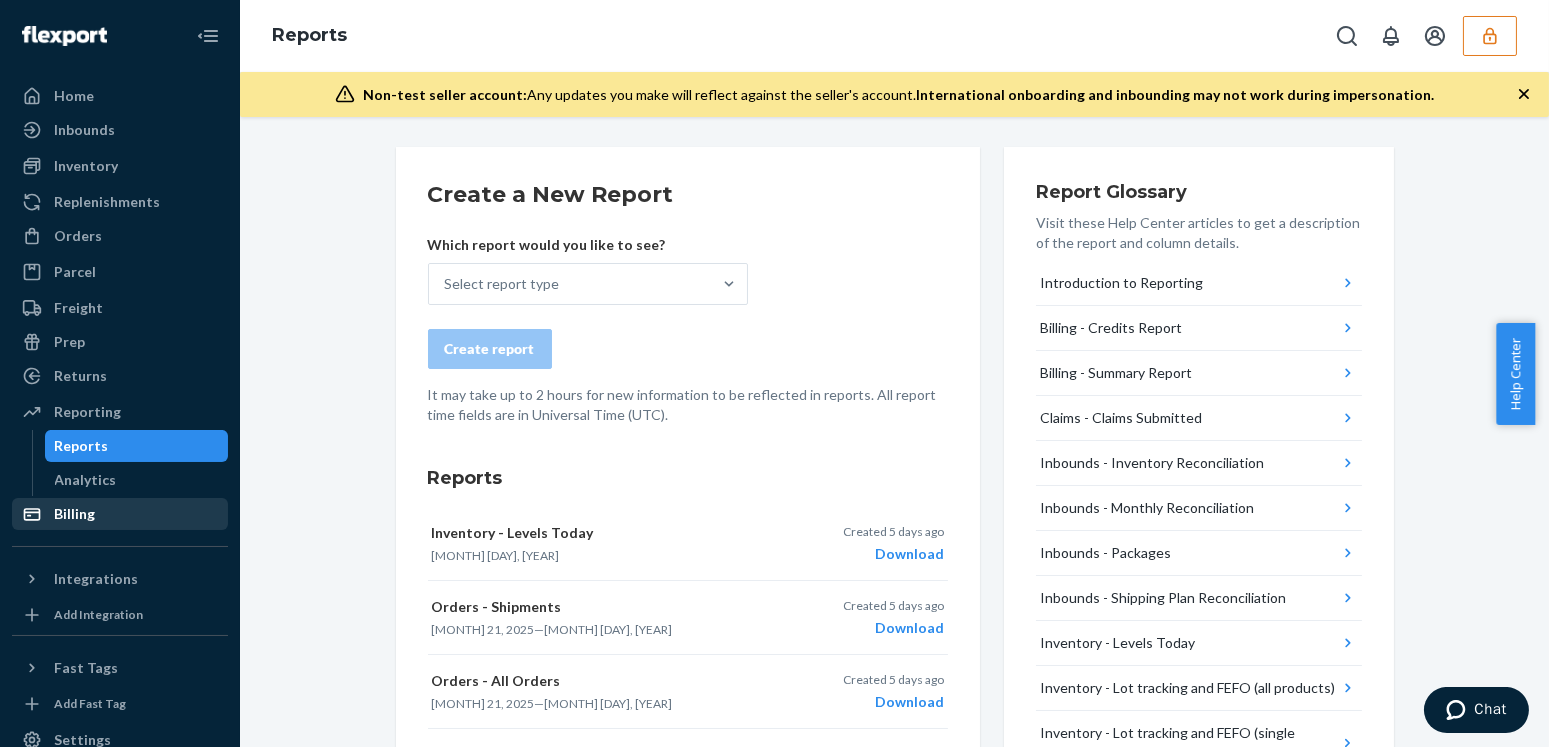 click on "Billing" at bounding box center (74, 514) 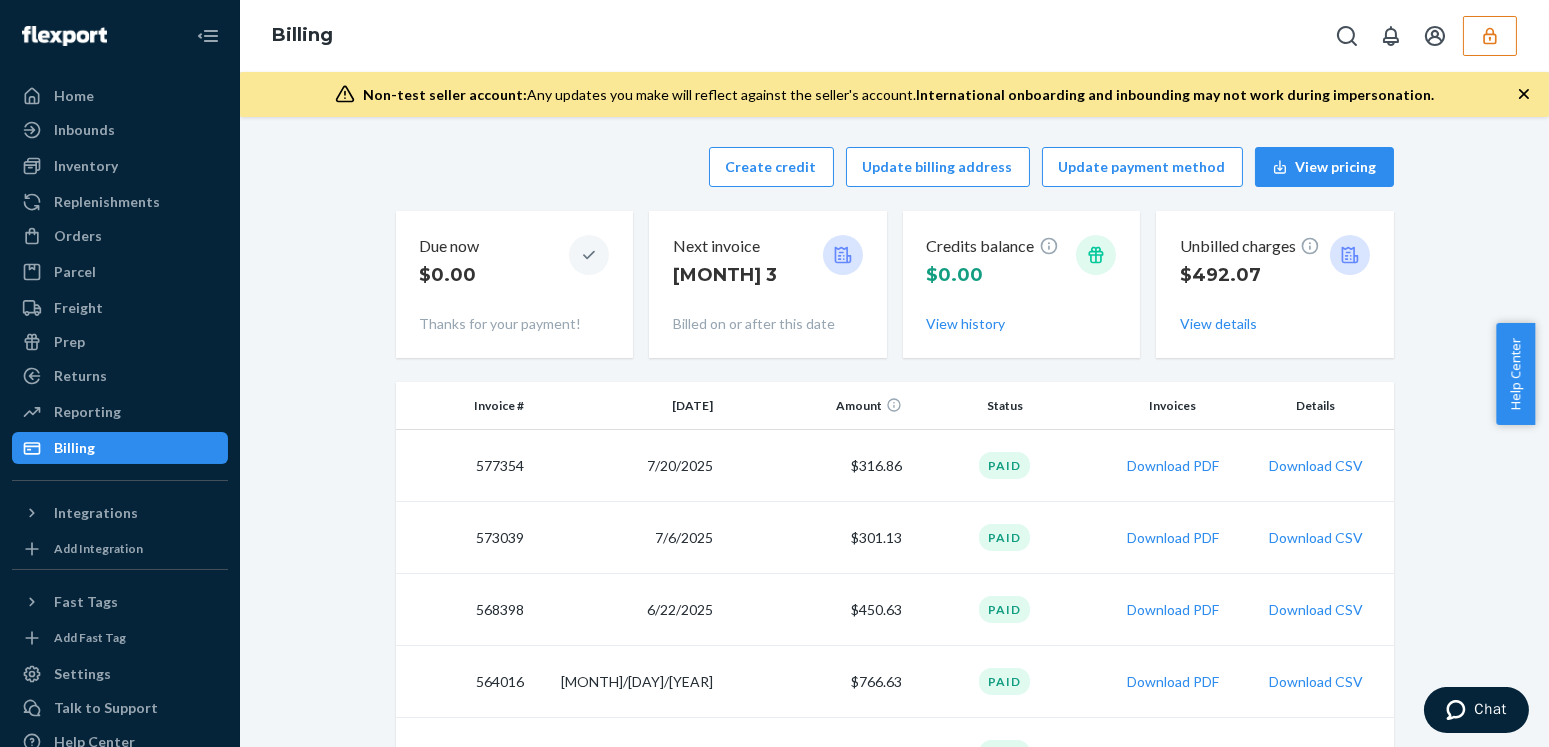 click on "Create credit Update billing address Update payment method View pricing Due now $0.00 Thanks for your payment! Next invoice Aug 3 Billed on or after this date Credits balance $0.00 View history Unbilled charges $492.07 View details Invoice # Date Amount Status Invoices Details 577354 7/20/2025 $316.86 Paid Download PDF Download CSV 573039 7/6/2025 $301.13 Paid Download PDF Download CSV 568398 6/22/2025 $450.63 Paid Download PDF Download CSV 564016 6/8/2025 $766.63 Paid Download PDF Download CSV 559088 5/25/2025 $1,258.24 Paid Download PDF Download CSV 554721 5/11/2025 $175.19 Paid Download PDF Download CSV 550095 4/27/2025 $236.17 Paid Download PDF Download CSV 545771 4/13/2025 $374.52 Paid Download PDF Download CSV 541403 3/30/2025 $276.75 Paid Download PDF Download CSV 537018 3/16/2025 $760.59 Paid Download PDF Download CSV 532632 3/2/2025 $591.66 Paid Download PDF Download CSV 528209 2/16/2025 $620.77 $607.41 $13.36  adjusted (view details) Paid Download PDF Download CSV 523760 2/2/2025 $1,461.03 $1,461.00" at bounding box center (894, 1249) 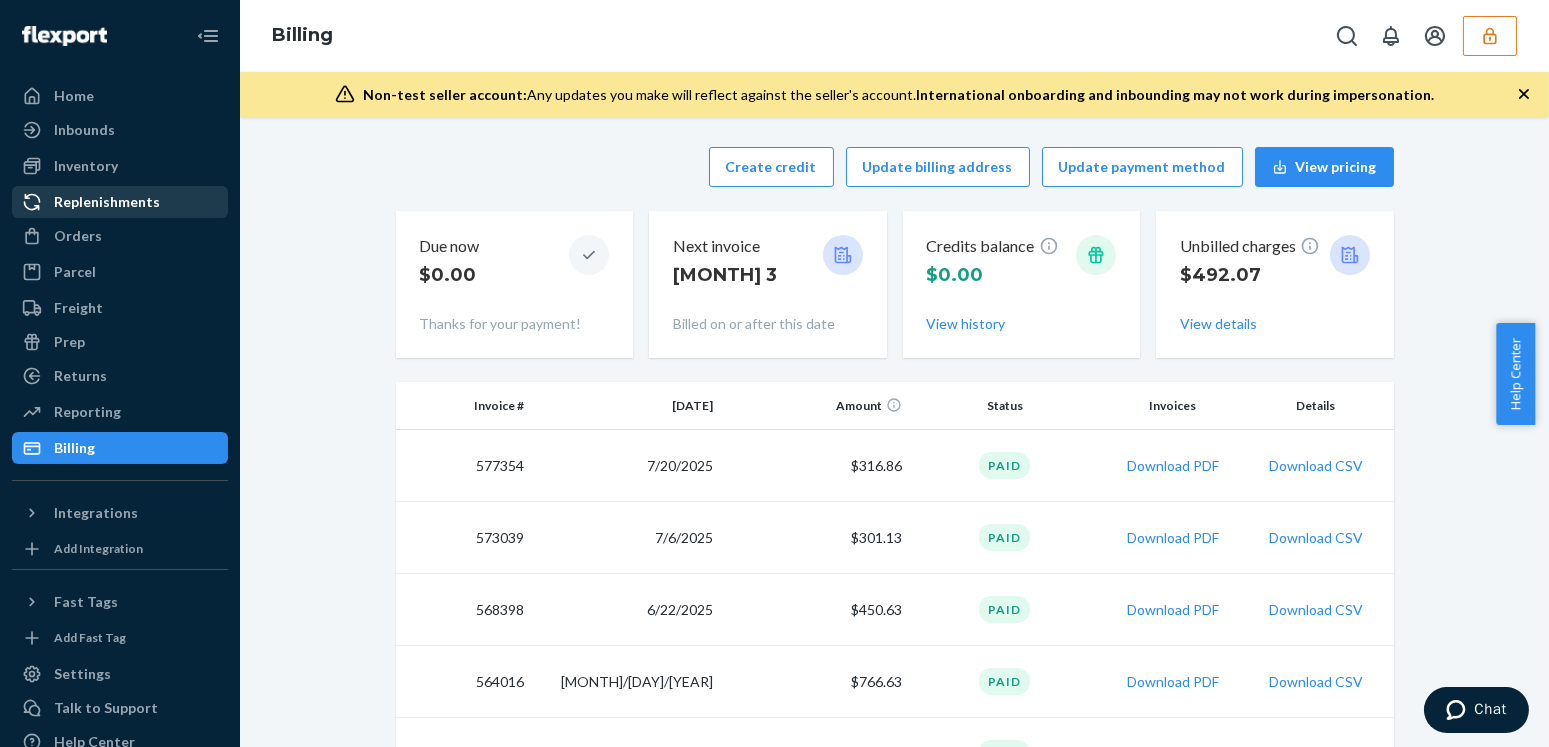 click on "Replenishments" at bounding box center [120, 202] 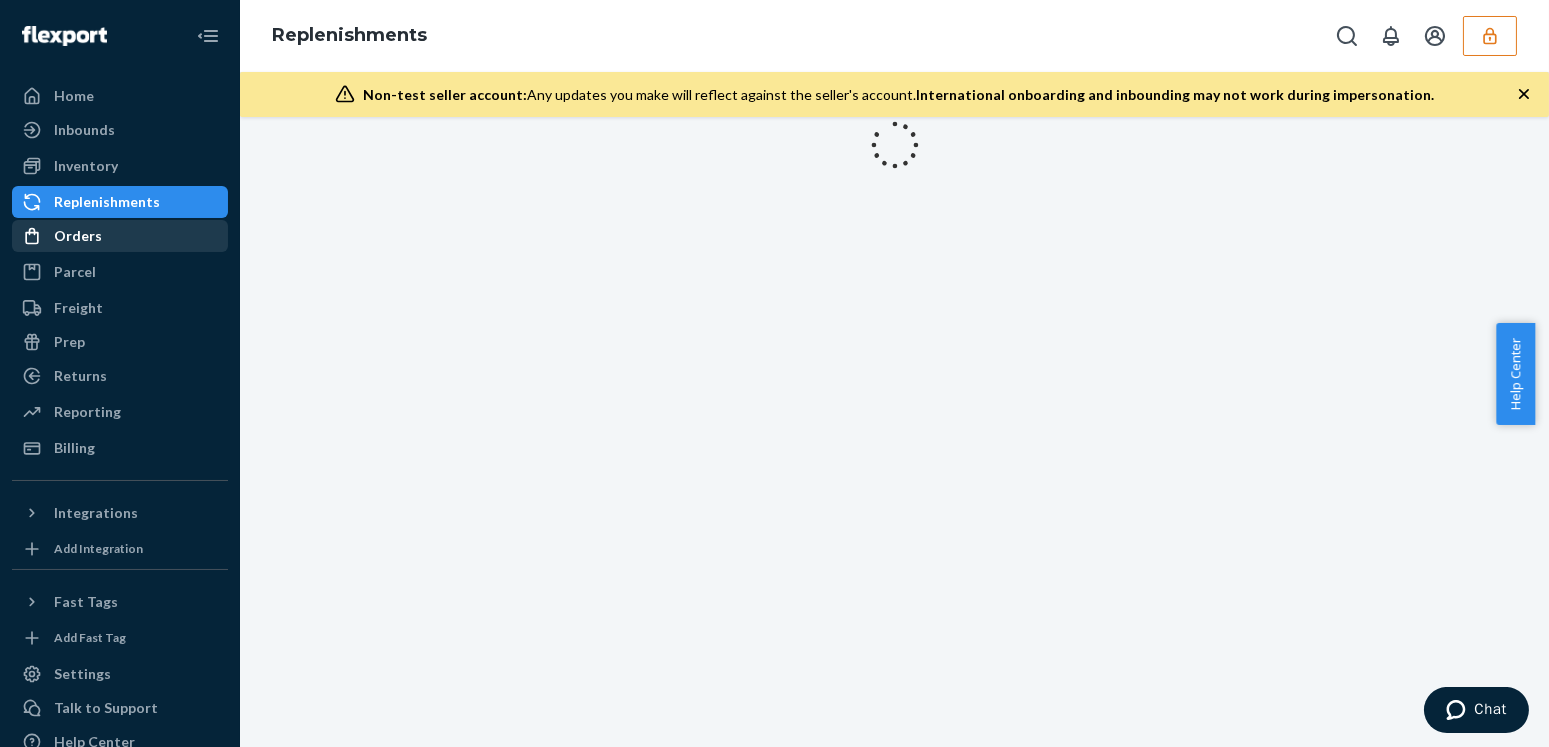 click on "Orders" at bounding box center (78, 236) 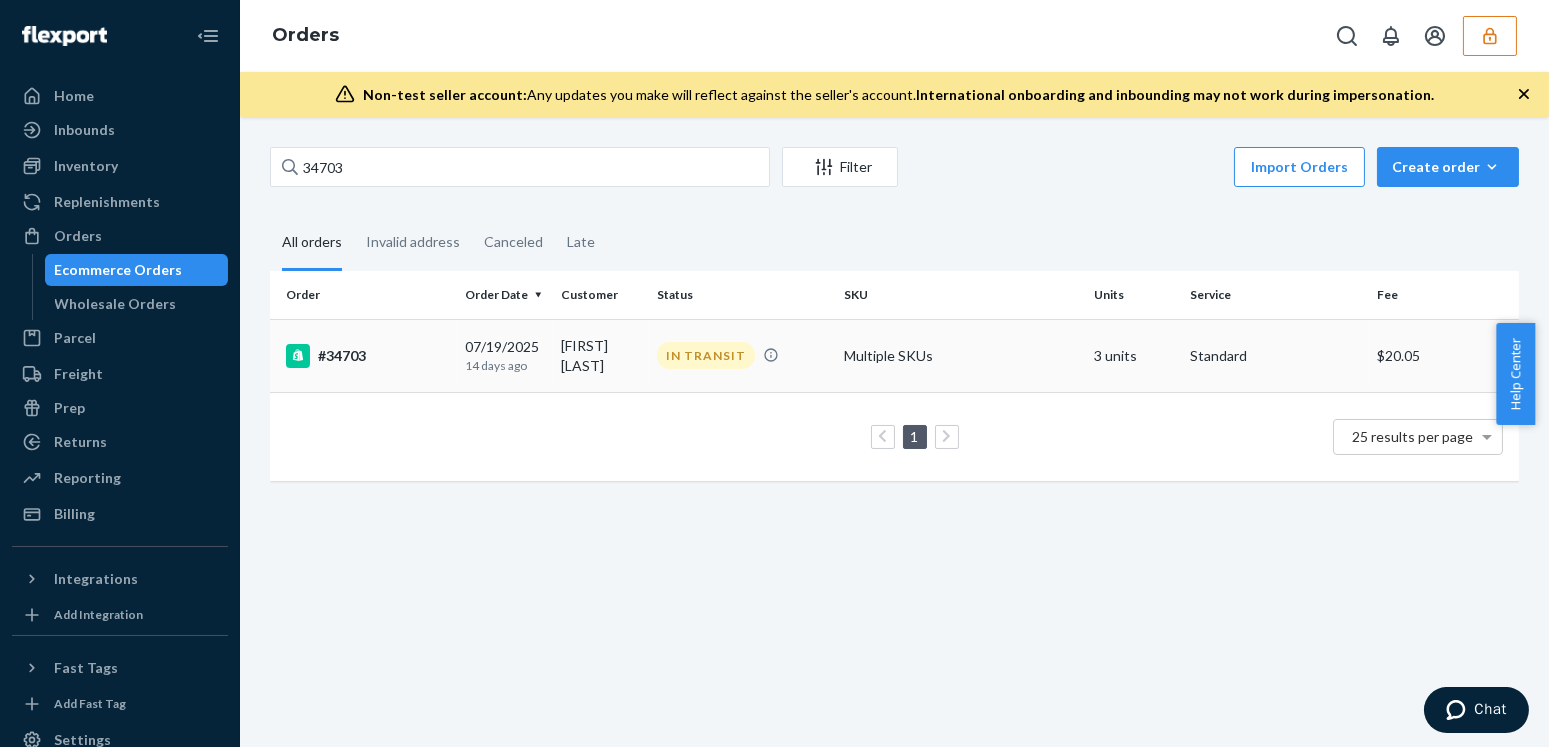 click on "07/19/2025 14 days ago" at bounding box center (505, 355) 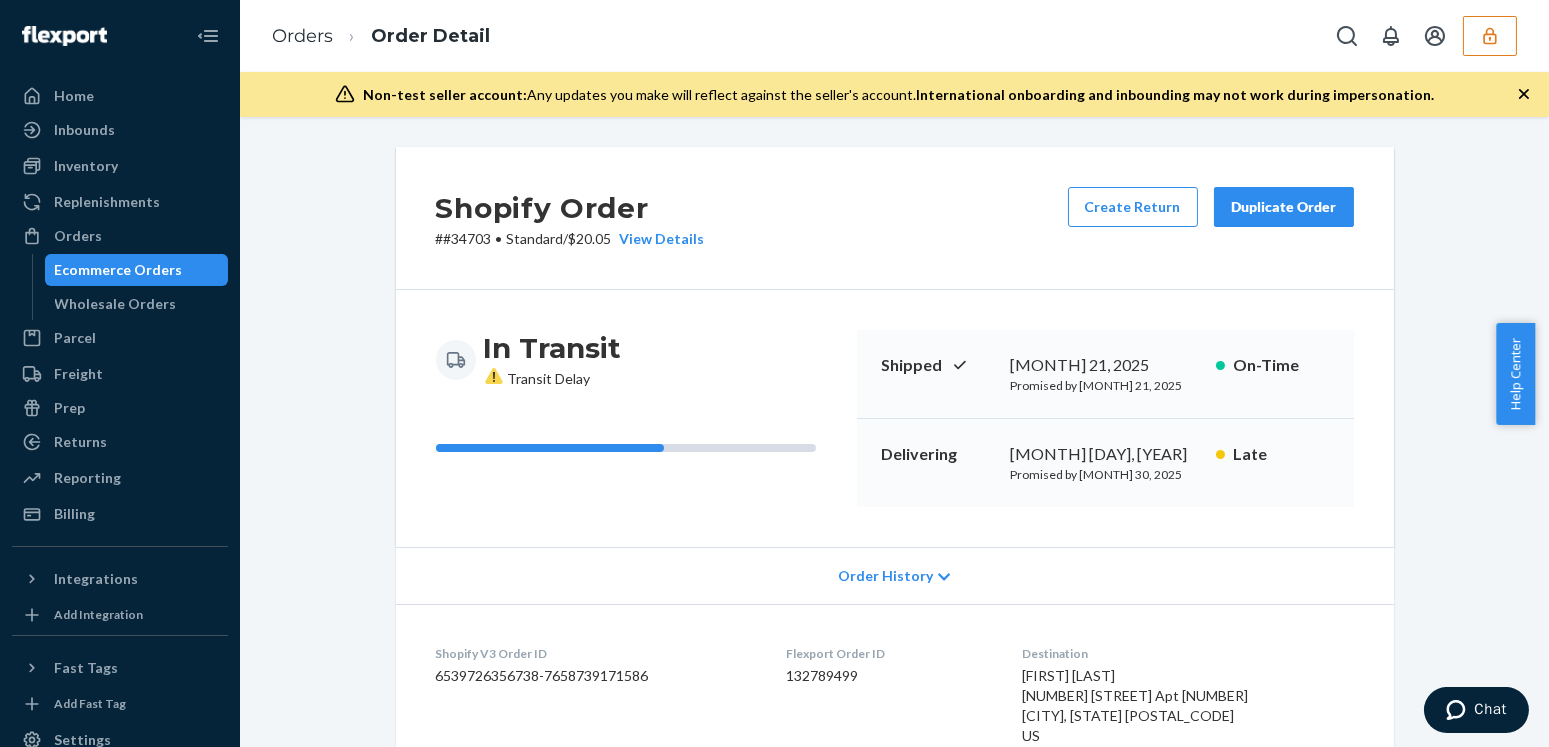 click on "Shopify Order # #34703 • Standard  /  $20.05 View Details Create Return Duplicate Order In Transit Transit Delay Shipped July 21, 2025 Promised by July 21, 2025 On-Time Delivering July 31, 2025 Promised by July 30, 2025 Late Order History Shopify V3 Order ID 6539726356738-7658739171586 Flexport Order ID 132789499 Destination Jacqueline Brown
9855 E Louisiana Dr Apt 201
Aurora, CO 80247-2448
US Buyer Order Tracking 132789499 SKU Product Name Details Qty BRAV01-S-DEL Perfect Panty v2 - POS ONLY (S / Delicate Blue) DSKU: D4DLPNE7AK9 1 BRAV01-S-CAM Perfect Panty v2 - POS ONLY (S / Camellia) DSKU: D29HBGV7A2Y 1 BRAV01-S-DAZ Perfect Panty v2 (S / Dazzling Blue) DSKU: DKZN98ZZMKH 1 Package 1 of 2 Shipped via LaserShip   1LSCYM10059CPH6 2   SKUs   2   Units From Panty Drop
DES PLAINES, IL 60018 Shipment ID 82701805 Box Name:  PB524x36 WarehouseId:  ORD13P Processing Attempted 7/30 Delivered Package History SKU Product Name Details Qty BRAV01-S-CAM Perfect Panty v2 - POS ONLY (S / Camellia) DSKU: D29HBGV7A2Y 1 1   1" at bounding box center [894, 1111] 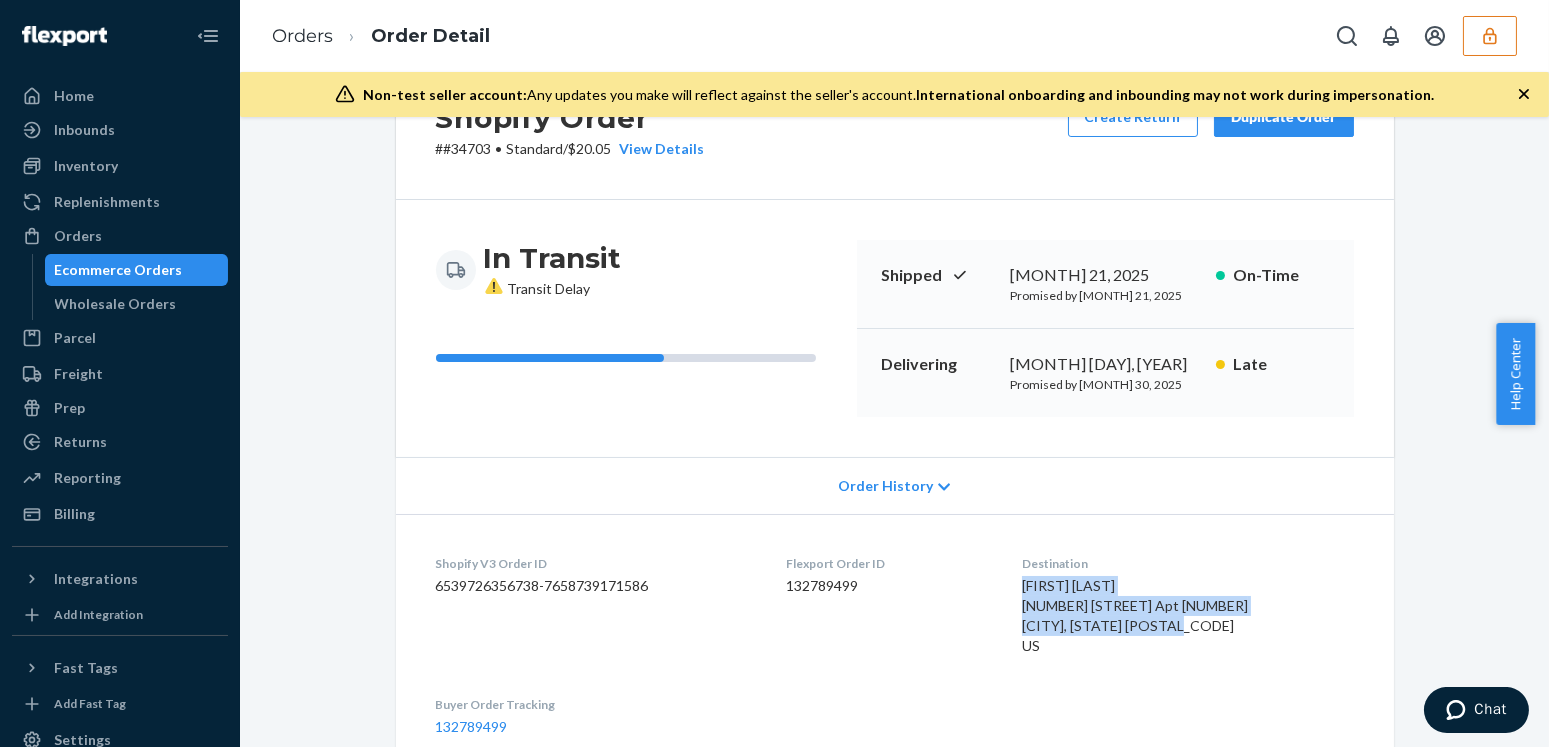 drag, startPoint x: 1112, startPoint y: 647, endPoint x: 1050, endPoint y: 587, distance: 86.27862 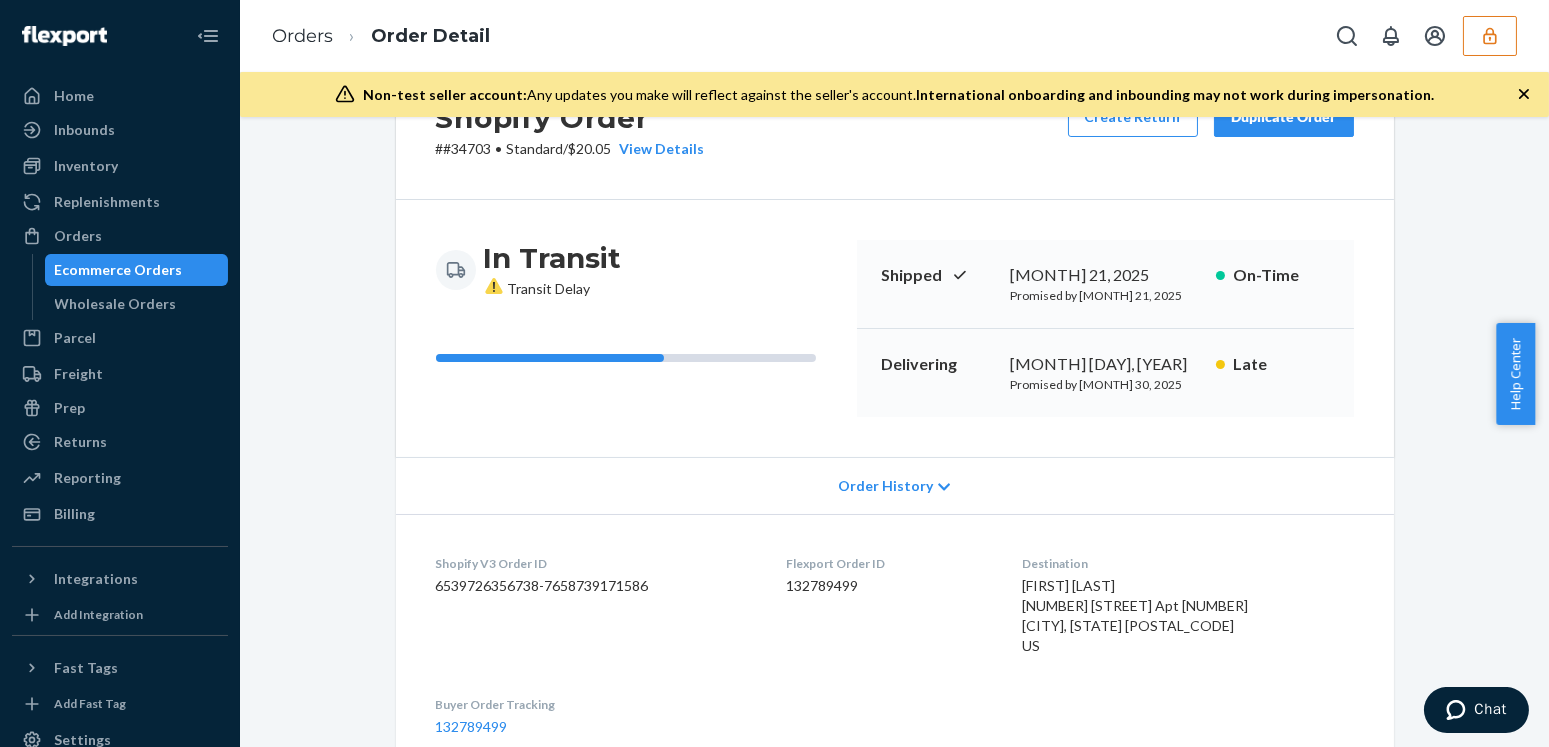 click on "Shopify Order # #34703 • Standard  /  $20.05 View Details Create Return Duplicate Order In Transit Transit Delay Shipped July 21, 2025 Promised by July 21, 2025 On-Time Delivering July 31, 2025 Promised by July 30, 2025 Late Order History Shopify V3 Order ID 6539726356738-7658739171586 Flexport Order ID 132789499 Destination Jacqueline Brown
9855 E Louisiana Dr Apt 201
Aurora, CO 80247-2448
US Buyer Order Tracking 132789499 SKU Product Name Details Qty BRAV01-S-DEL Perfect Panty v2 - POS ONLY (S / Delicate Blue) DSKU: D4DLPNE7AK9 1 BRAV01-S-CAM Perfect Panty v2 - POS ONLY (S / Camellia) DSKU: D29HBGV7A2Y 1 BRAV01-S-DAZ Perfect Panty v2 (S / Dazzling Blue) DSKU: DKZN98ZZMKH 1 Package 1 of 2 Shipped via LaserShip   1LSCYM10059CPH6 2   SKUs   2   Units From Panty Drop
DES PLAINES, IL 60018 Shipment ID 82701805 Box Name:  PB524x36 WarehouseId:  ORD13P Processing Attempted 7/30 Delivered Package History SKU Product Name Details Qty BRAV01-S-CAM Perfect Panty v2 - POS ONLY (S / Camellia) DSKU: D29HBGV7A2Y 1 1   1" at bounding box center (894, 1021) 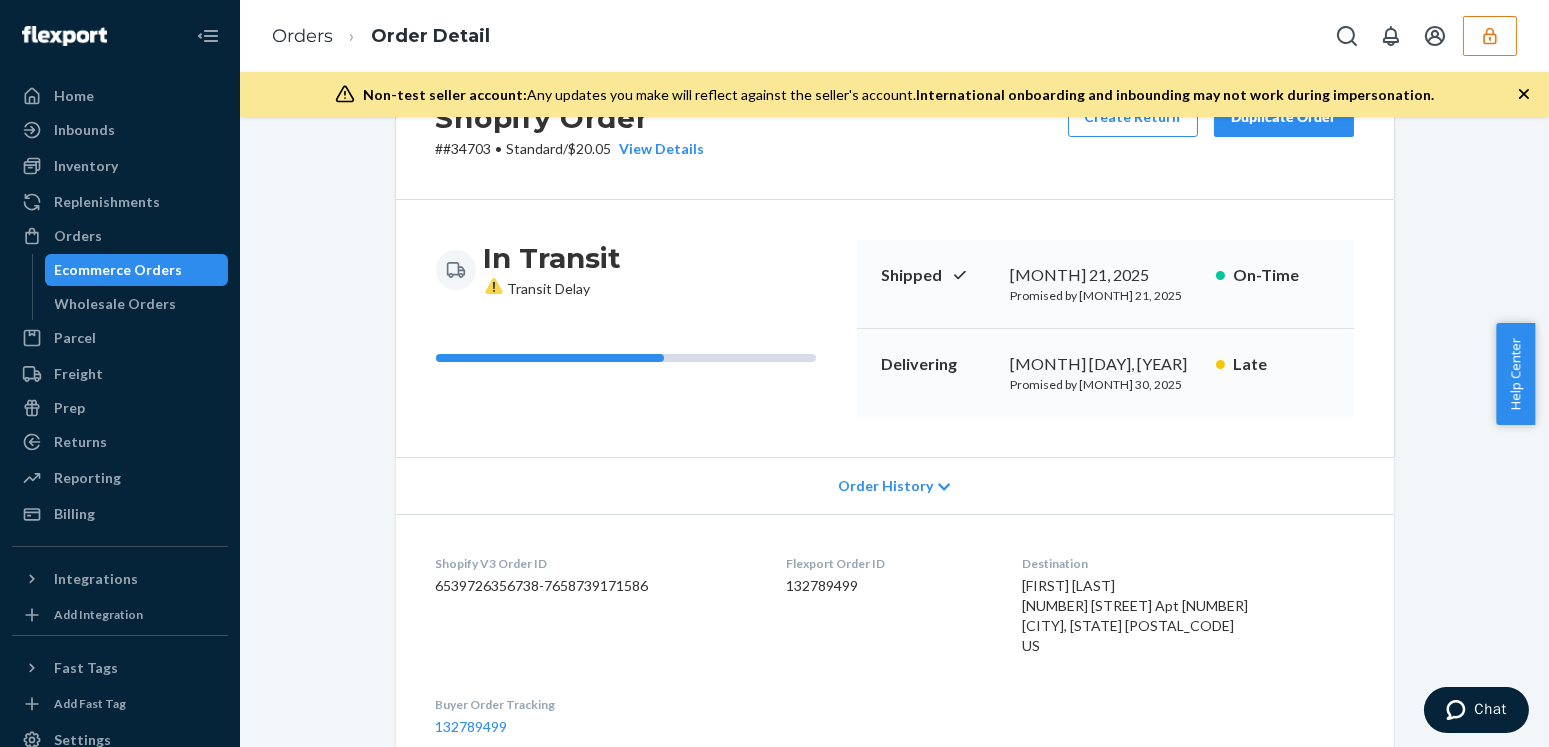 click on "Shopify Order # #34703 • Standard  /  $20.05 View Details Create Return Duplicate Order In Transit Transit Delay Shipped July 21, 2025 Promised by July 21, 2025 On-Time Delivering July 31, 2025 Promised by July 30, 2025 Late Order History Shopify V3 Order ID 6539726356738-7658739171586 Flexport Order ID 132789499 Destination Jacqueline Brown
9855 E Louisiana Dr Apt 201
Aurora, CO 80247-2448
US Buyer Order Tracking 132789499 SKU Product Name Details Qty BRAV01-S-DEL Perfect Panty v2 - POS ONLY (S / Delicate Blue) DSKU: D4DLPNE7AK9 1 BRAV01-S-CAM Perfect Panty v2 - POS ONLY (S / Camellia) DSKU: D29HBGV7A2Y 1 BRAV01-S-DAZ Perfect Panty v2 (S / Dazzling Blue) DSKU: DKZN98ZZMKH 1 Package 1 of 2 Shipped via LaserShip   1LSCYM10059CPH6 2   SKUs   2   Units From Panty Drop
DES PLAINES, IL 60018 Shipment ID 82701805 Box Name:  PB524x36 WarehouseId:  ORD13P Processing Attempted 7/30 Delivered Package History SKU Product Name Details Qty BRAV01-S-CAM Perfect Panty v2 - POS ONLY (S / Camellia) DSKU: D29HBGV7A2Y 1 1   1" at bounding box center (894, 1021) 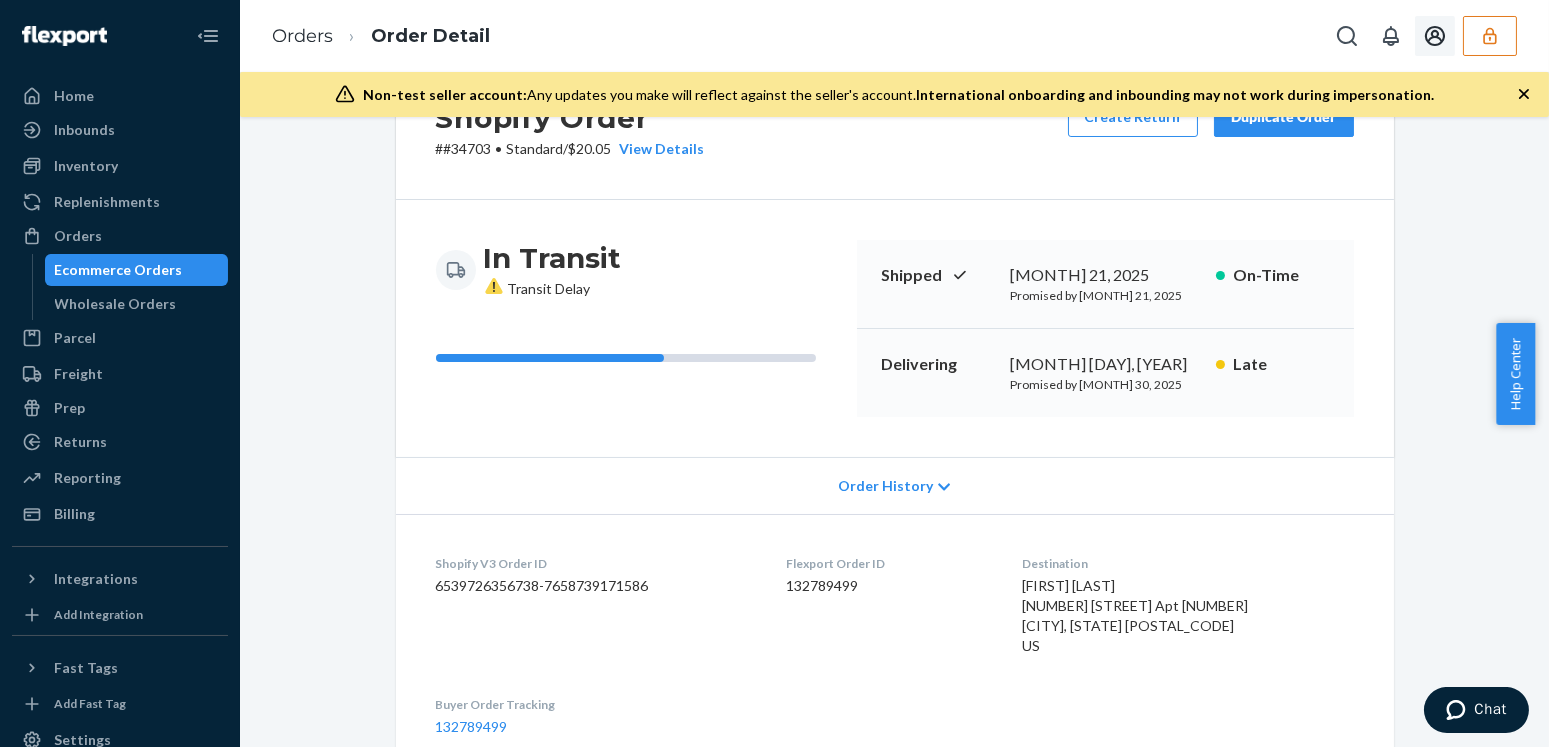 type 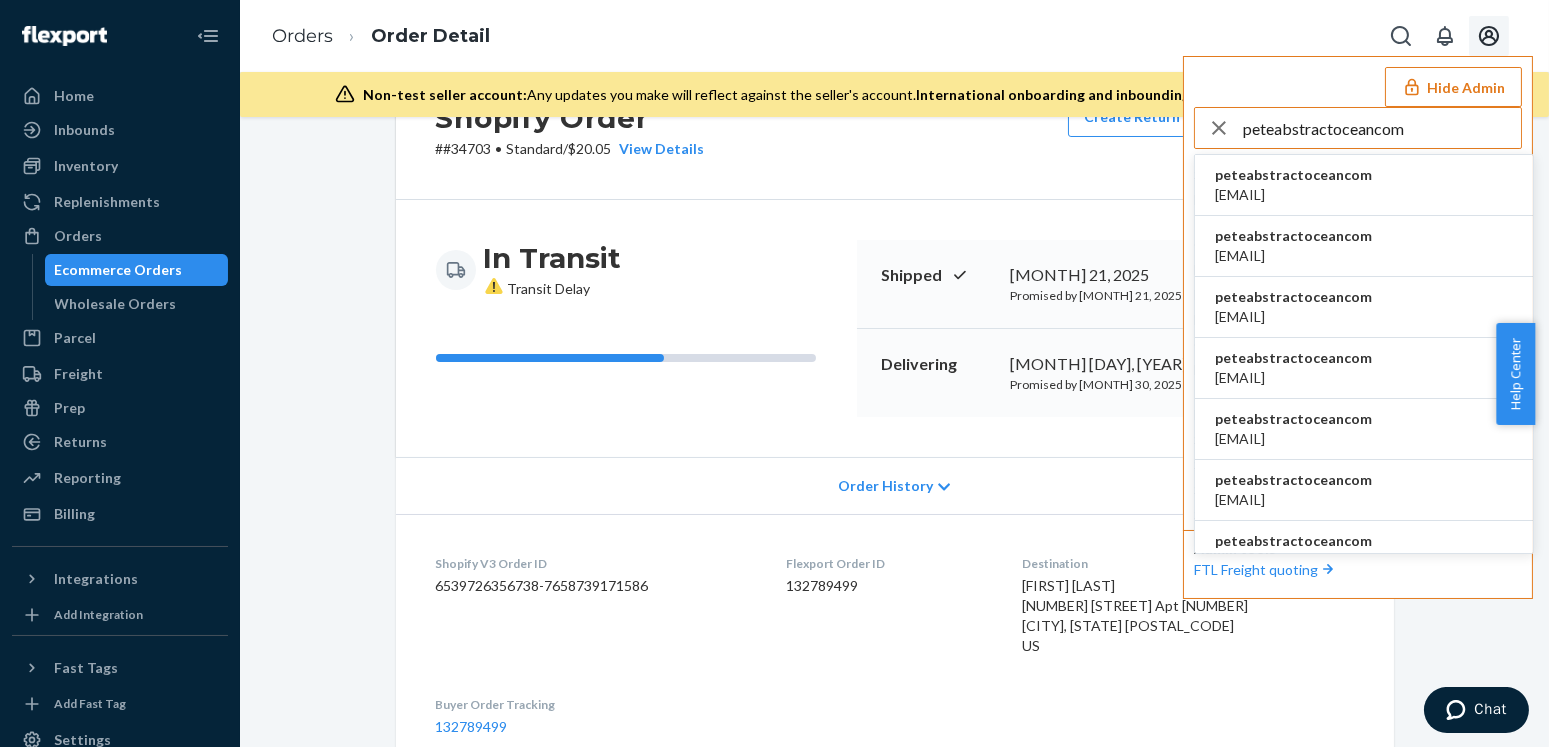 type on "peteabstractoceancom" 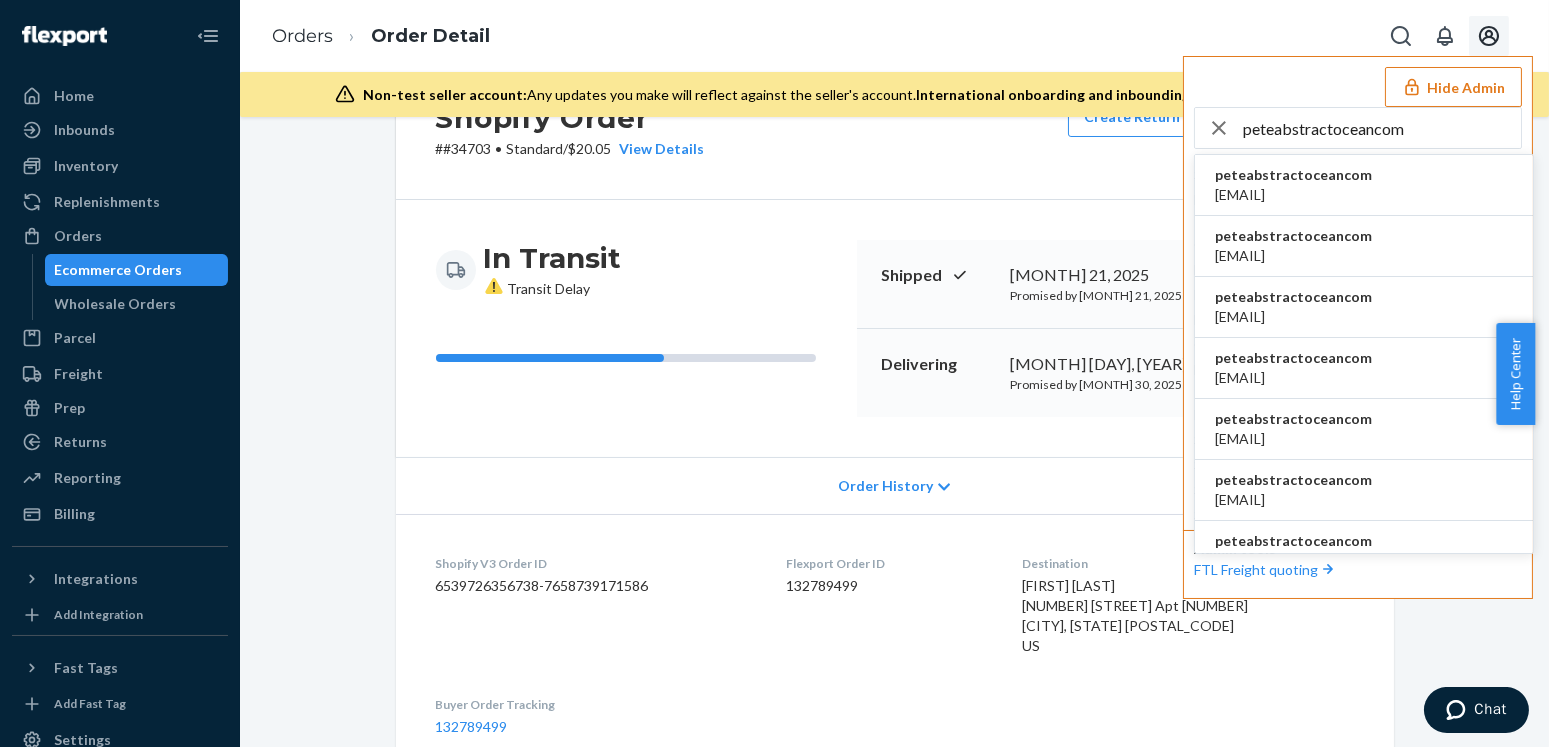 click on "peteabstractoceancom" at bounding box center (1293, 175) 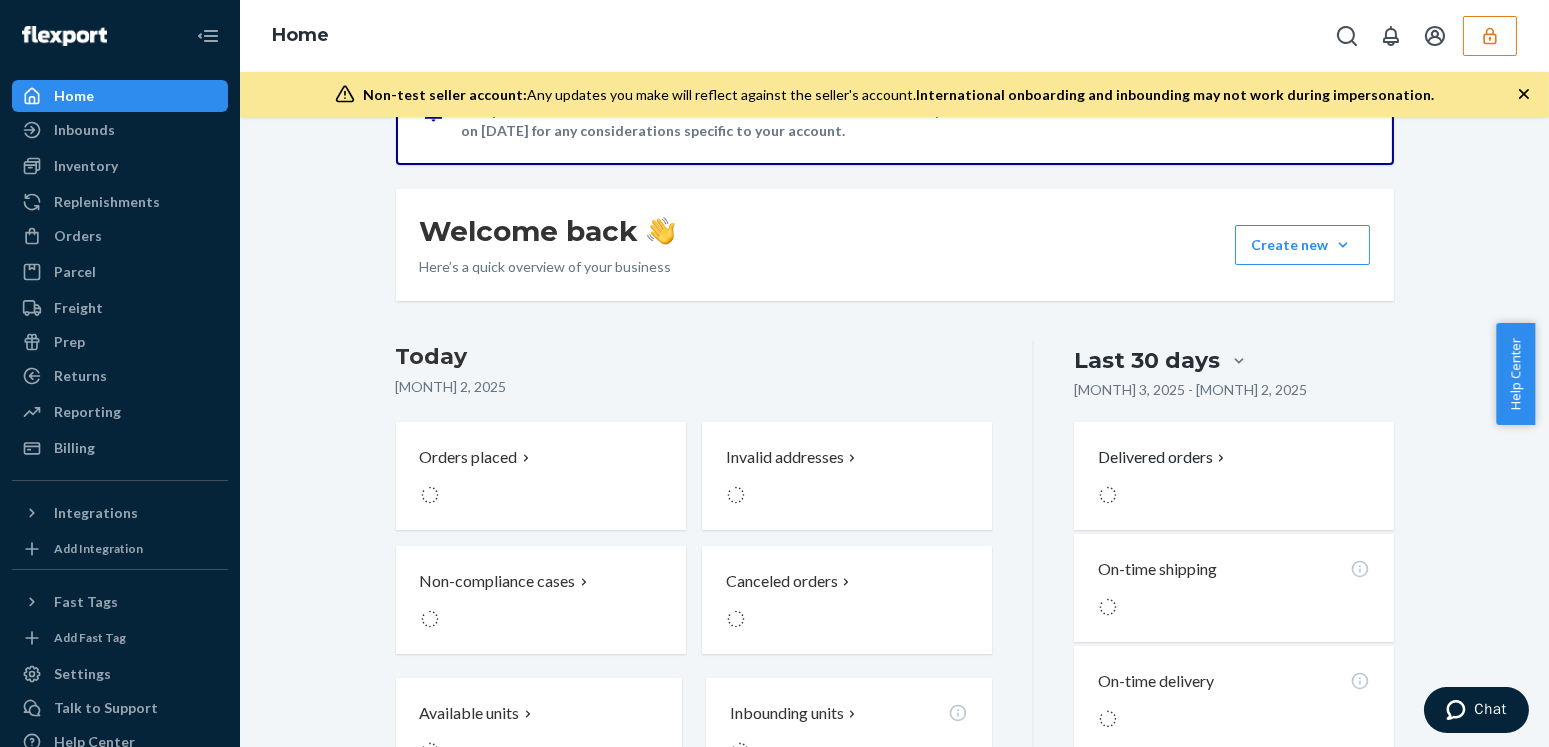 scroll, scrollTop: 0, scrollLeft: 0, axis: both 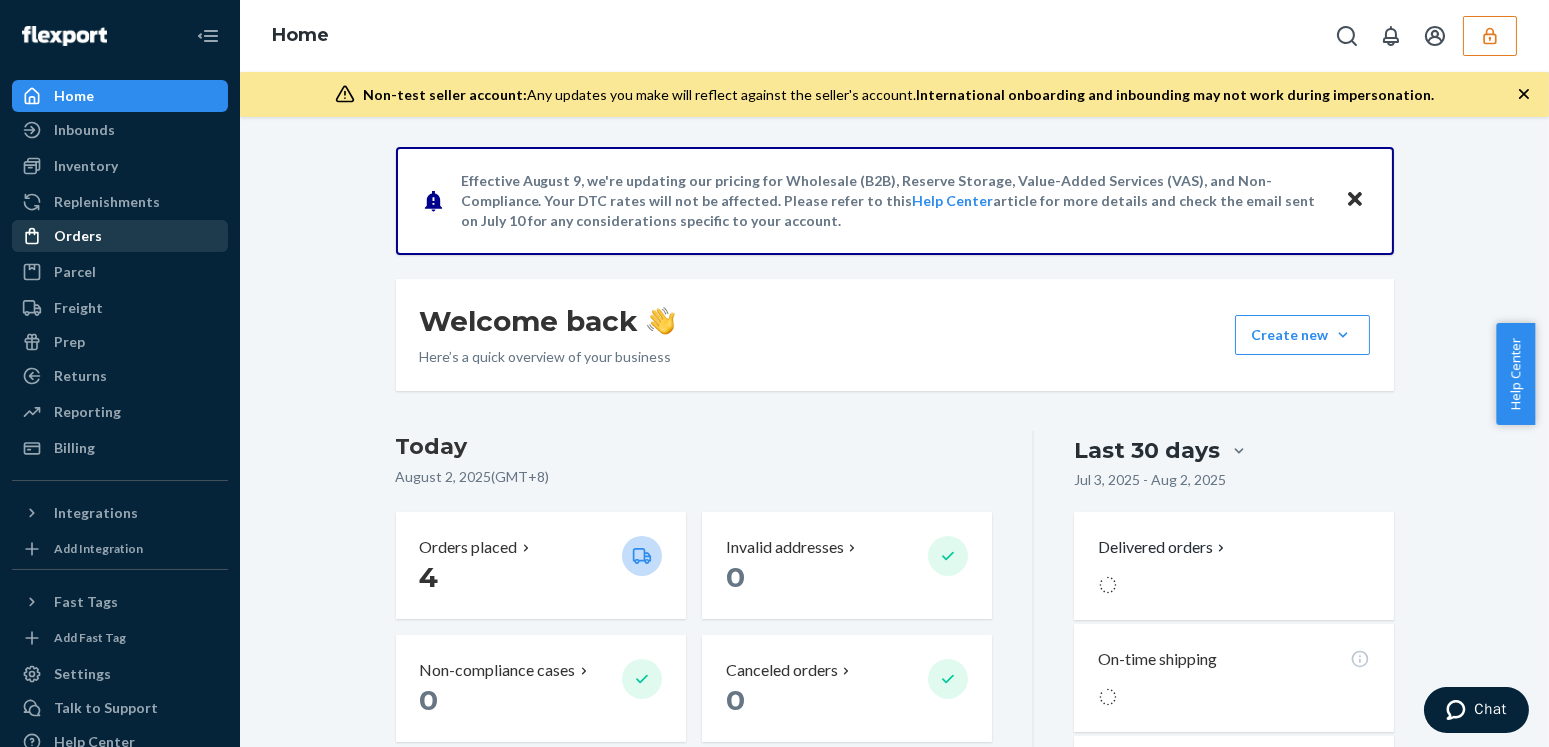 click on "Orders" at bounding box center (120, 236) 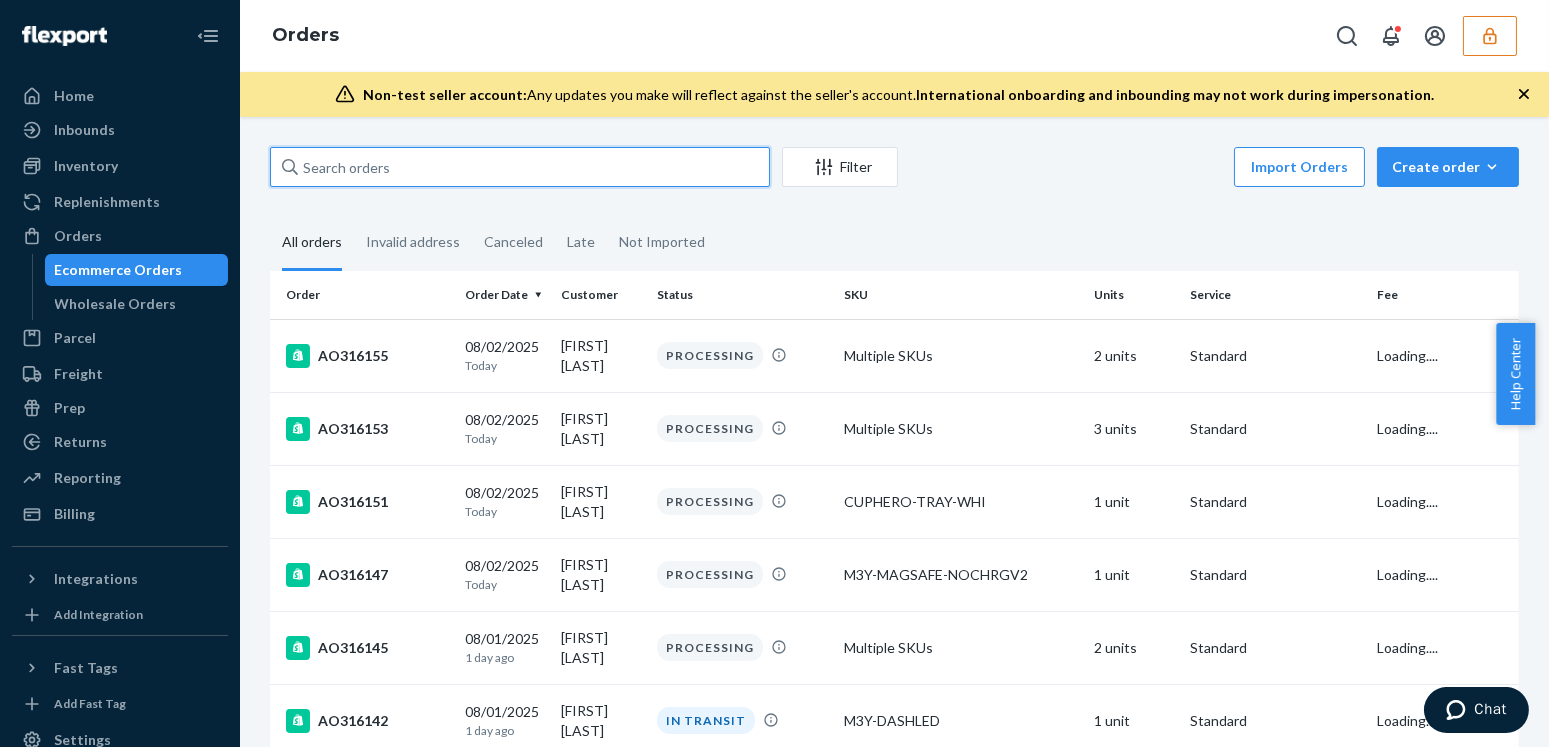 click at bounding box center (520, 167) 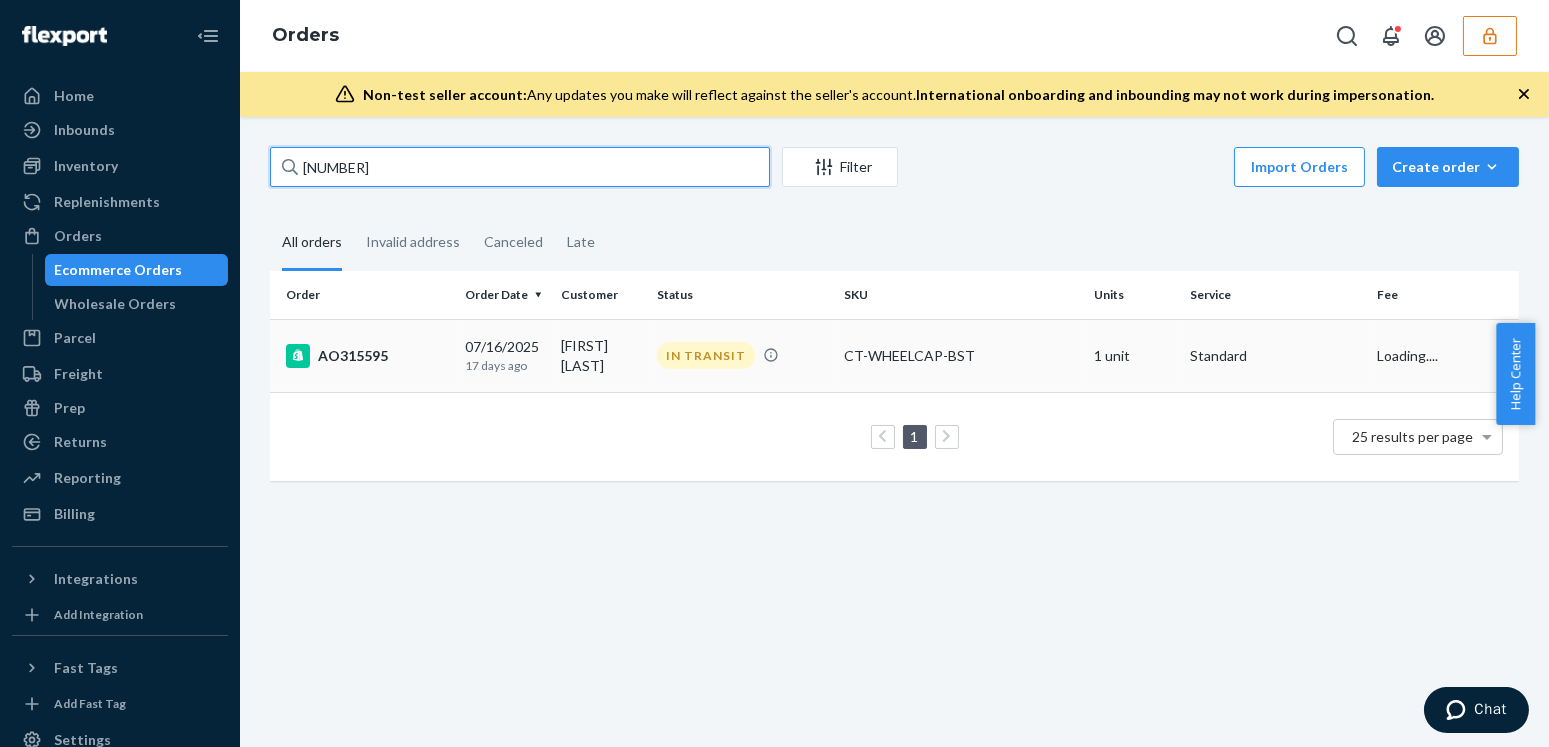 type on "[NUMBER]" 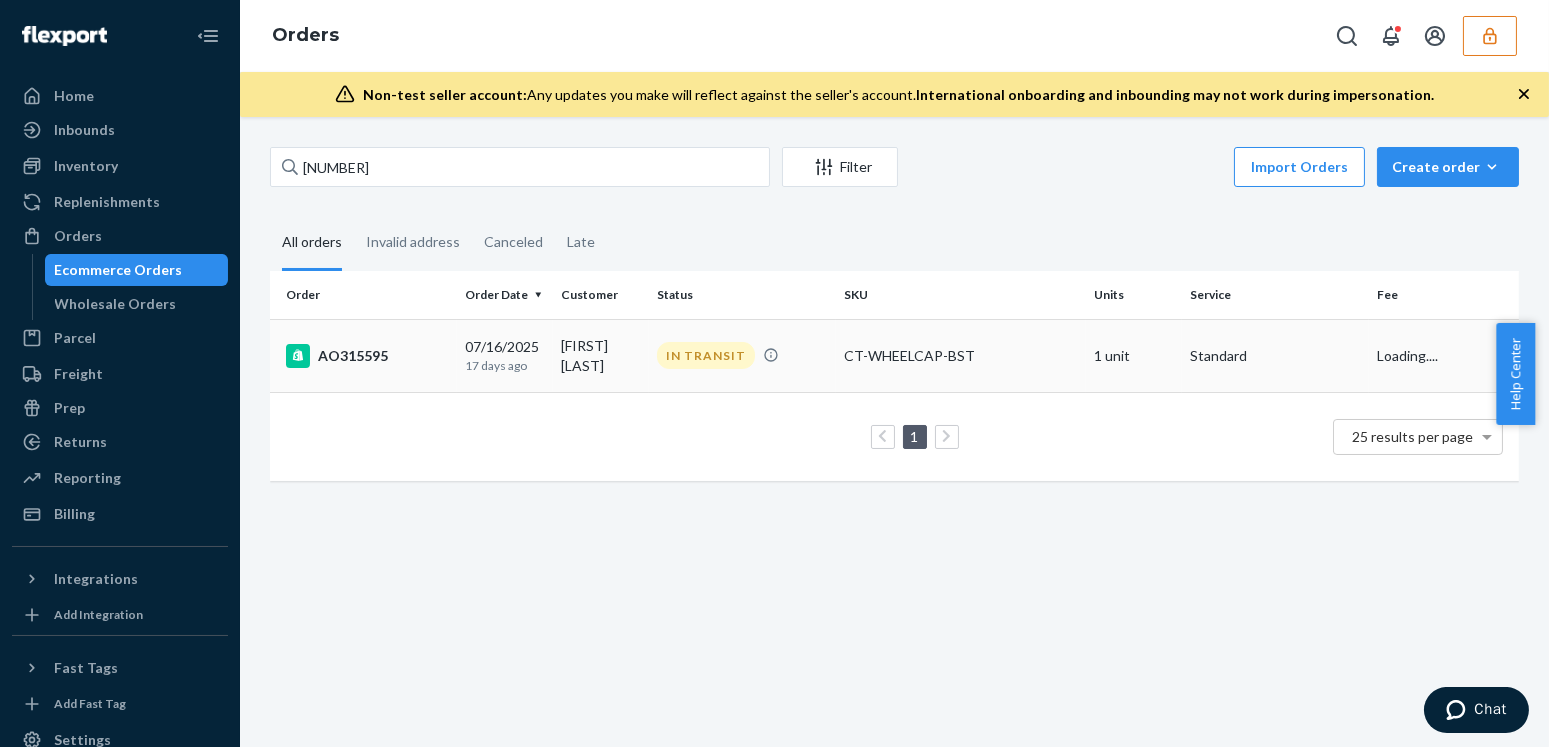 click on "[FIRST] [LAST]" at bounding box center (601, 355) 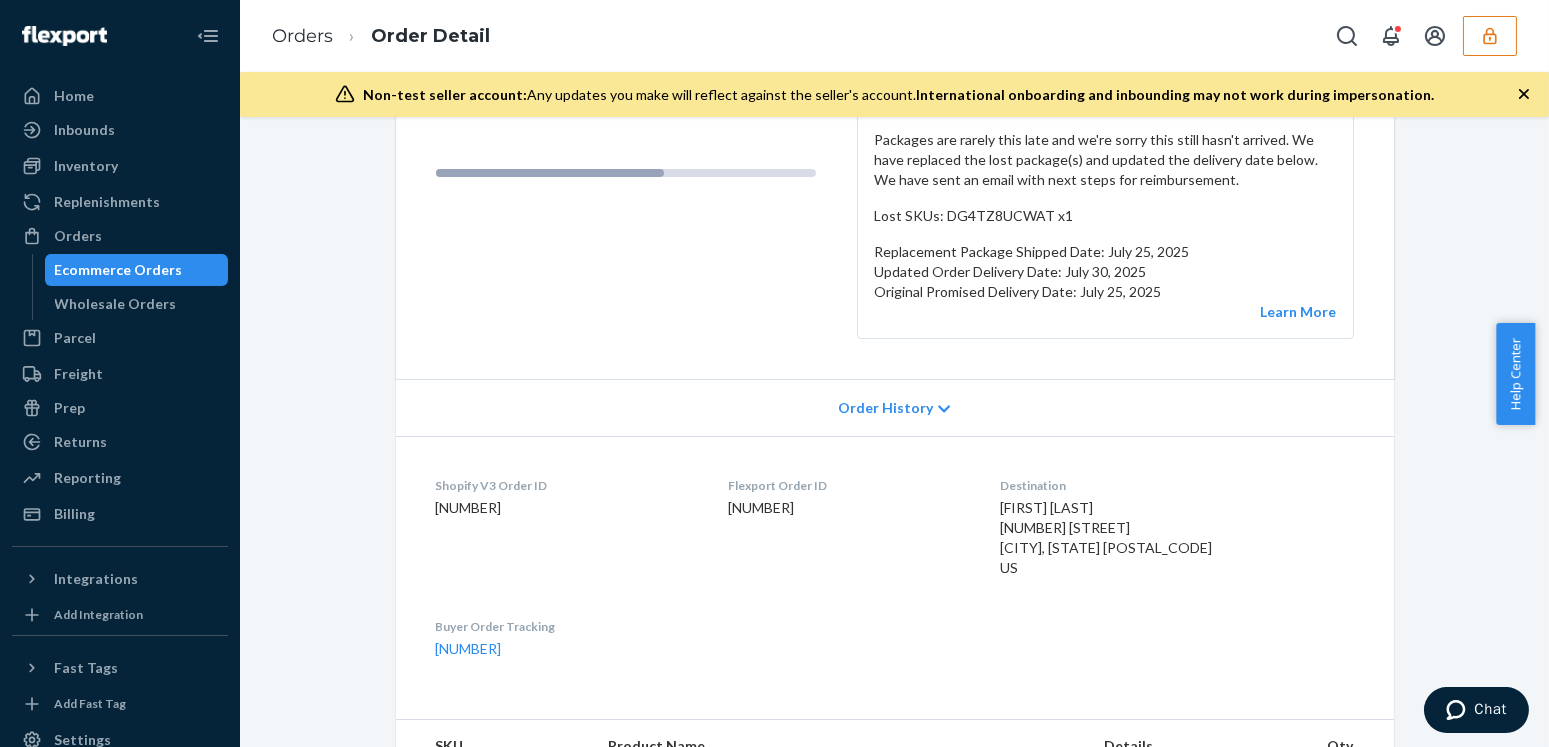scroll, scrollTop: 636, scrollLeft: 0, axis: vertical 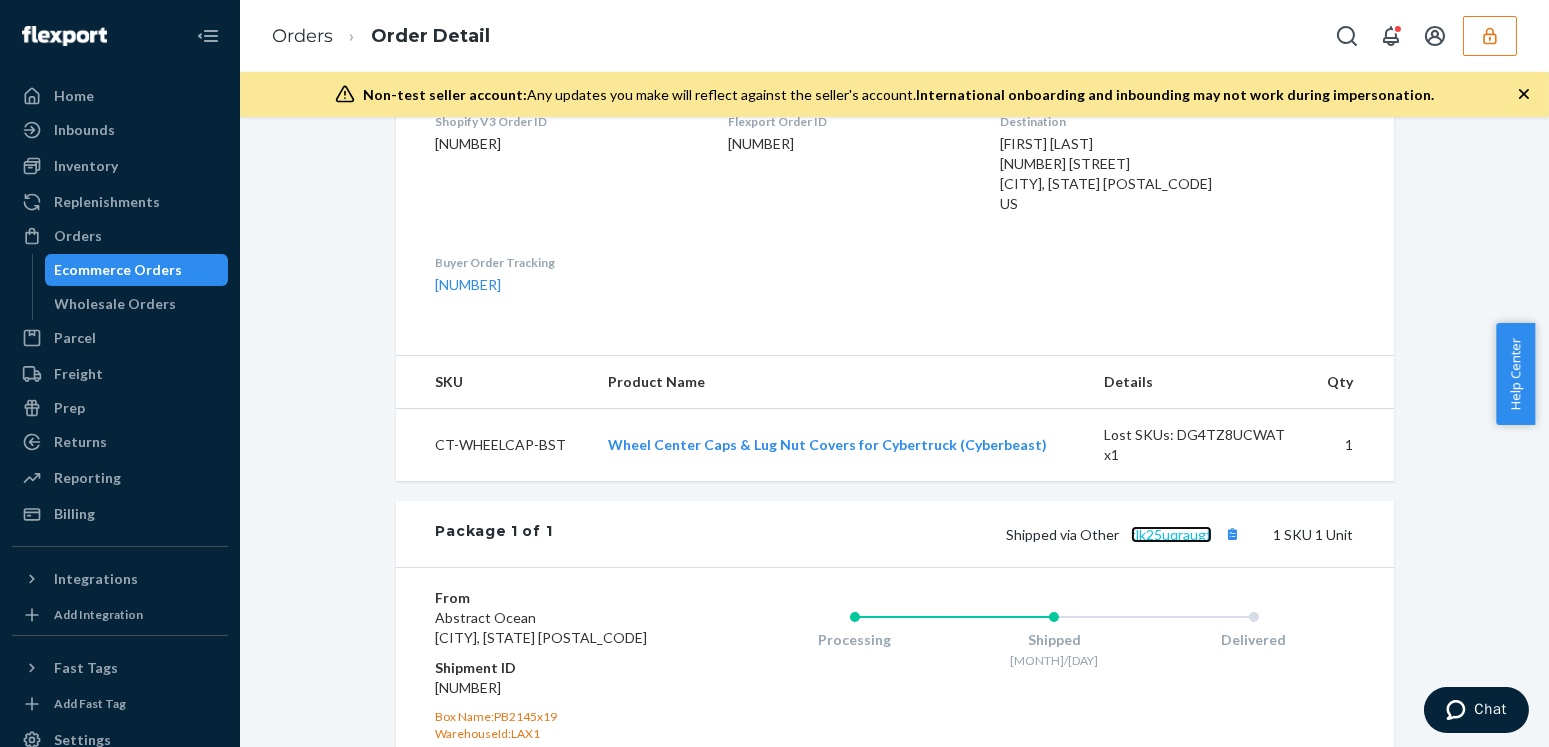 click on "tlk25uqraugf" at bounding box center [1171, 534] 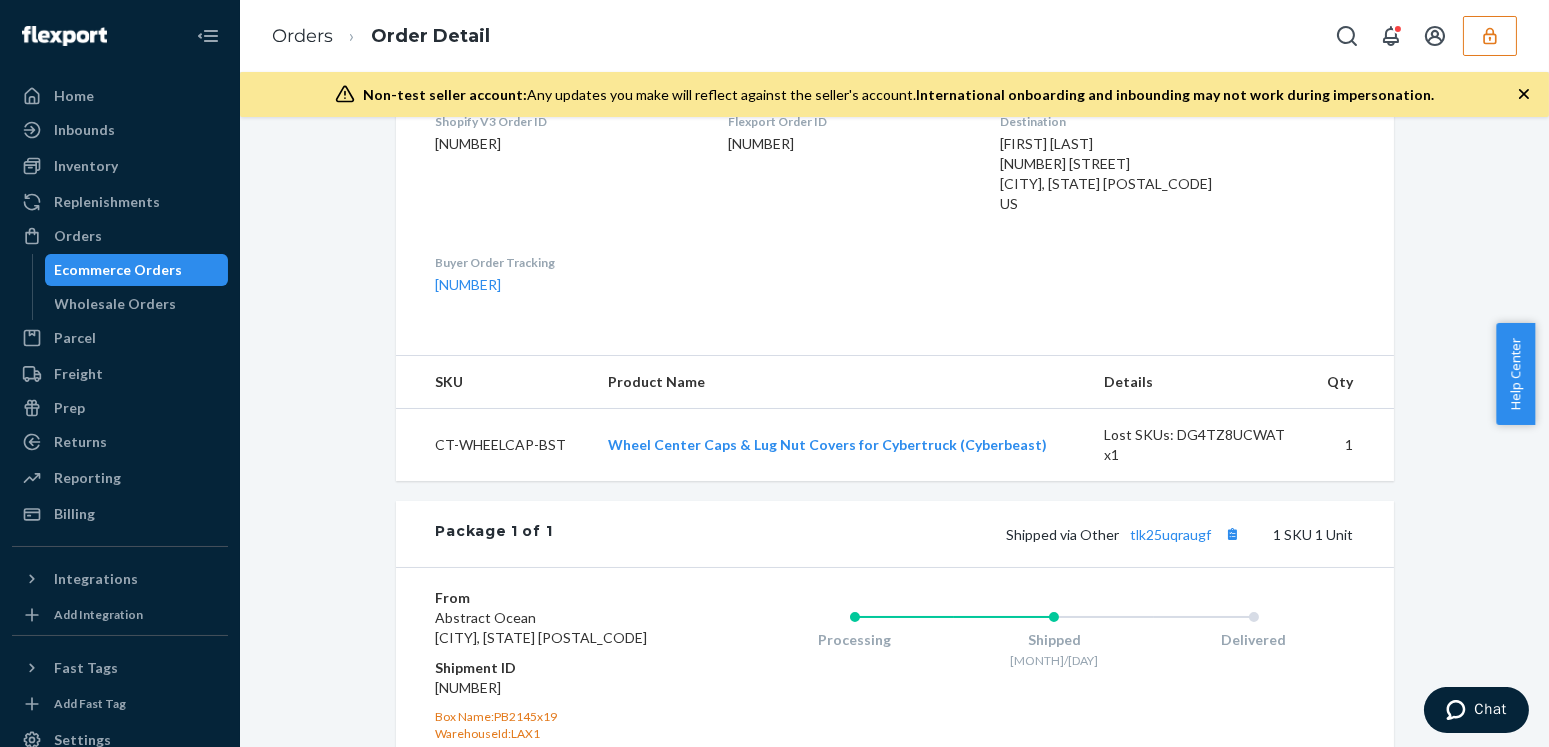 click on "[NUMBER]" at bounding box center (555, 688) 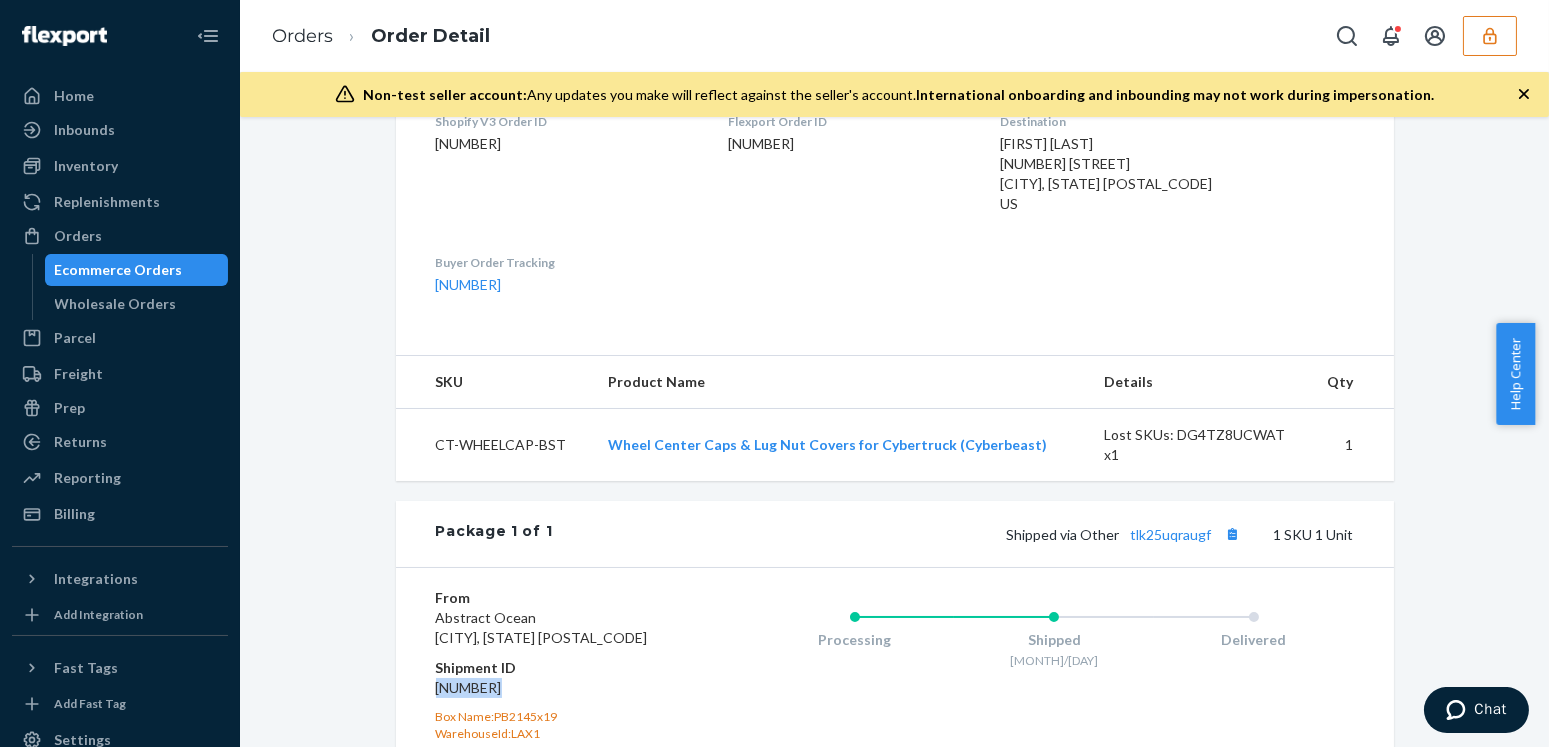 click on "[NUMBER]" at bounding box center (555, 688) 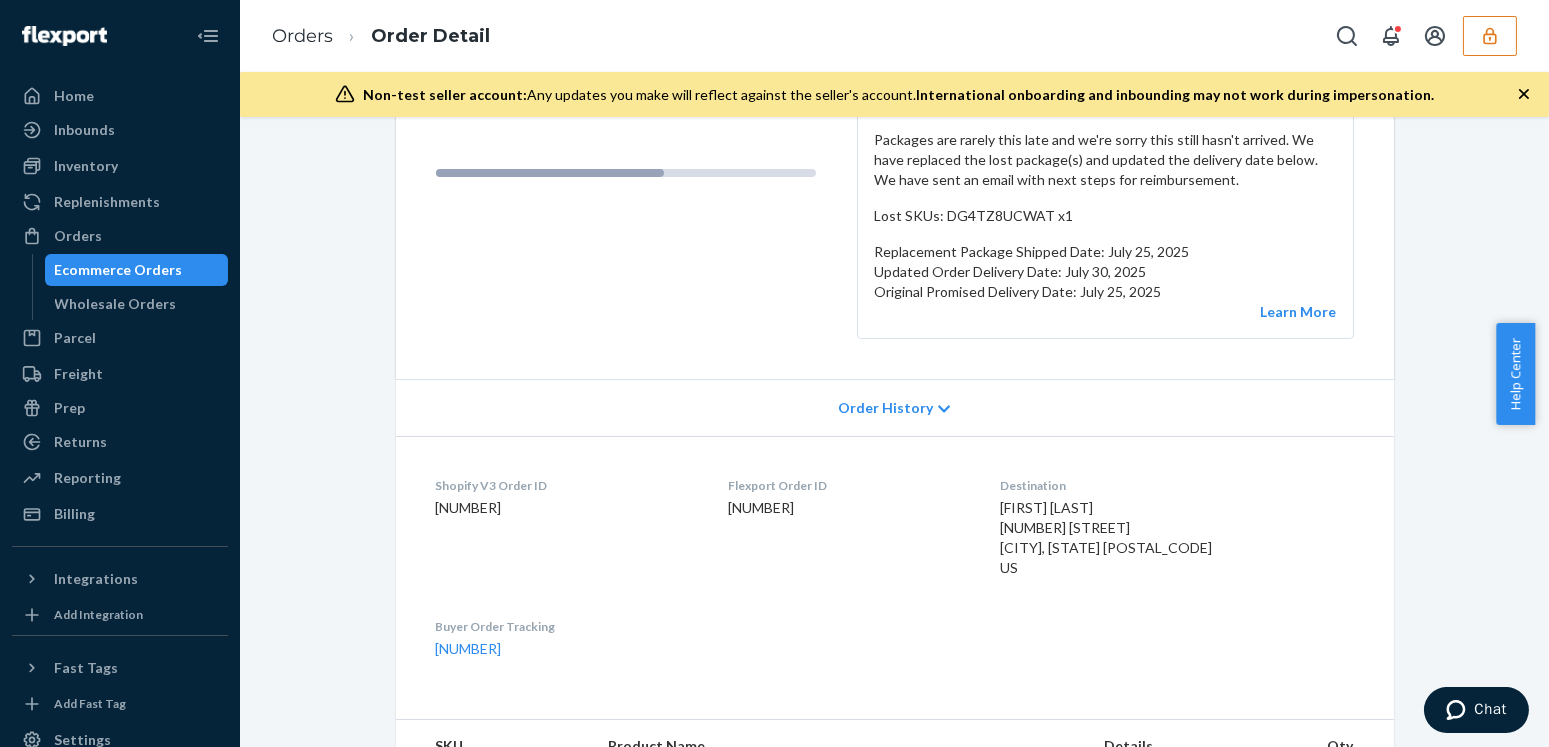 click on "Order History" at bounding box center [885, 408] 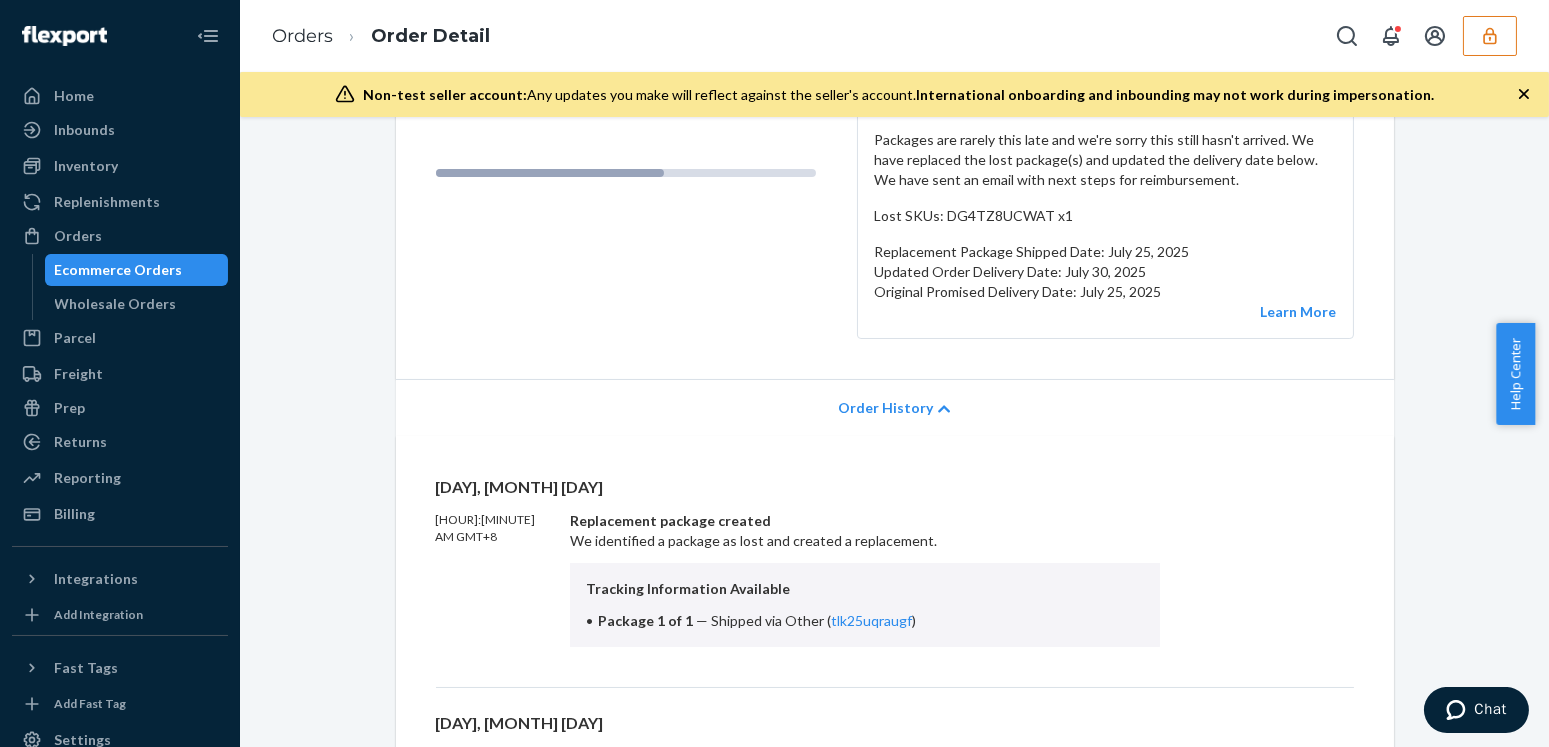 scroll, scrollTop: 90, scrollLeft: 0, axis: vertical 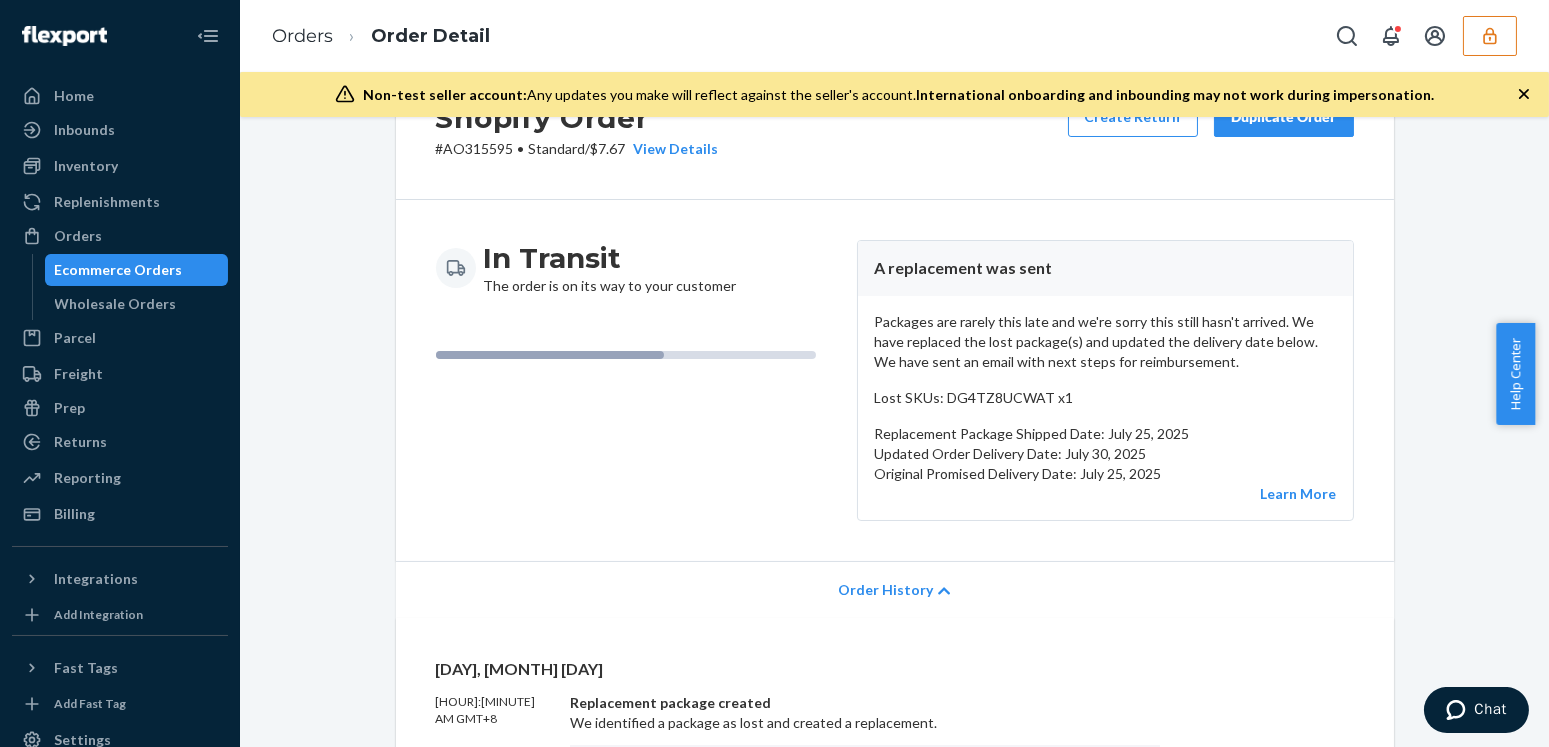 click on "Shopify Order # AO315595 • Standard  /  $7.67 View Details Create Return Duplicate Order In Transit The order is on its way to your customer A replacement was sent Packages are rarely this late and we're sorry this still hasn't arrived. We have replaced the lost package(s) and updated the delivery date below. We have sent an email with next steps for reimbursement. Lost SKUs: DG4TZ8UCWAT x1 Replacement Package Shipped Date: July 25, 2025 Updated Order Delivery Date: July 30, 2025 Original Promised Delivery Date: July 25, 2025 Learn More Order History Sat, Jul 26 7:40 AM GMT+8 Replacement package created We identified a package as lost and created a replacement. Tracking Information Available Package 1 of 1   —   Shipped via Other   ( tlk25uqraugf ) Thu, Jul 17 1:36 AM GMT+8 In Transit Packages in transit with carriers. 1:36 AM GMT+8 Tracking Reported Updated Shopify with tracking information. 1:36 AM GMT+8 Shipped On-Time Tracking promised for July 16, 2025. Tracking Information Available Package 1 of 1" at bounding box center (894, 1341) 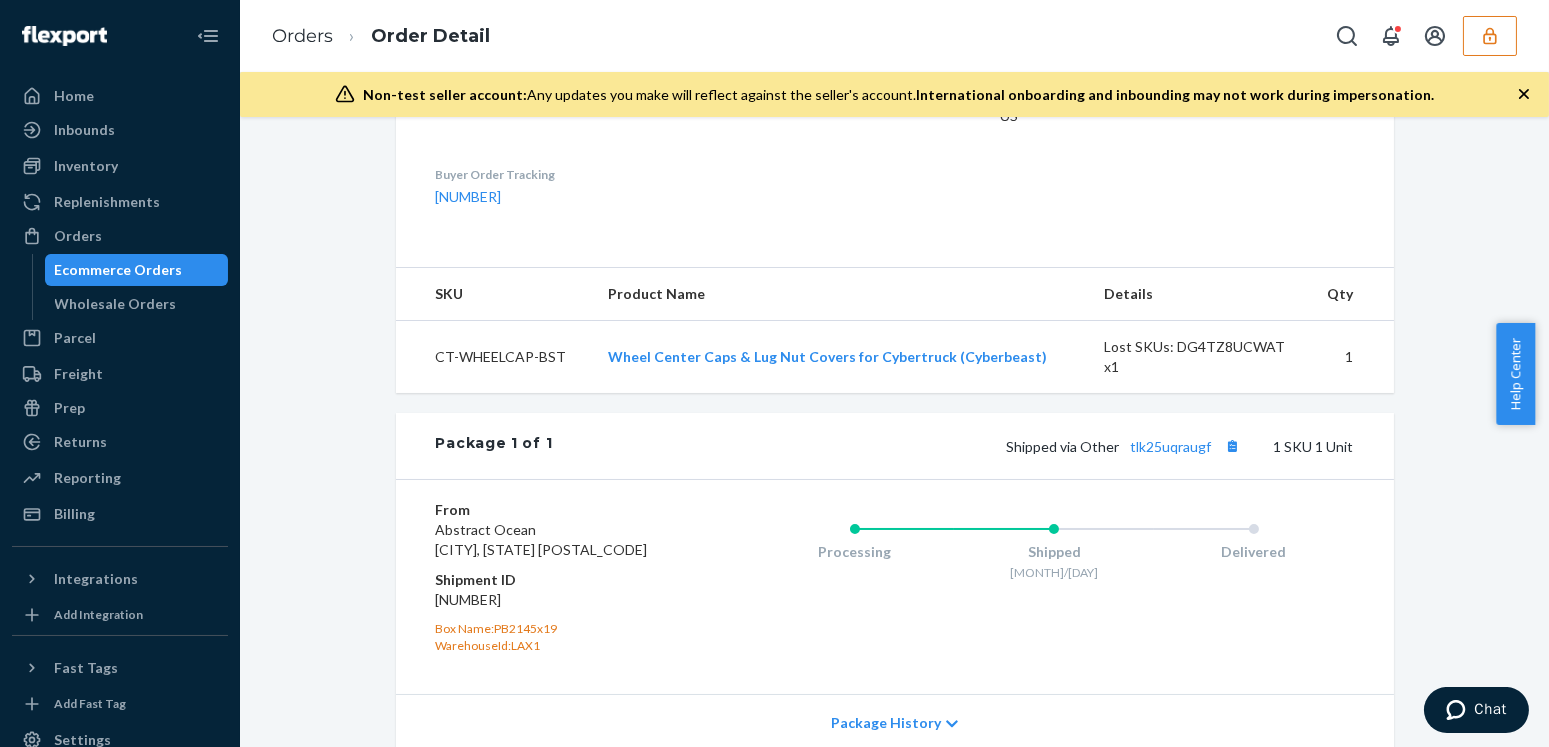 scroll, scrollTop: 1926, scrollLeft: 0, axis: vertical 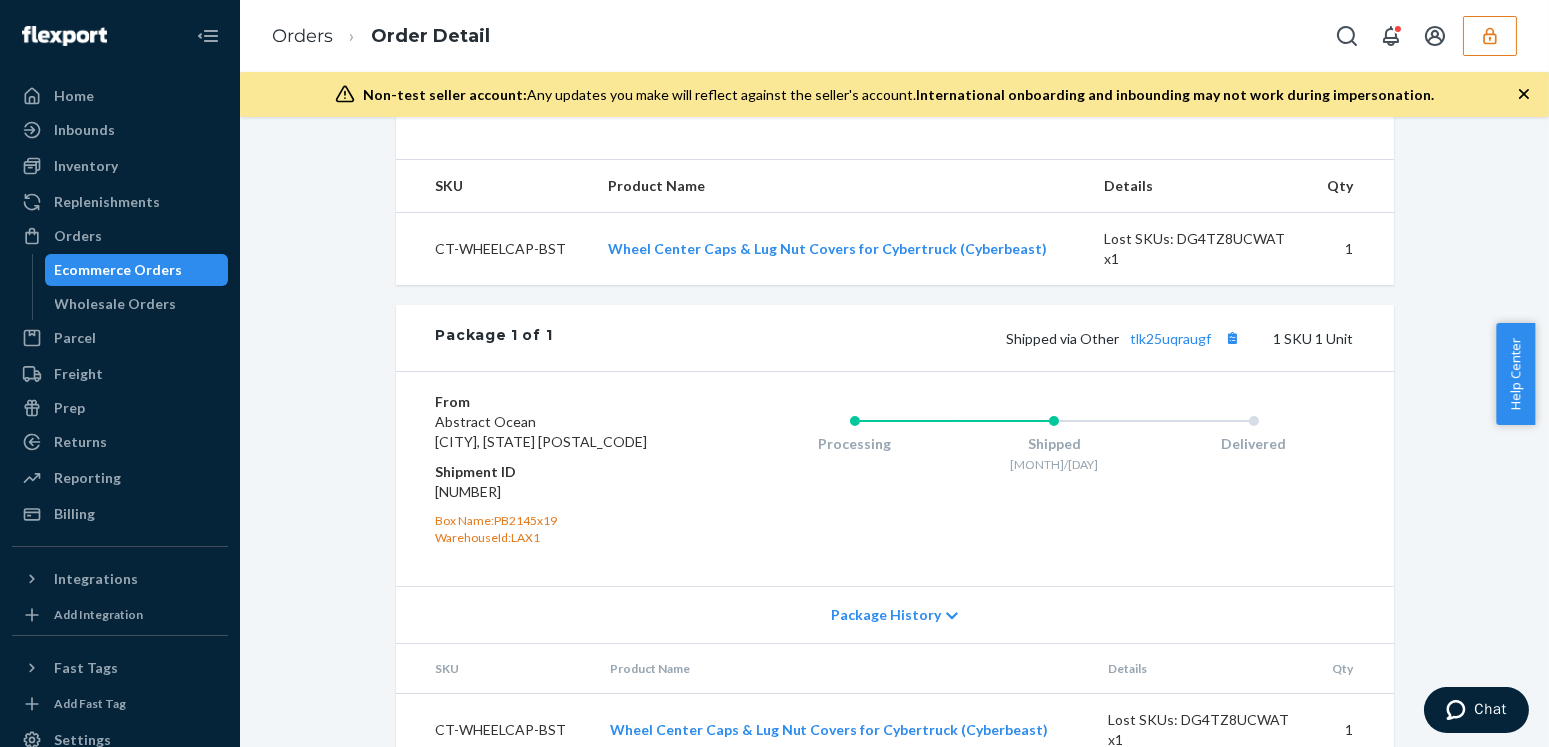 click on "[NUMBER]" at bounding box center (555, 492) 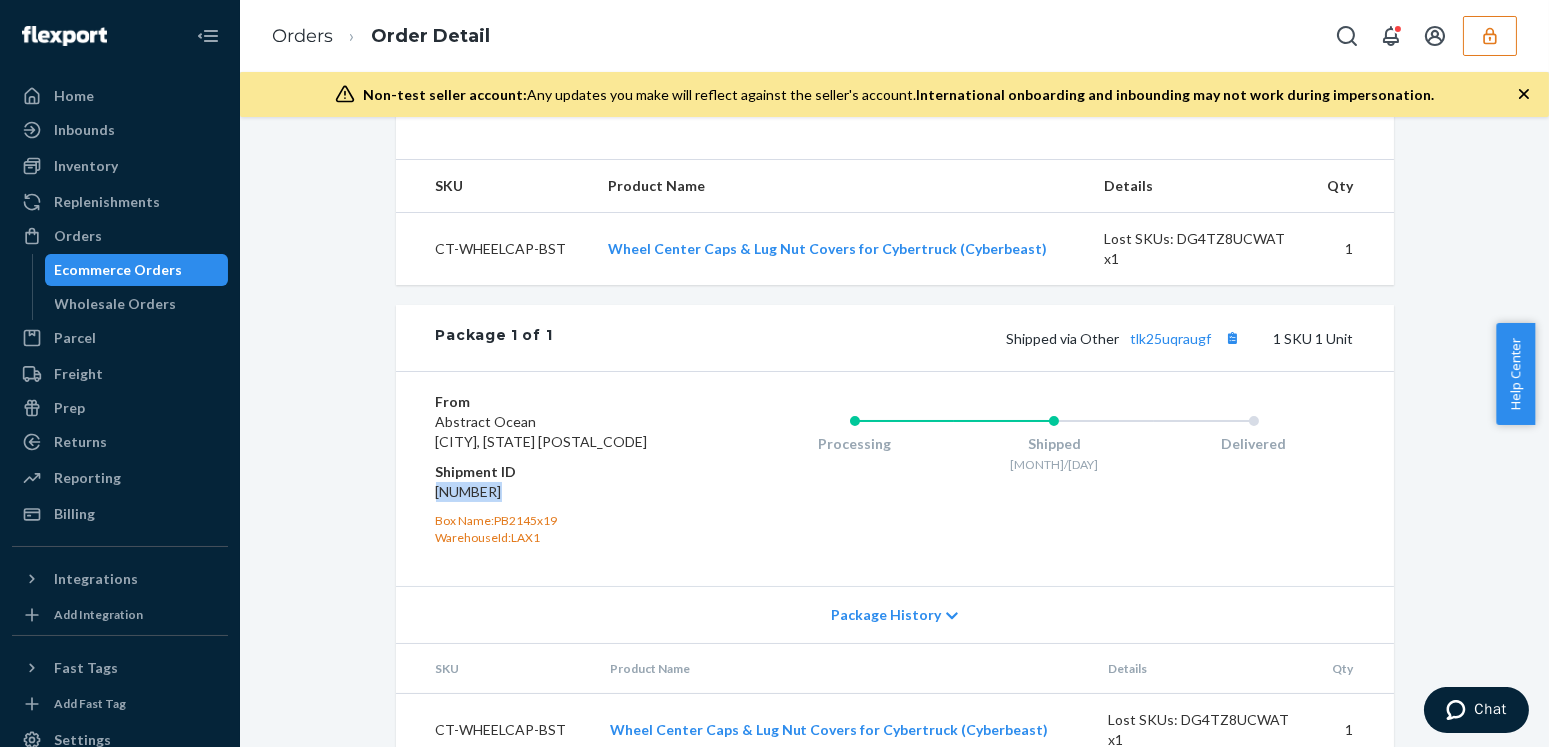 click on "[NUMBER]" at bounding box center (555, 492) 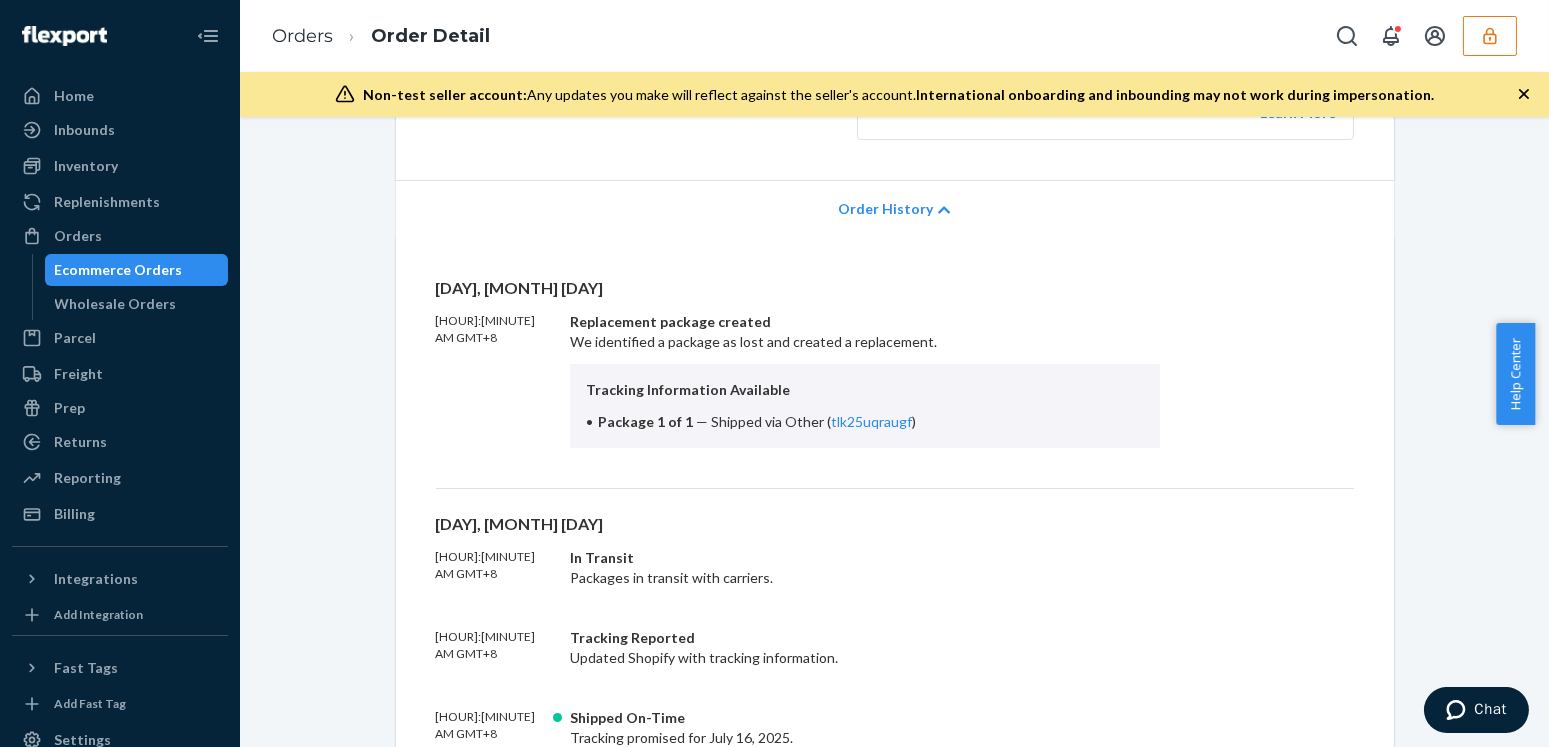 scroll, scrollTop: 17, scrollLeft: 0, axis: vertical 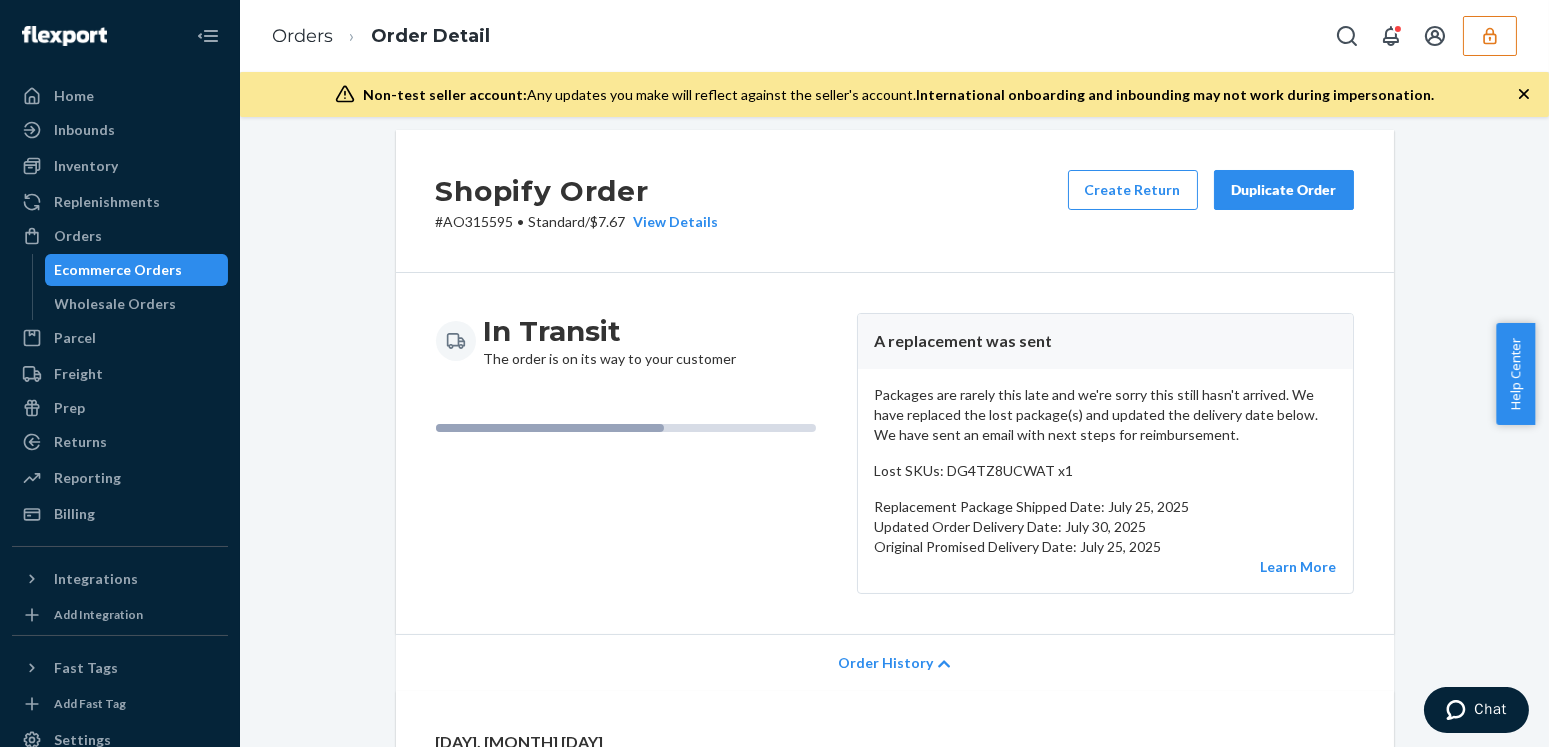 click on "Shopify Order # AO315595 • Standard  /  $7.67 View Details Create Return Duplicate Order In Transit The order is on its way to your customer A replacement was sent Packages are rarely this late and we're sorry this still hasn't arrived. We have replaced the lost package(s) and updated the delivery date below. We have sent an email with next steps for reimbursement. Lost SKUs: DG4TZ8UCWAT x1 Replacement Package Shipped Date: July 25, 2025 Updated Order Delivery Date: July 30, 2025 Original Promised Delivery Date: July 25, 2025 Learn More Order History Sat, Jul 26 7:40 AM GMT+8 Replacement package created We identified a package as lost and created a replacement. Tracking Information Available Package 1 of 1   —   Shipped via Other   ( tlk25uqraugf ) Thu, Jul 17 1:36 AM GMT+8 In Transit Packages in transit with carriers. 1:36 AM GMT+8 Tracking Reported Updated Shopify with tracking information. 1:36 AM GMT+8 Shipped On-Time Tracking promised for July 16, 2025. Tracking Information Available Package 1 of 1" at bounding box center [894, 1414] 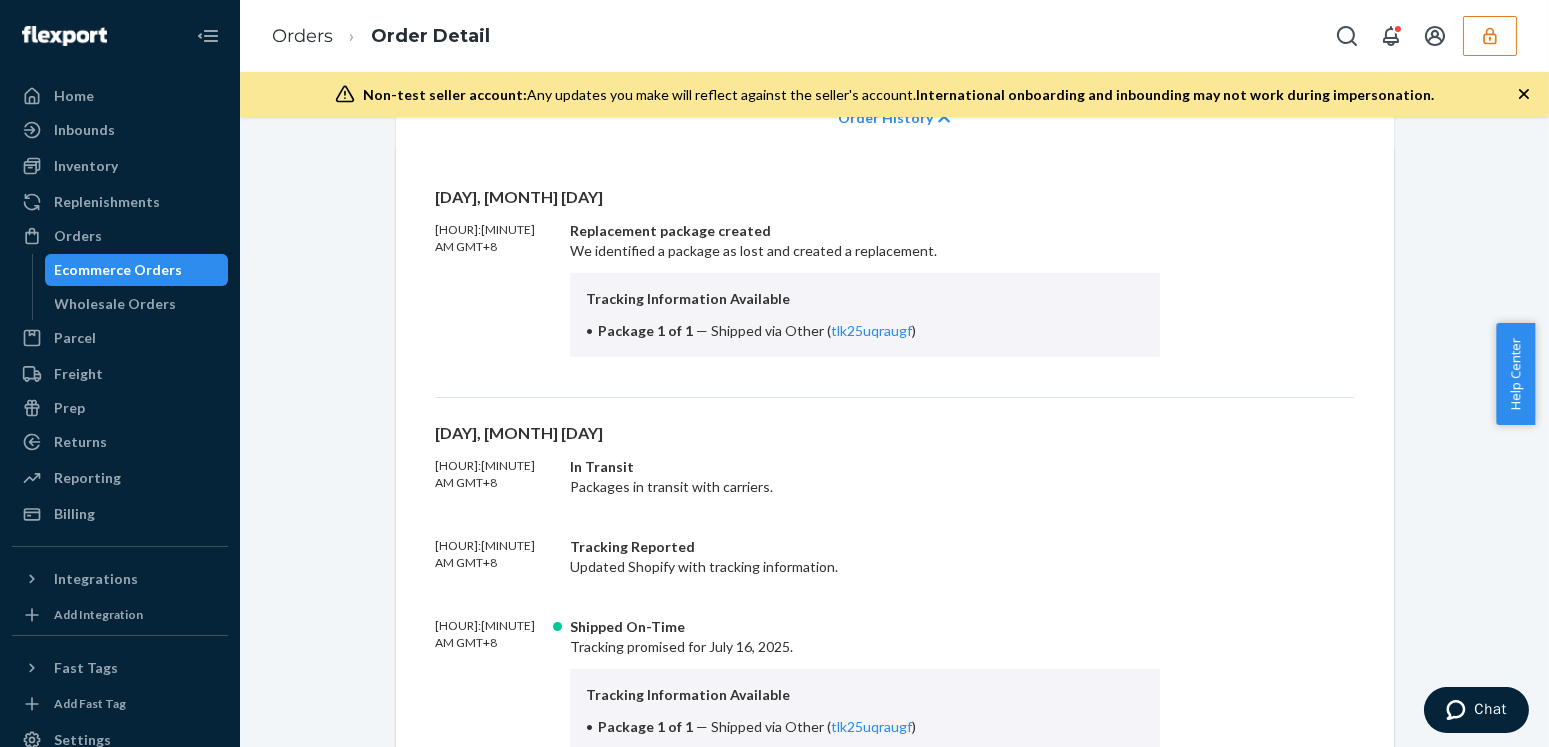 scroll, scrollTop: 290, scrollLeft: 0, axis: vertical 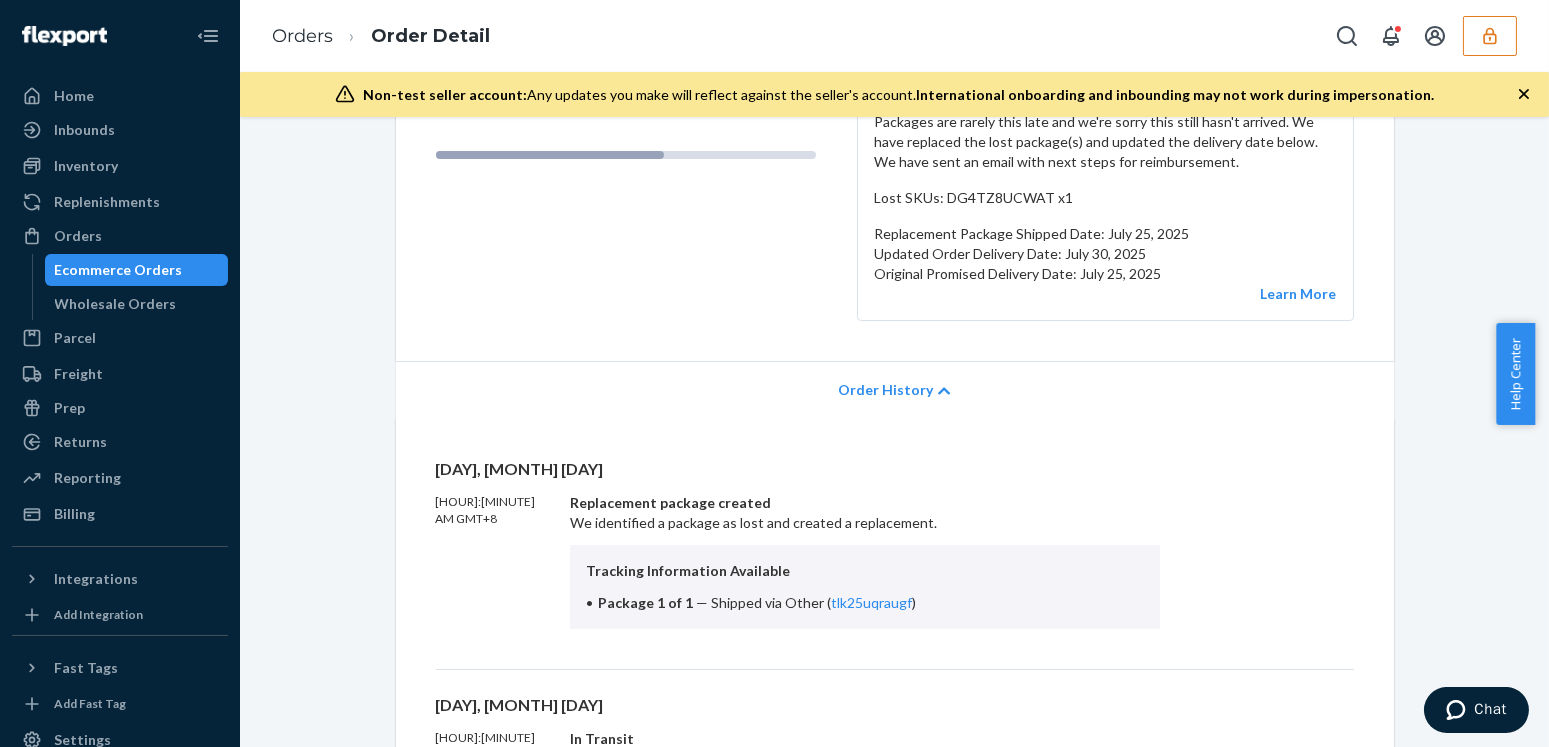 click on "Order History" at bounding box center (885, 390) 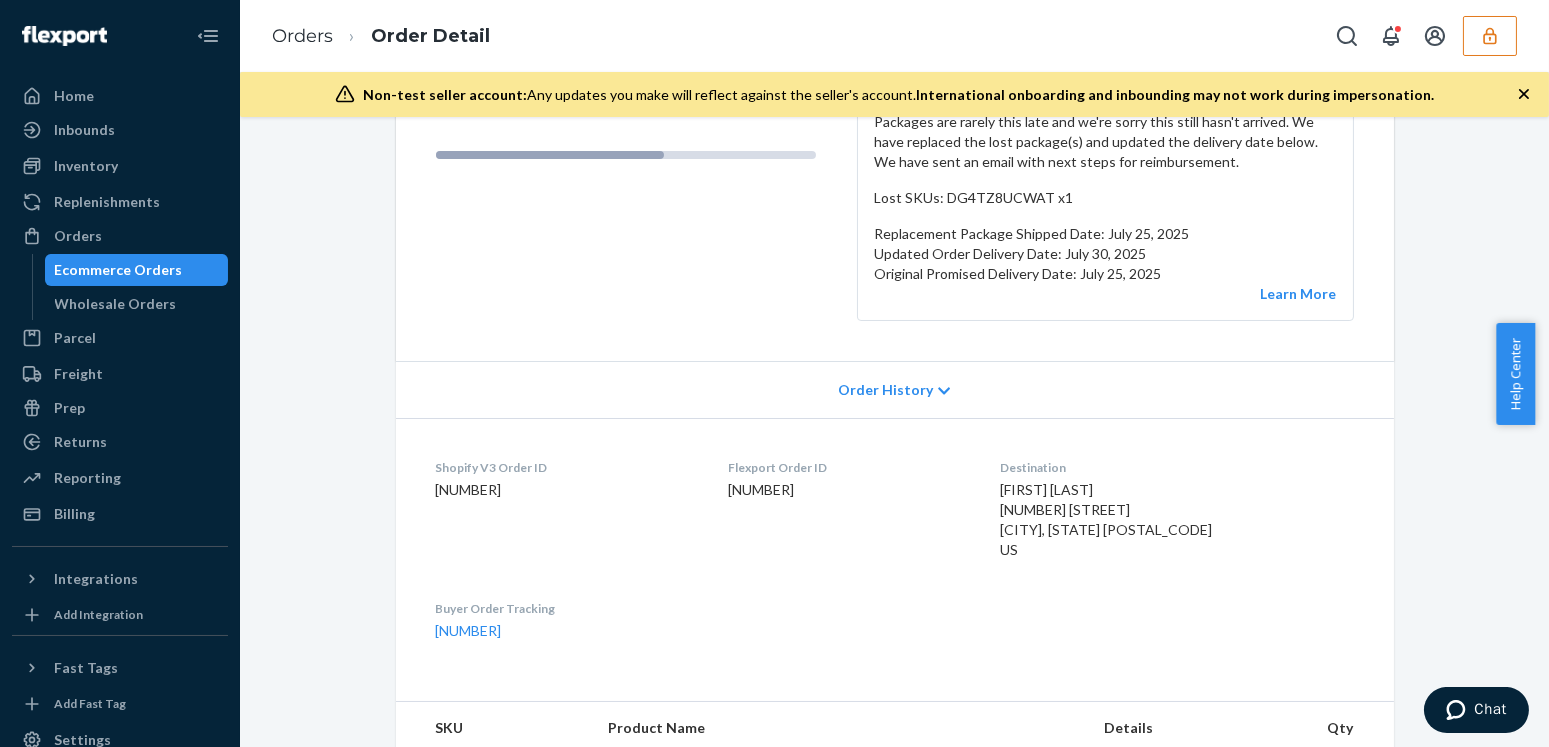 scroll, scrollTop: 471, scrollLeft: 0, axis: vertical 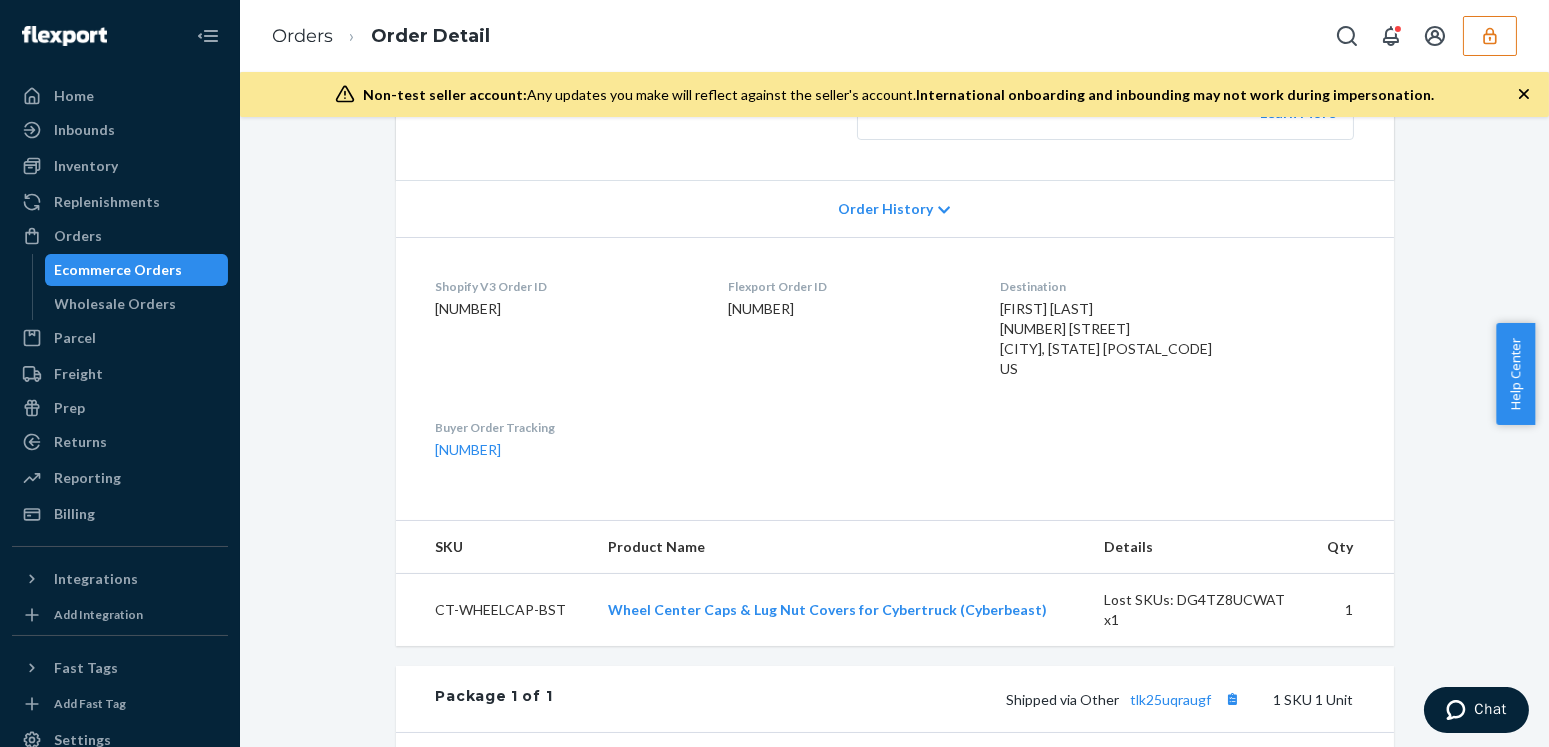 click on "[NUMBER]" at bounding box center [849, 309] 